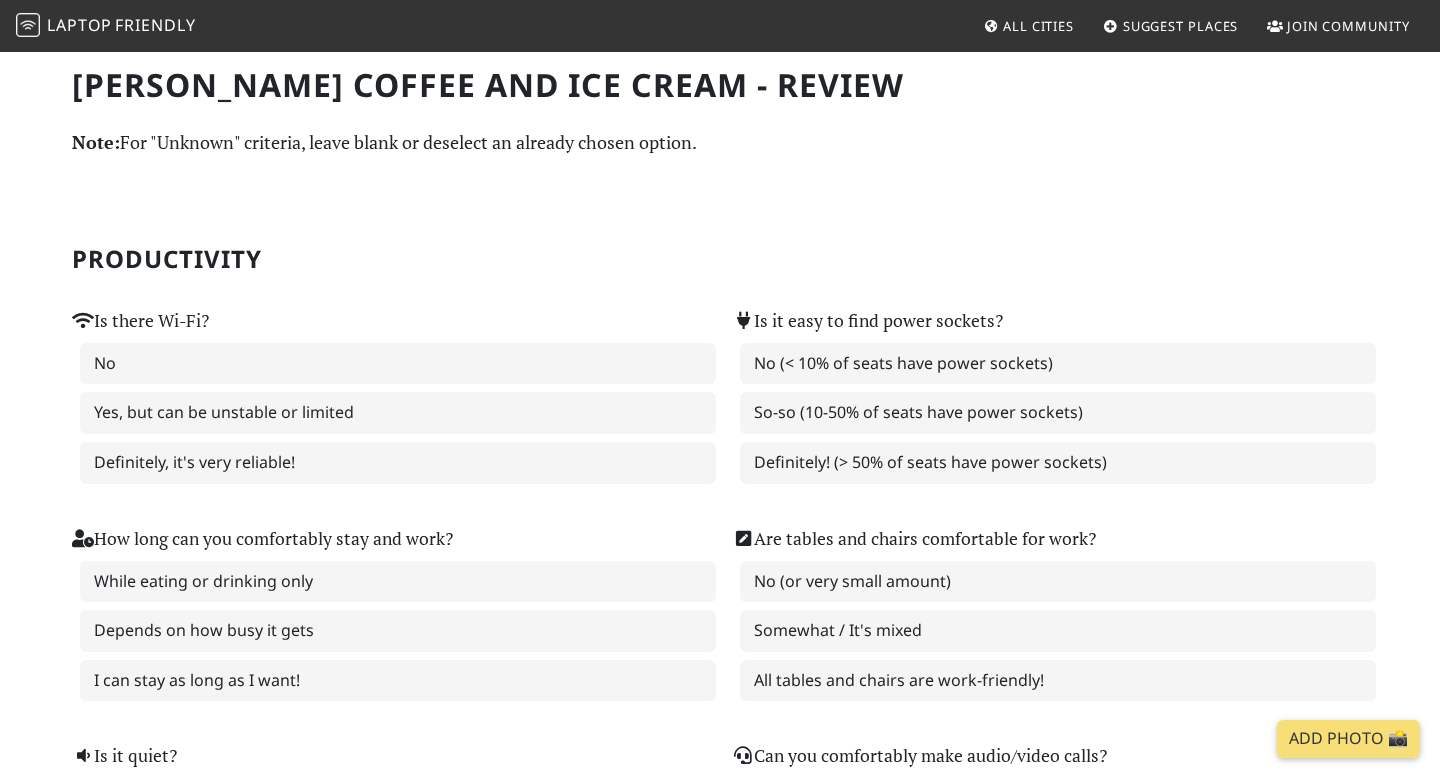 scroll, scrollTop: 0, scrollLeft: 0, axis: both 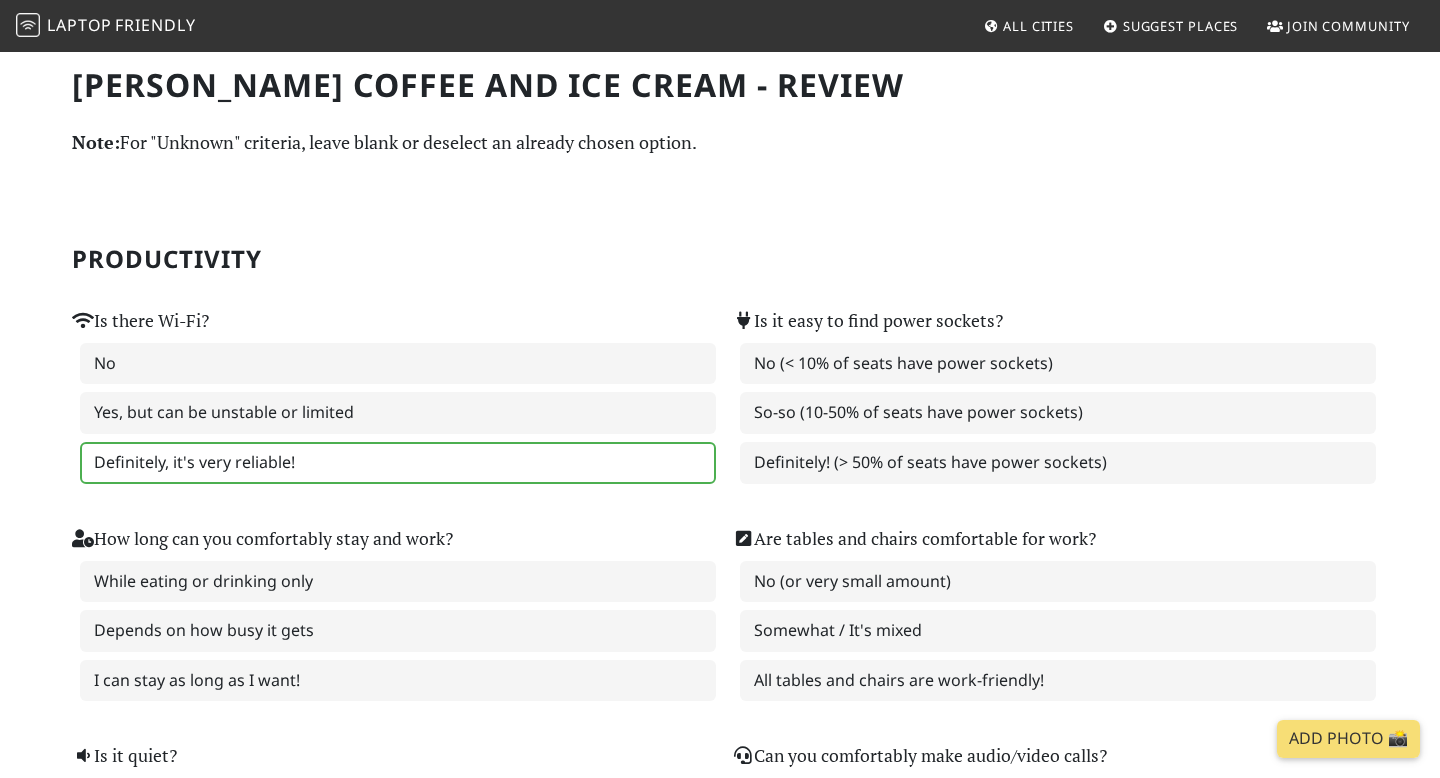 click on "Definitely, it's very reliable!" at bounding box center [398, 463] 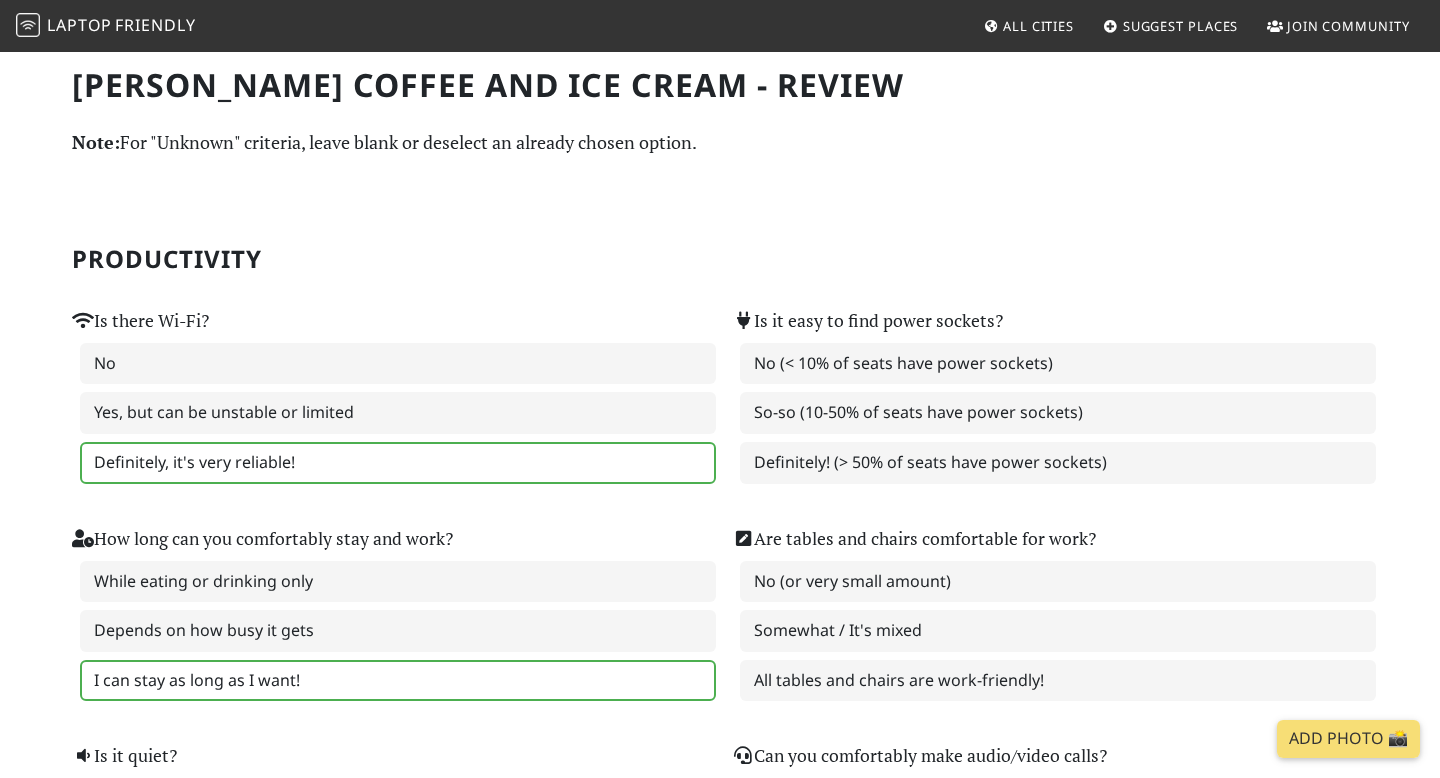 click on "I can stay as long as I want!" at bounding box center [398, 681] 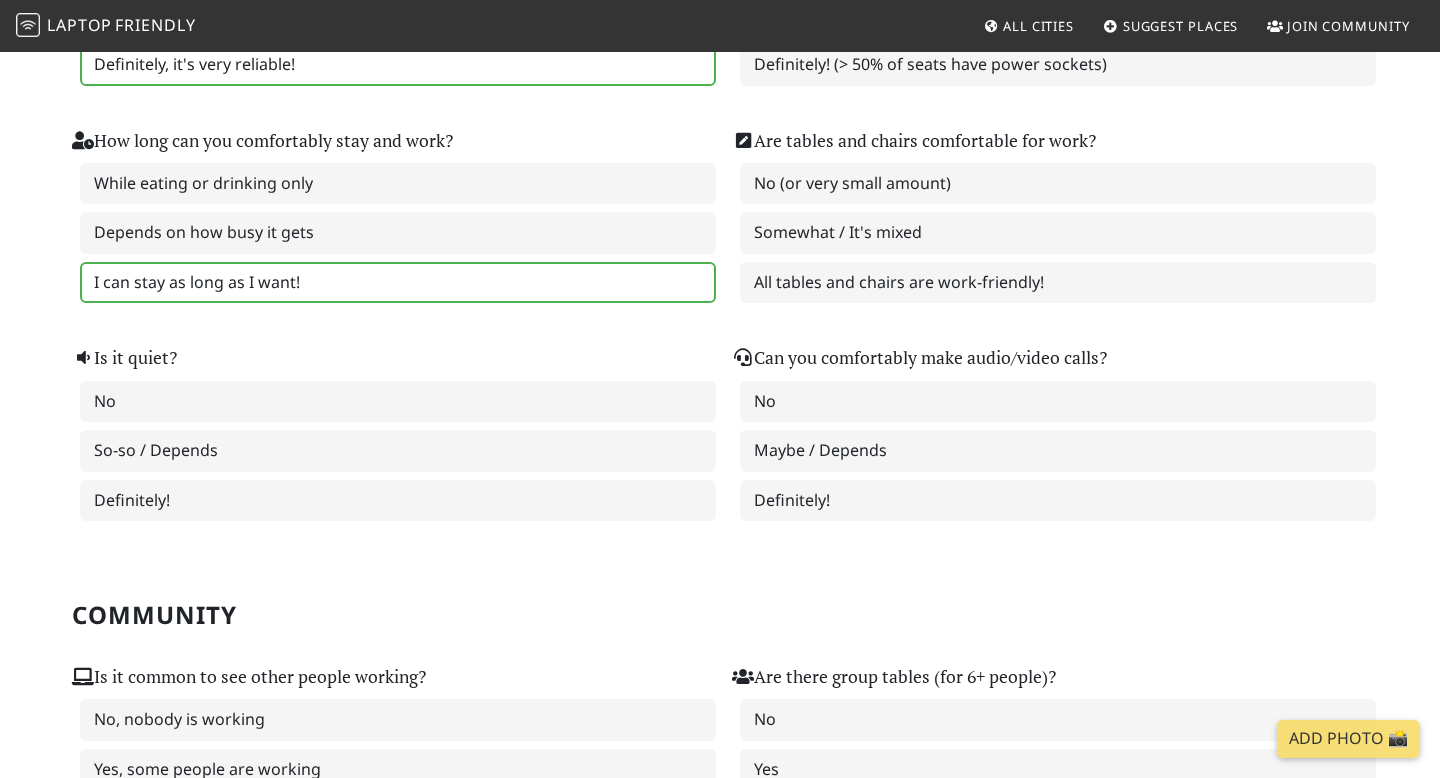 scroll, scrollTop: 402, scrollLeft: 0, axis: vertical 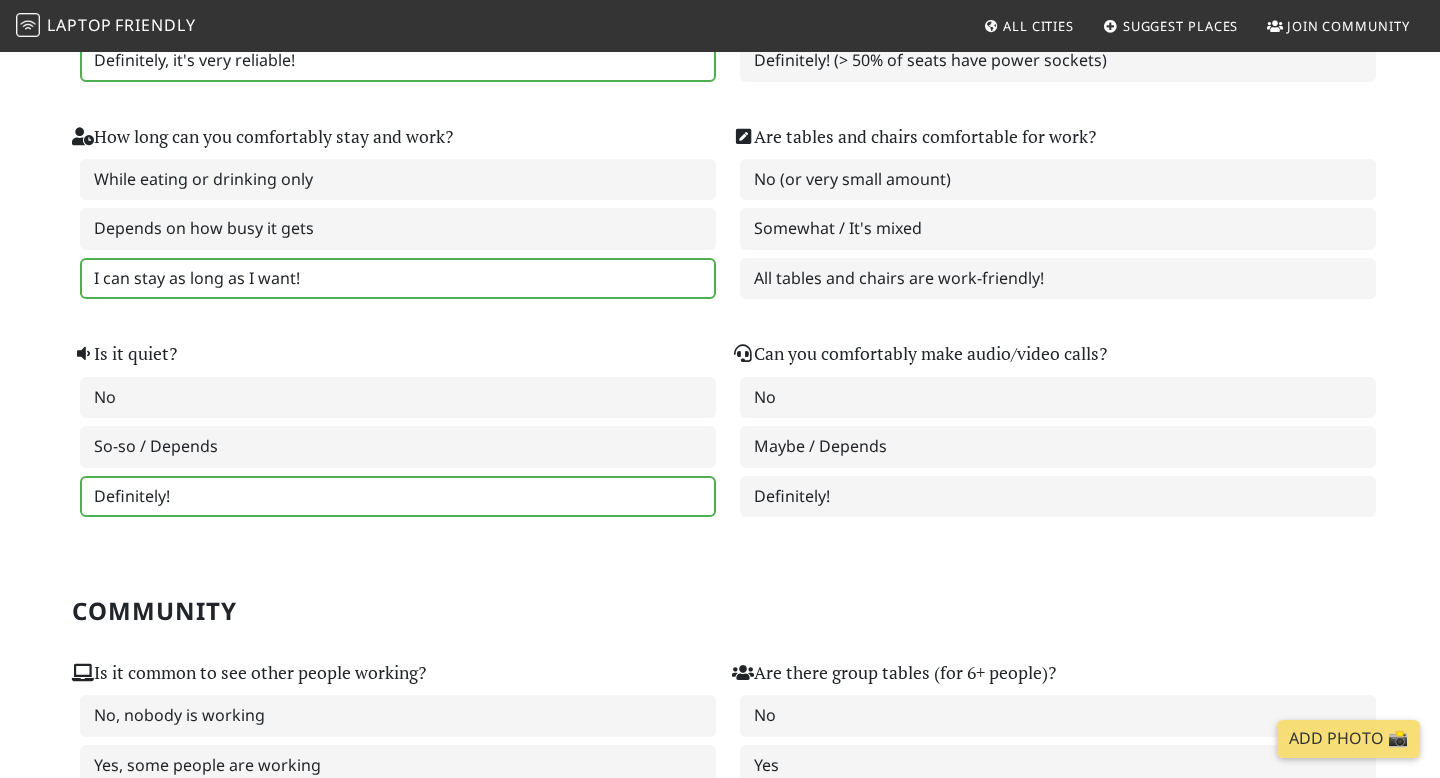 click on "Definitely!" at bounding box center (398, 497) 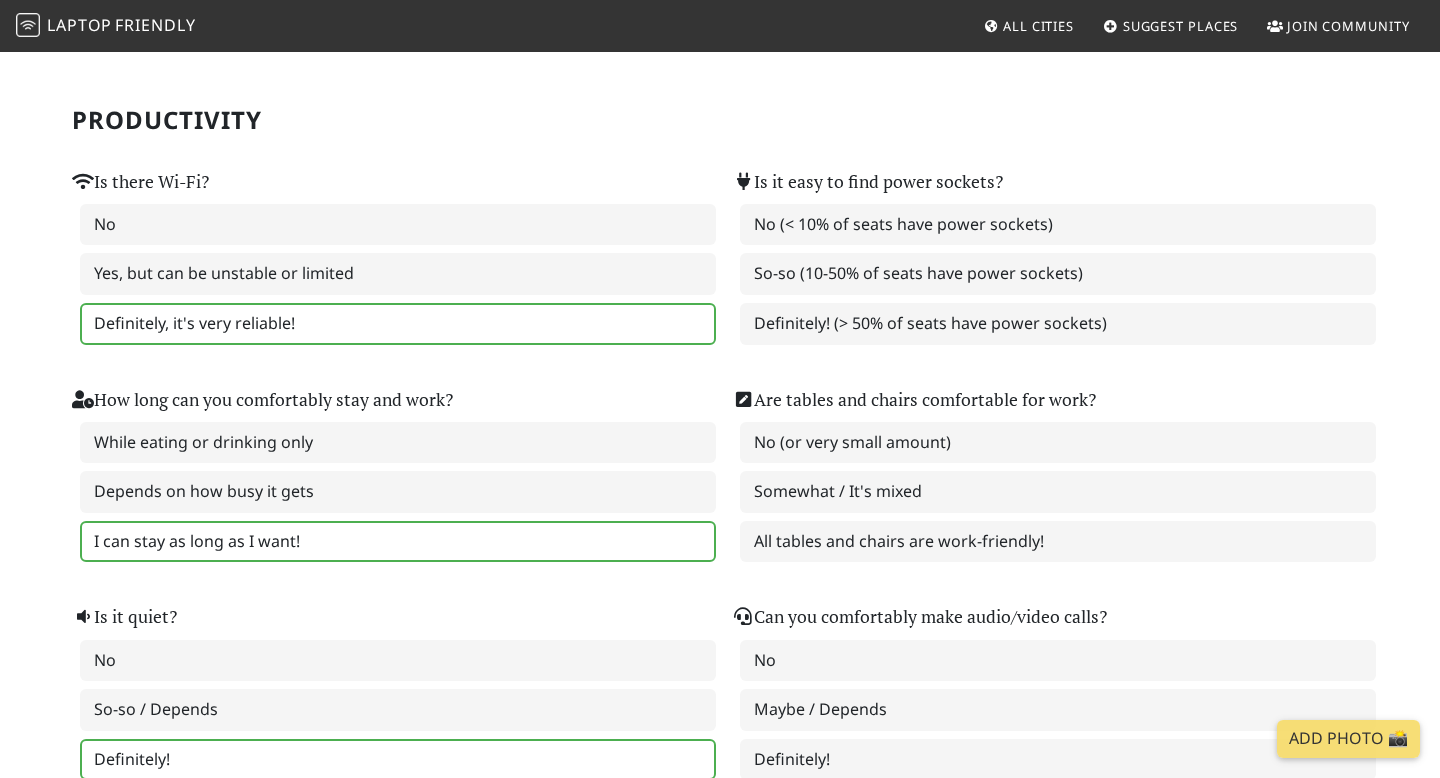 scroll, scrollTop: 12, scrollLeft: 0, axis: vertical 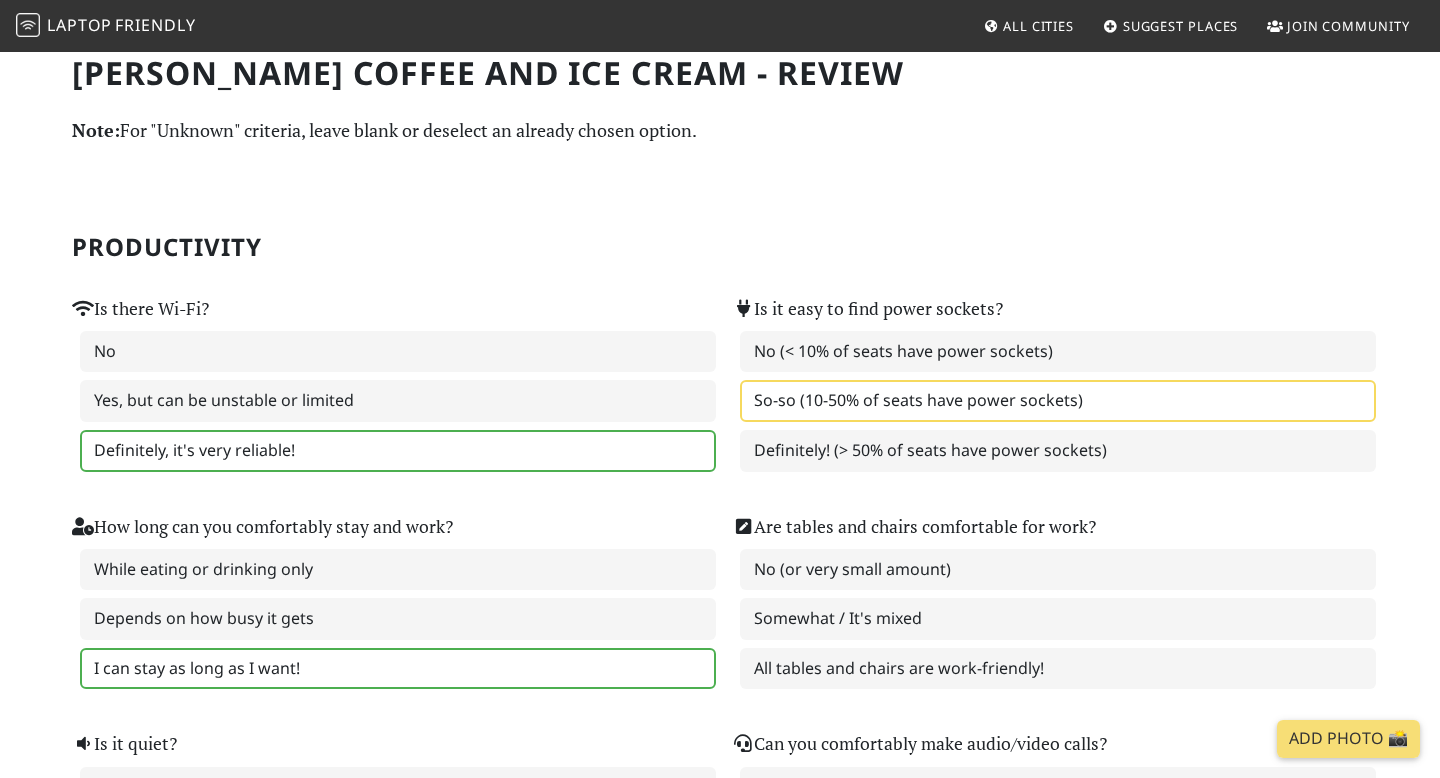 click on "So-so (10-50% of seats have power sockets)" at bounding box center [1058, 401] 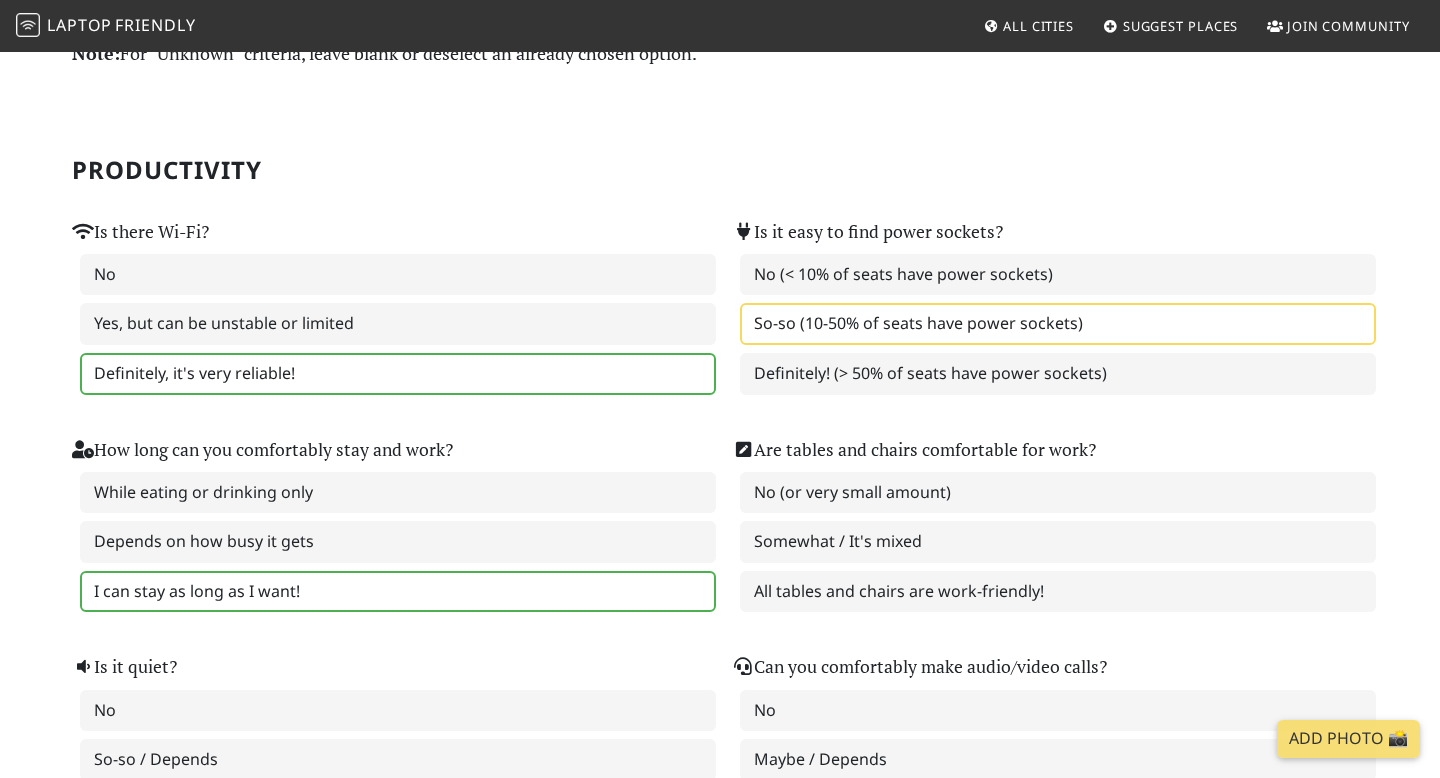 scroll, scrollTop: 92, scrollLeft: 0, axis: vertical 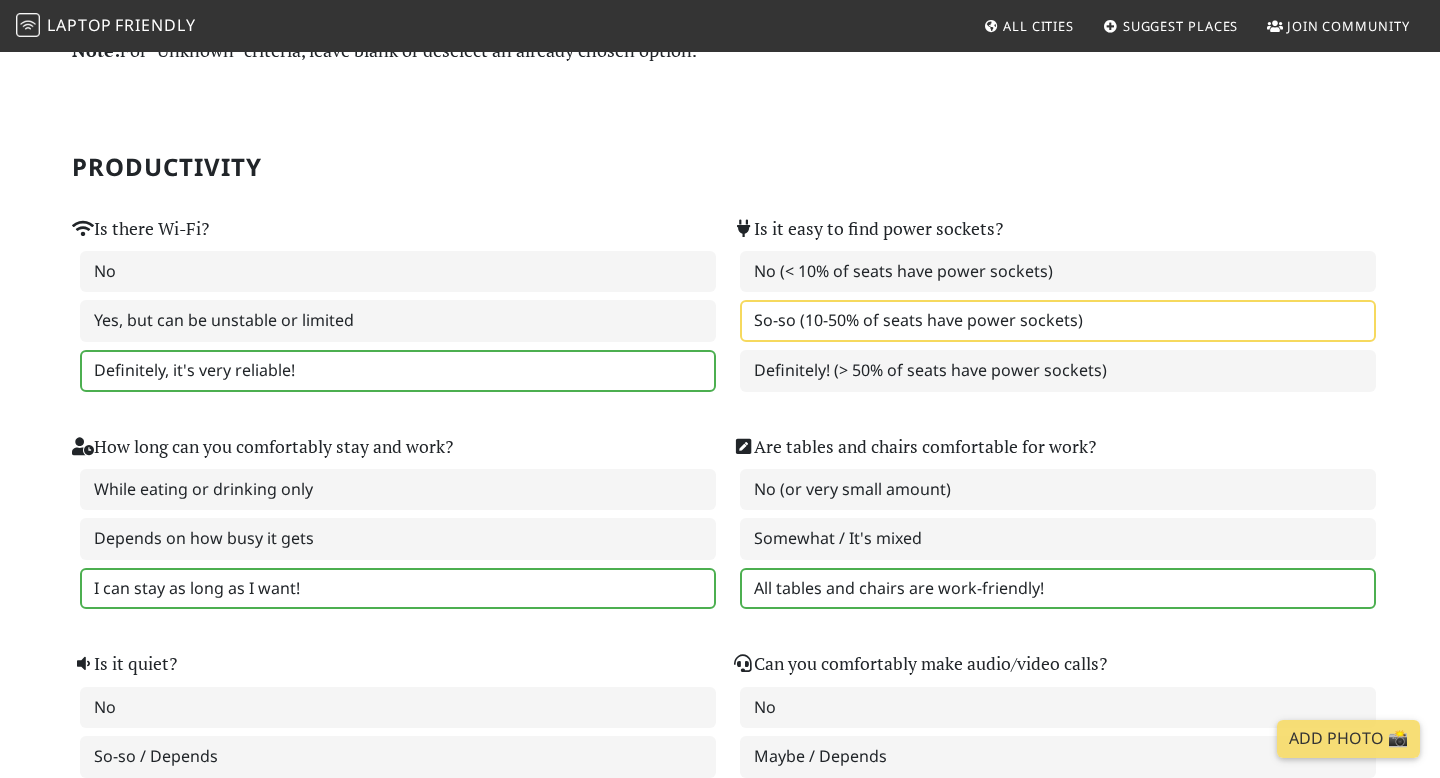 click on "All tables and chairs are work-friendly!" at bounding box center (1058, 589) 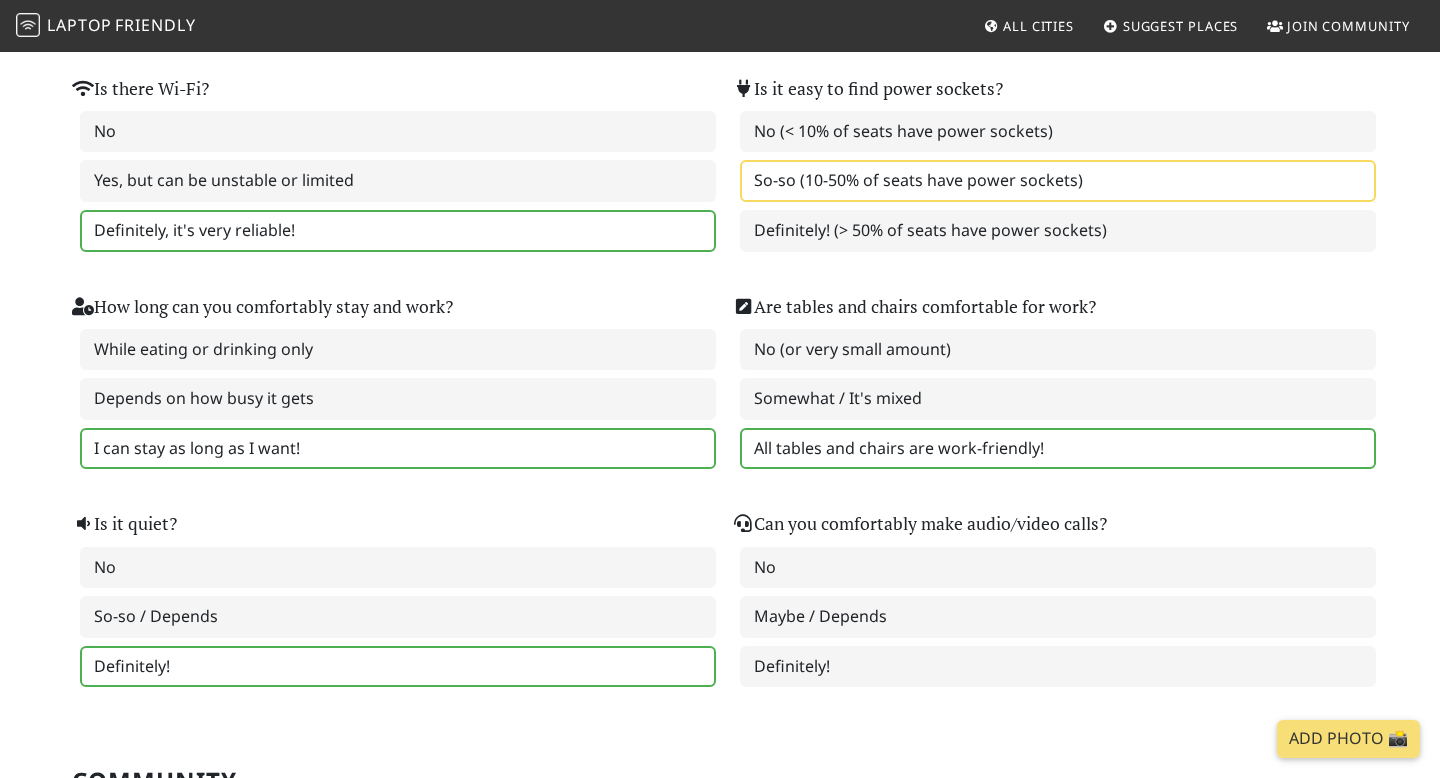 scroll, scrollTop: 246, scrollLeft: 0, axis: vertical 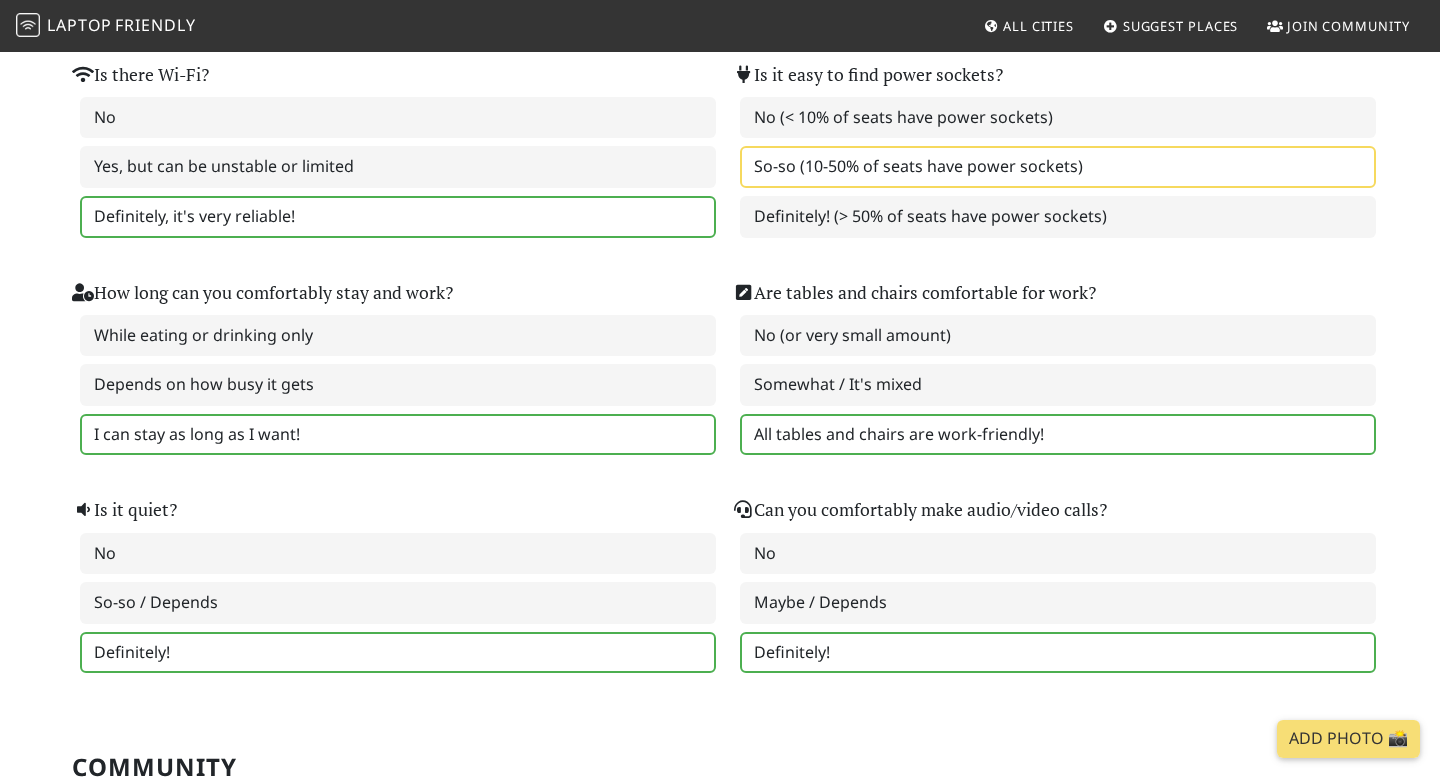 click on "Definitely!" at bounding box center [1058, 653] 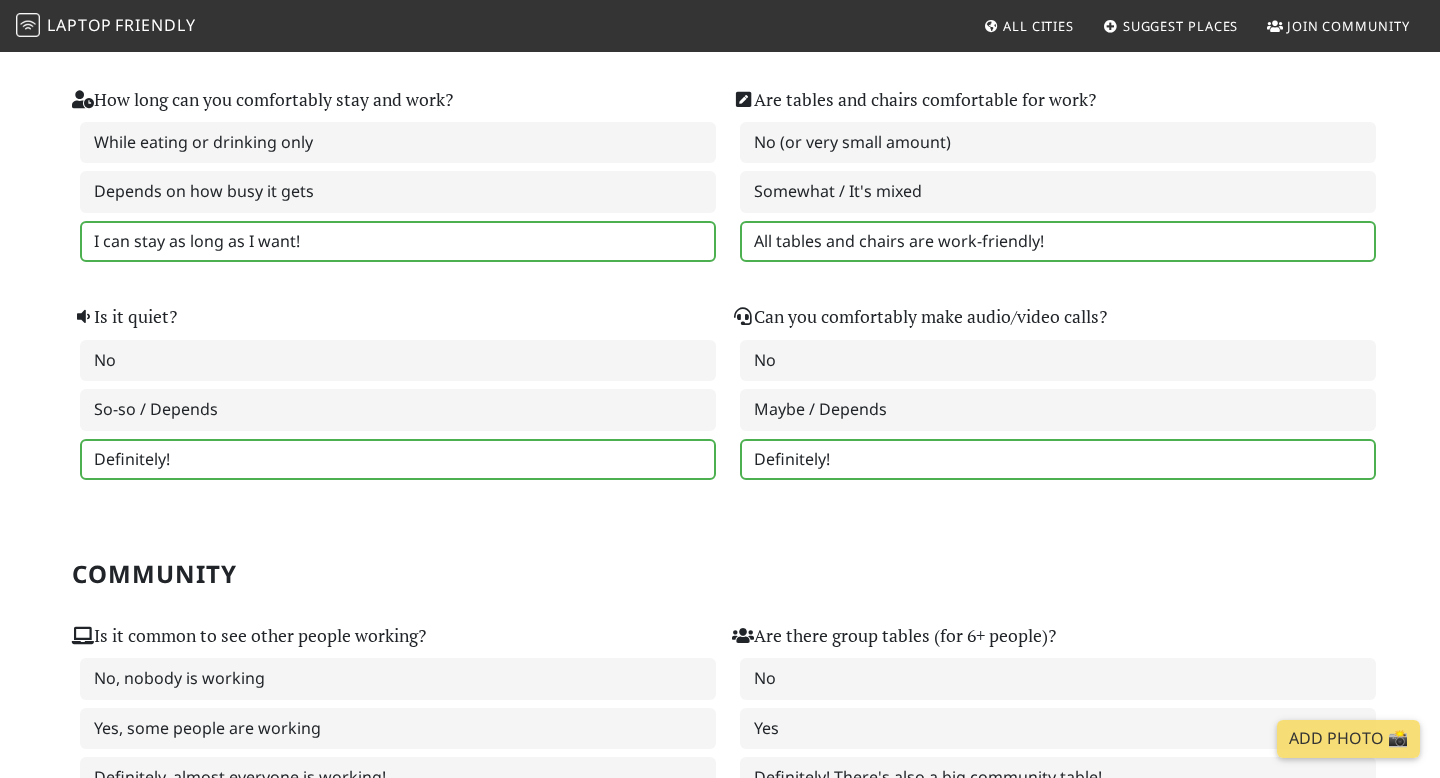 scroll, scrollTop: 550, scrollLeft: 0, axis: vertical 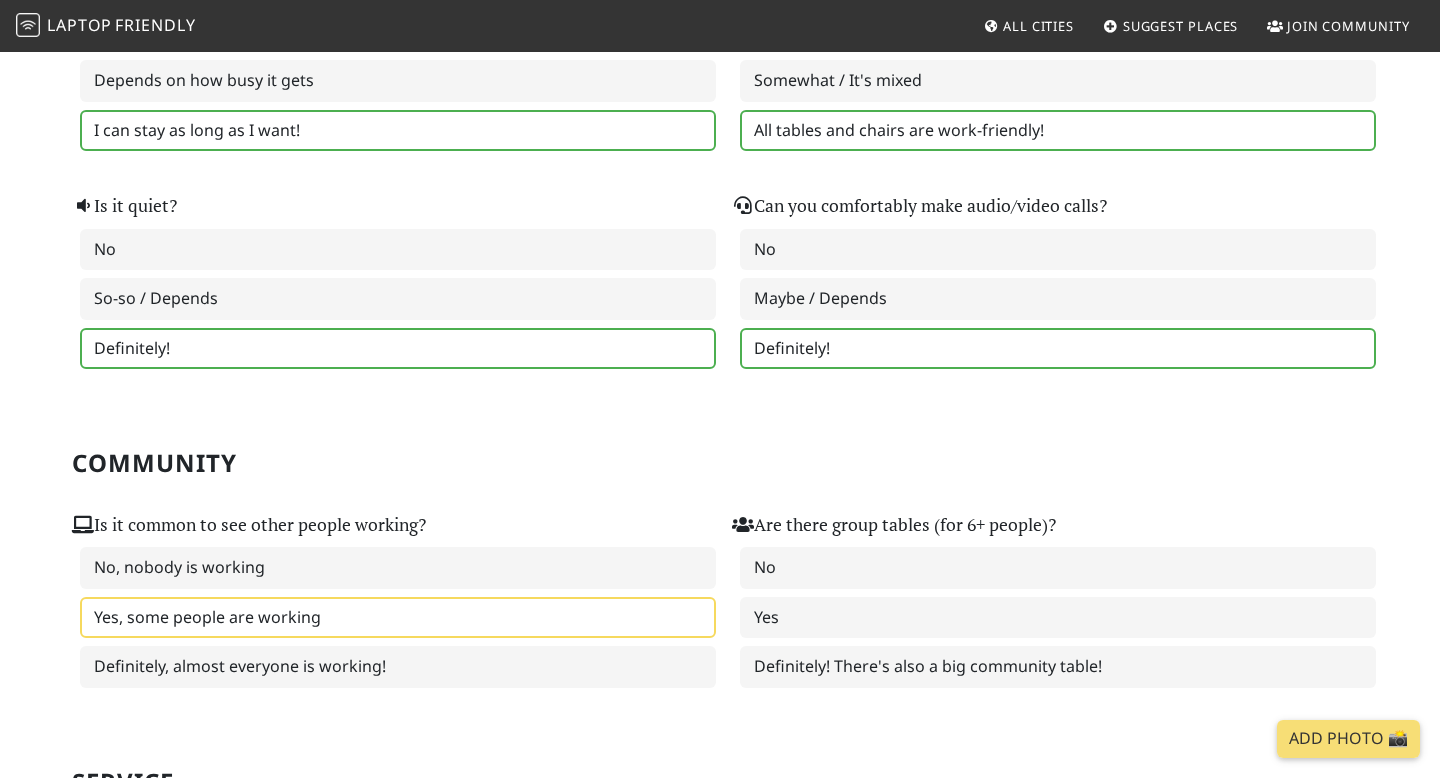 click on "Yes, some people are working" at bounding box center [398, 618] 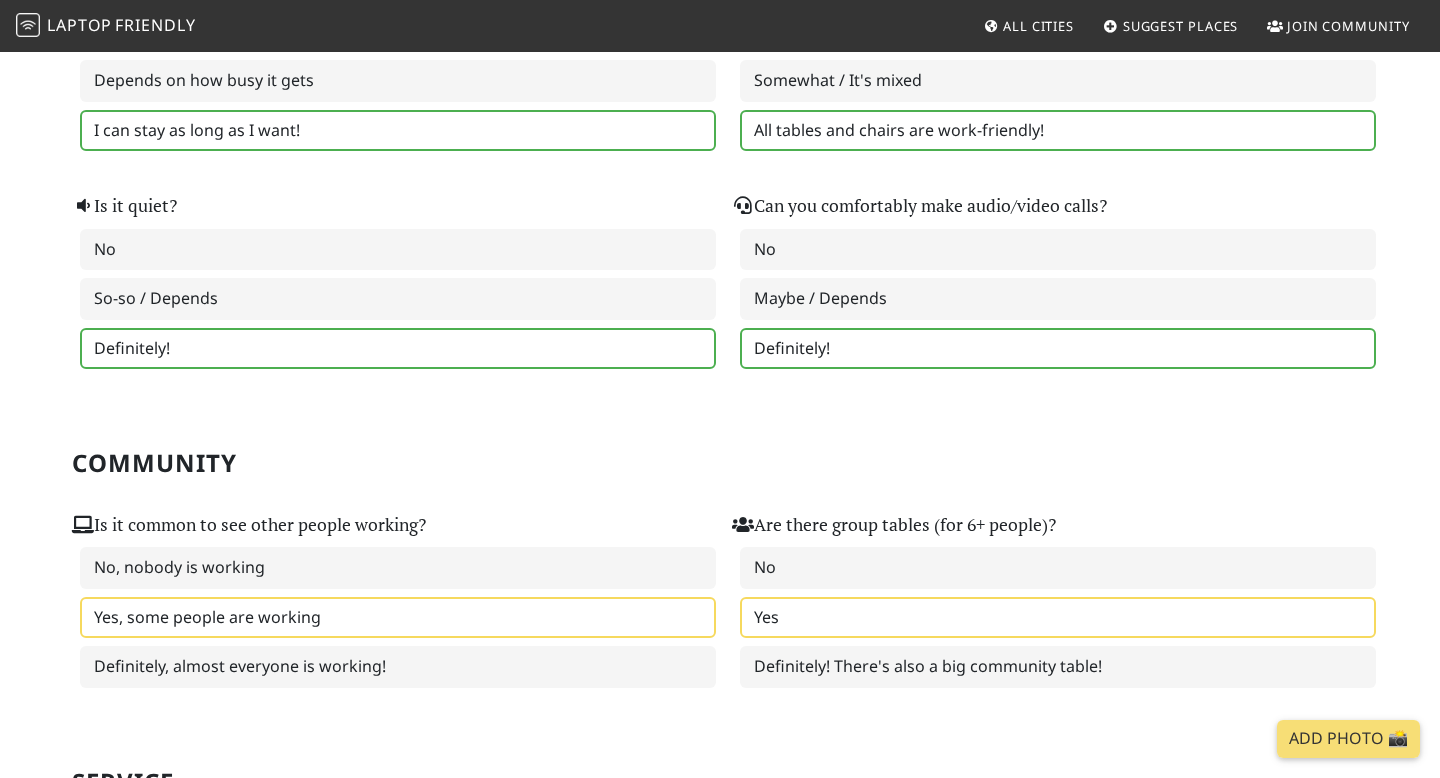 click on "Yes" at bounding box center (1058, 618) 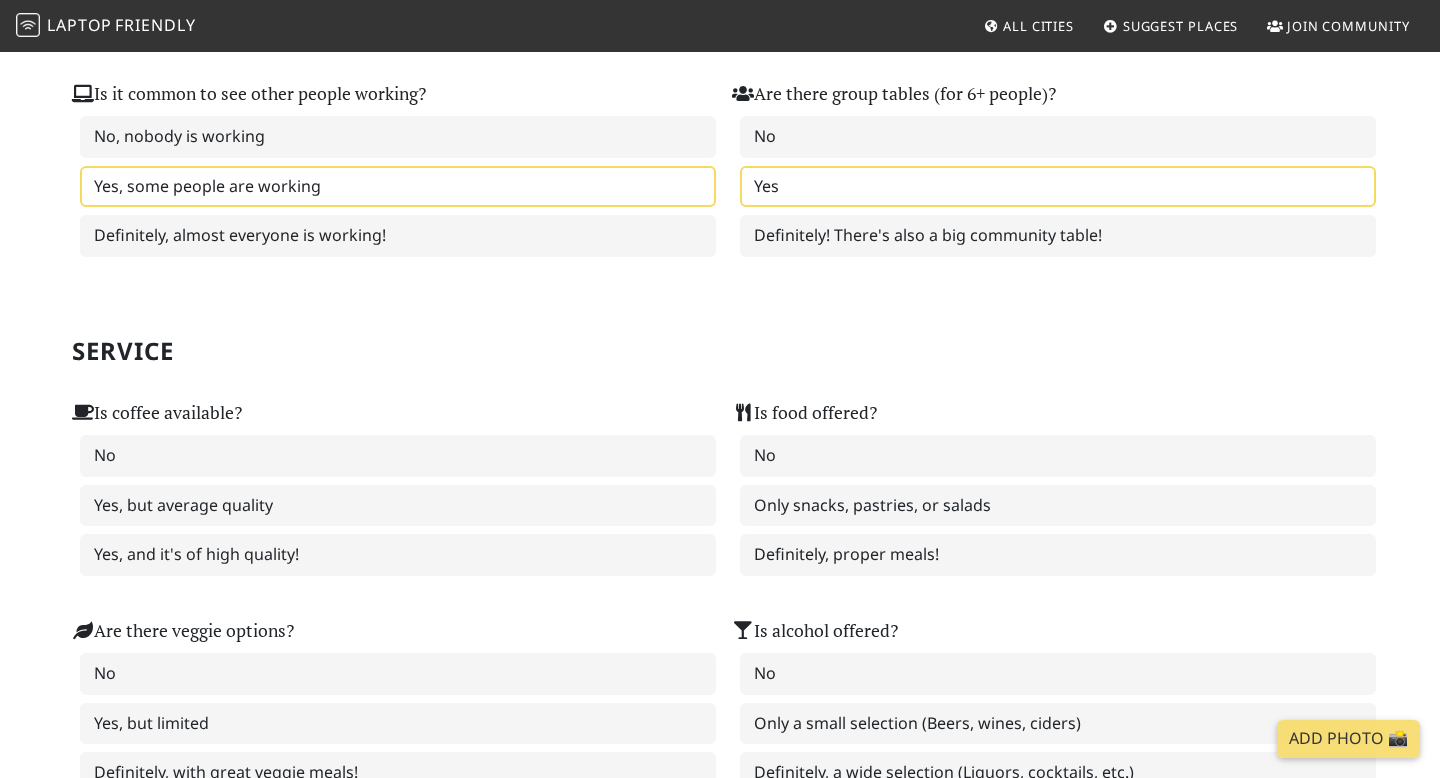 scroll, scrollTop: 1188, scrollLeft: 0, axis: vertical 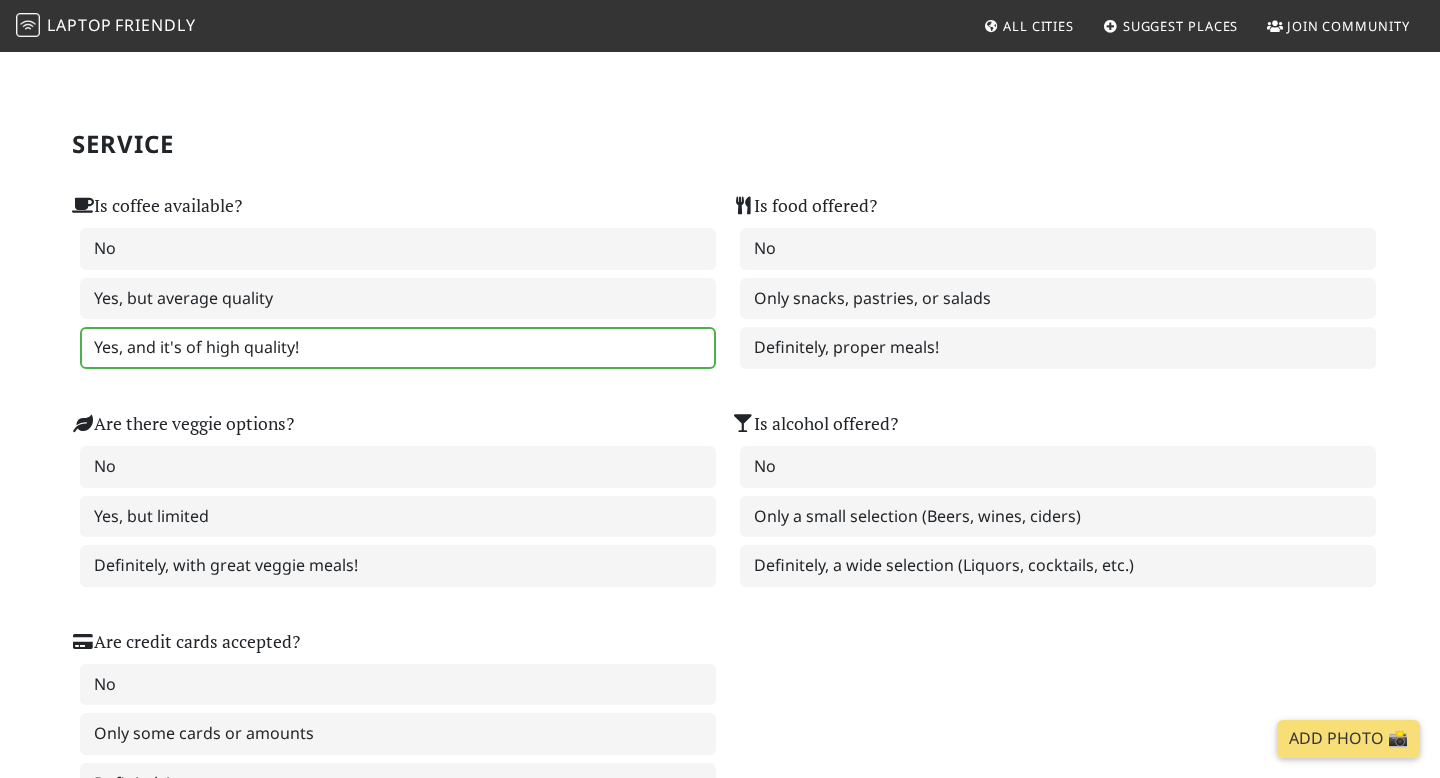 click on "Yes, and it's of high quality!" at bounding box center [398, 348] 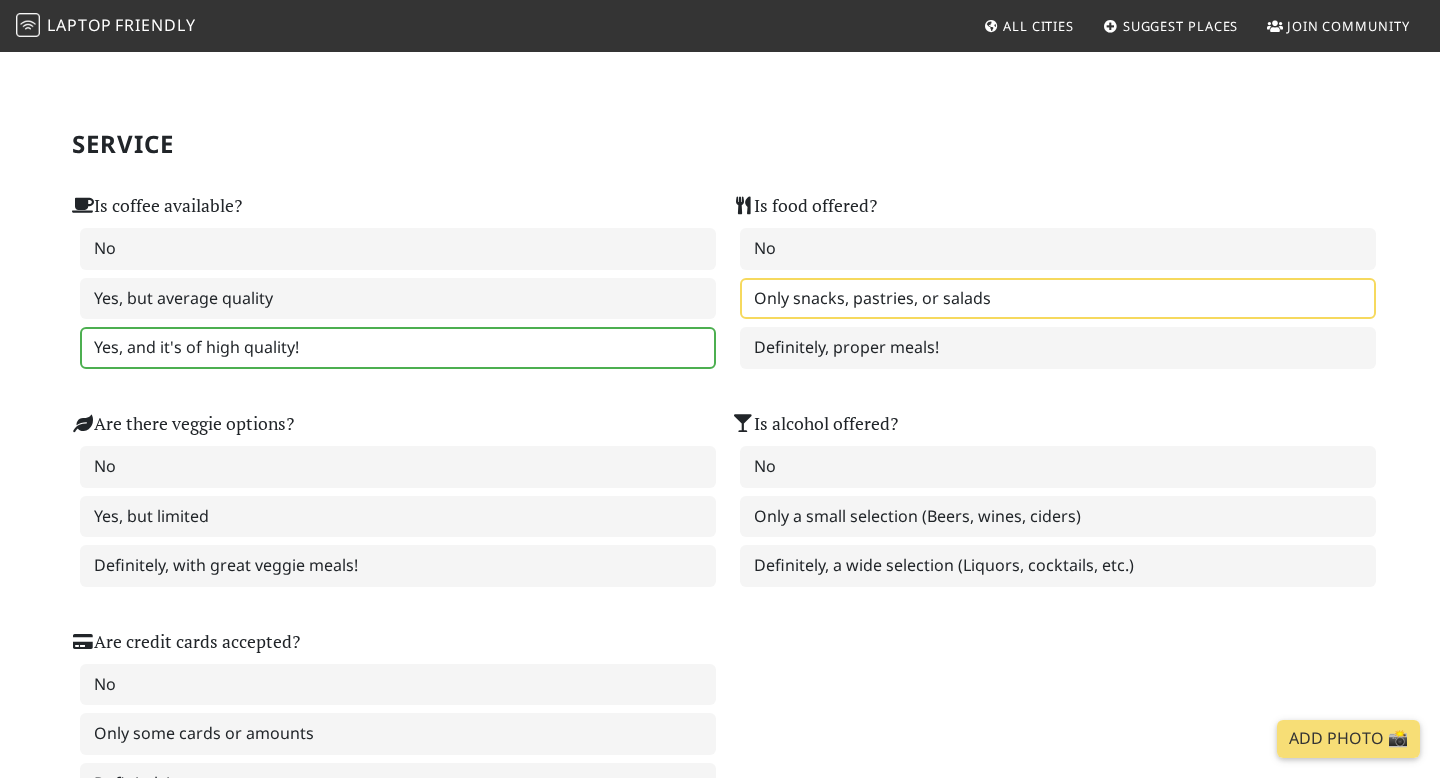 click on "Only snacks, pastries, or salads" at bounding box center (1058, 299) 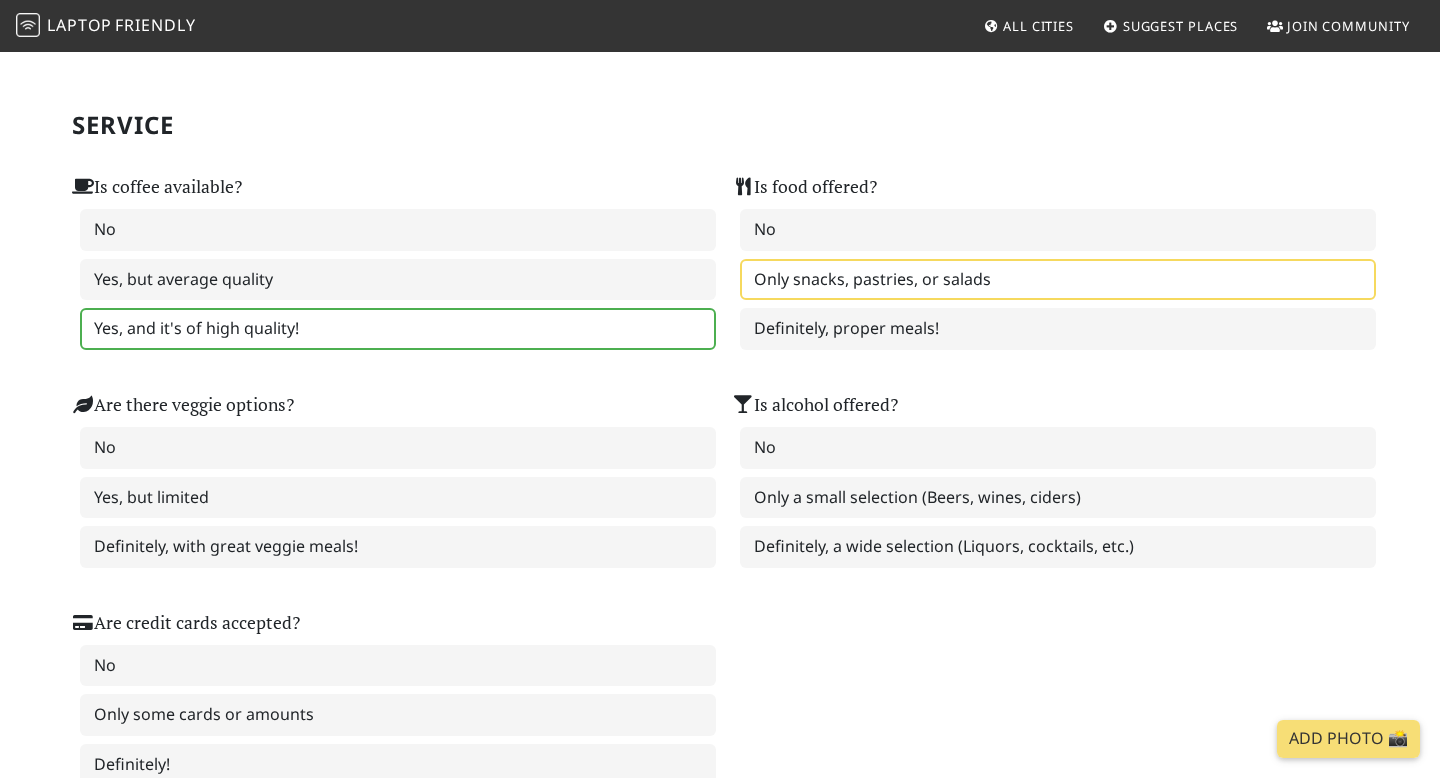 scroll, scrollTop: 1205, scrollLeft: 0, axis: vertical 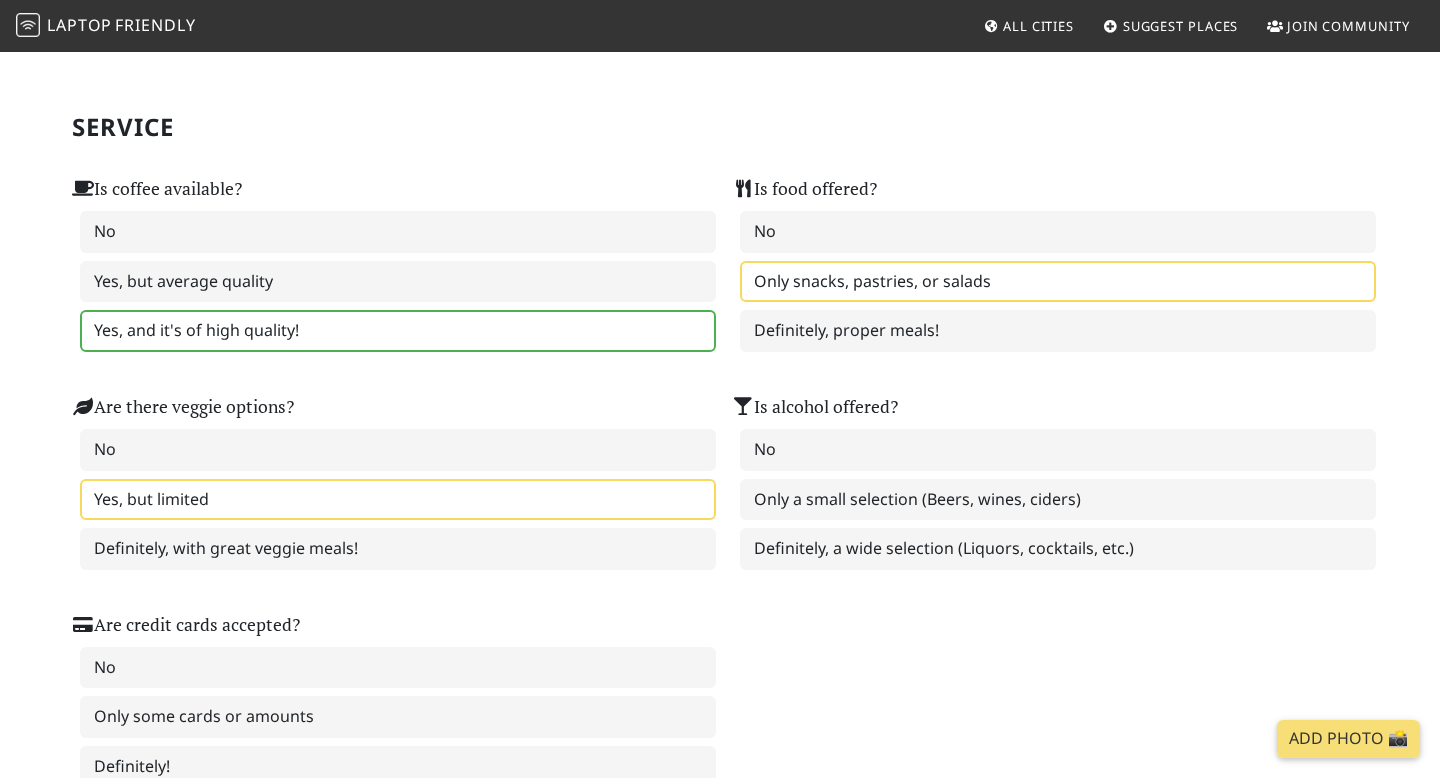 click on "Yes, but limited" at bounding box center [398, 500] 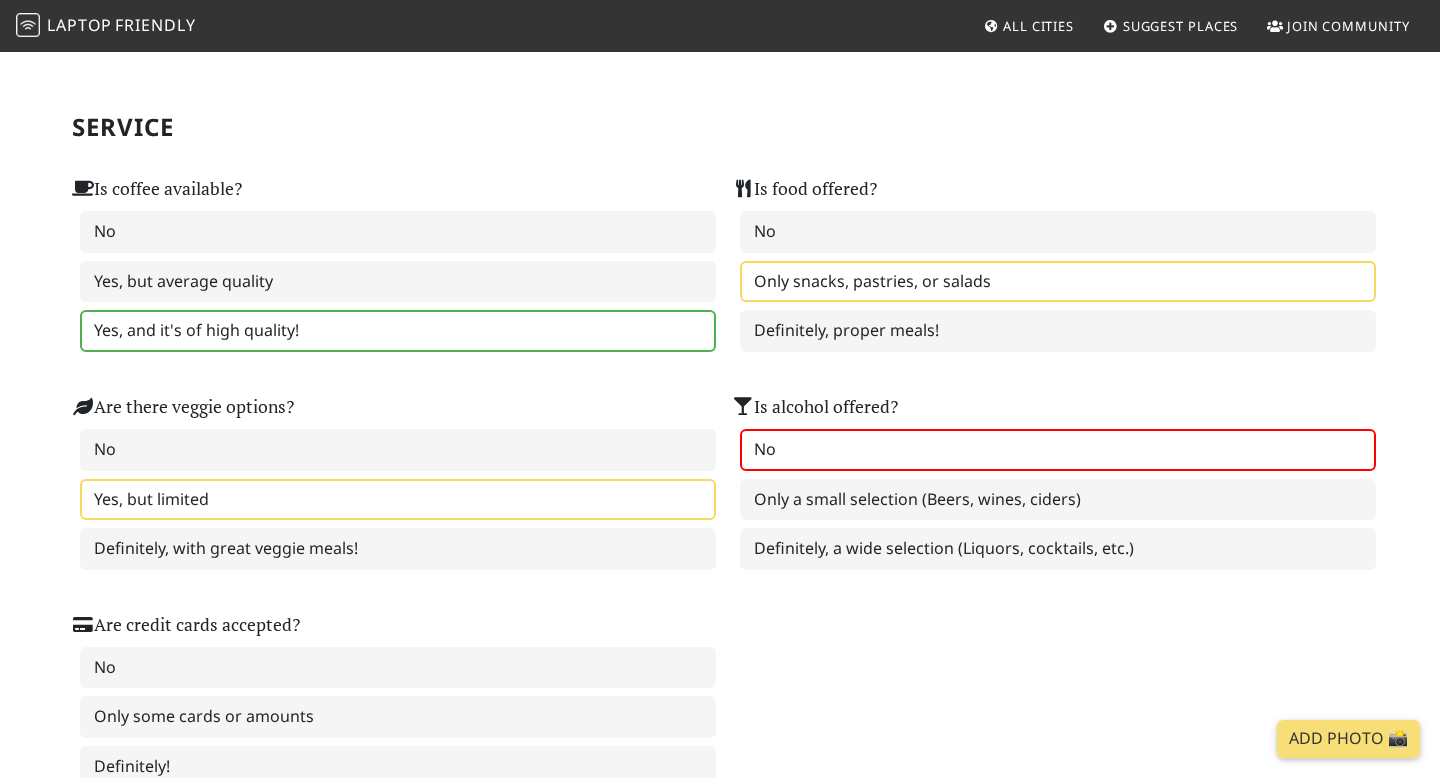 click on "No" at bounding box center [1058, 450] 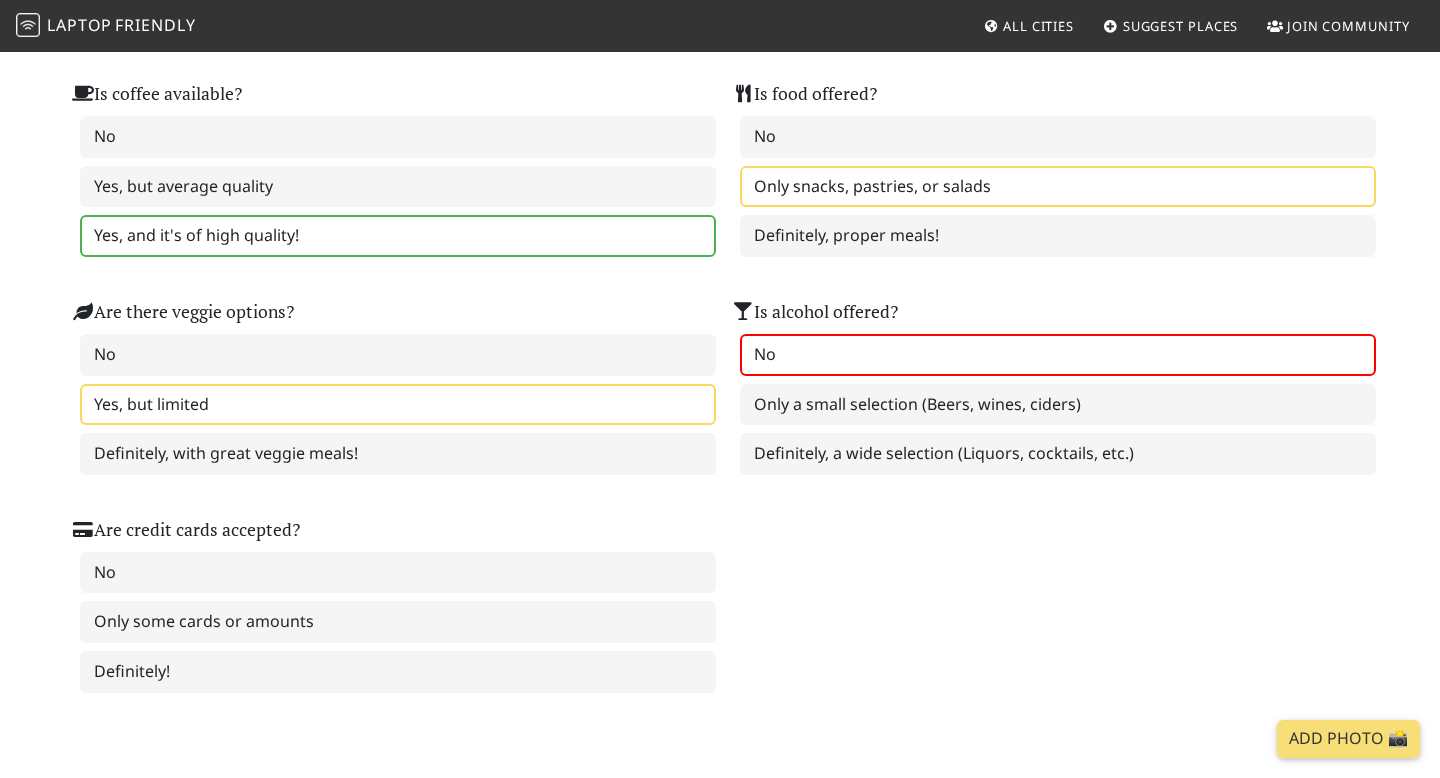 scroll, scrollTop: 1313, scrollLeft: 0, axis: vertical 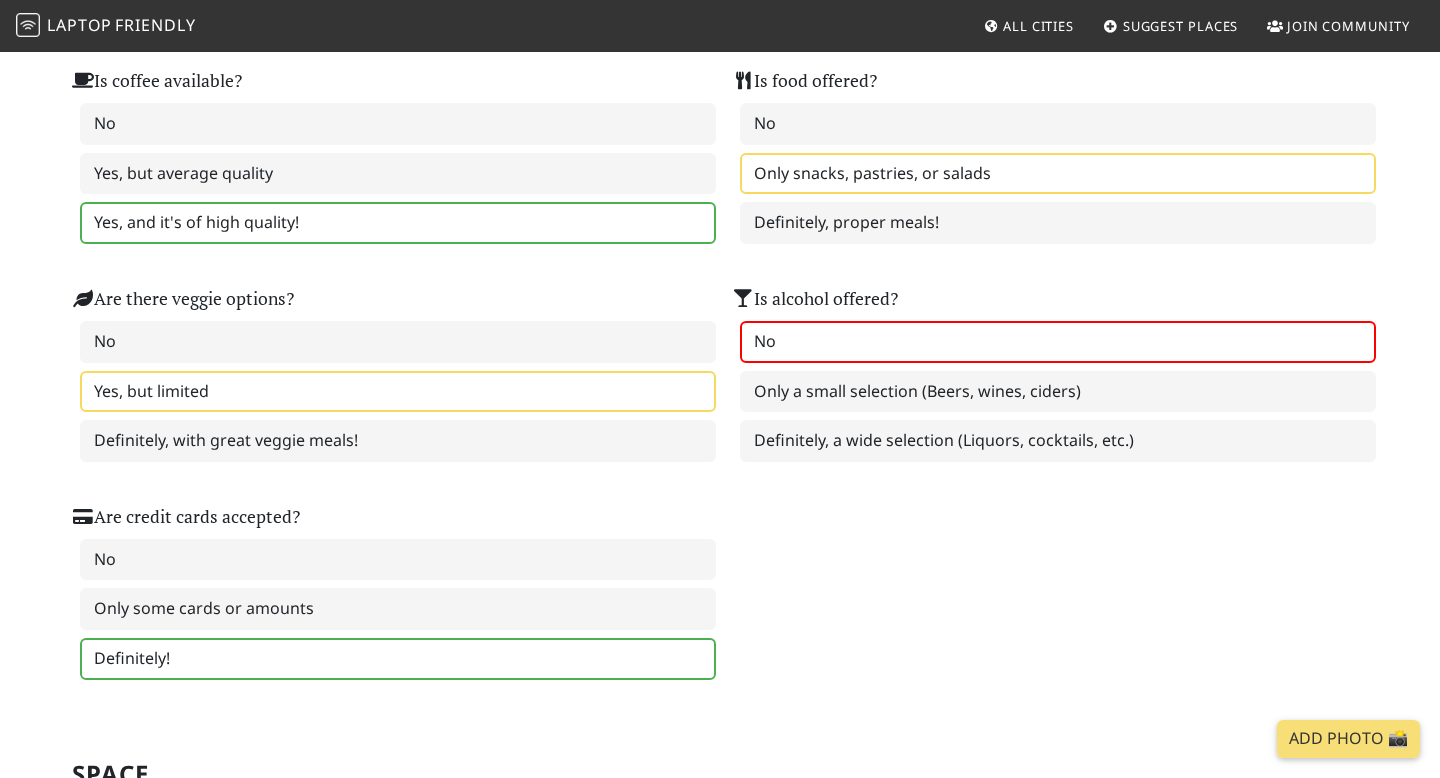 click on "Definitely!" at bounding box center [398, 659] 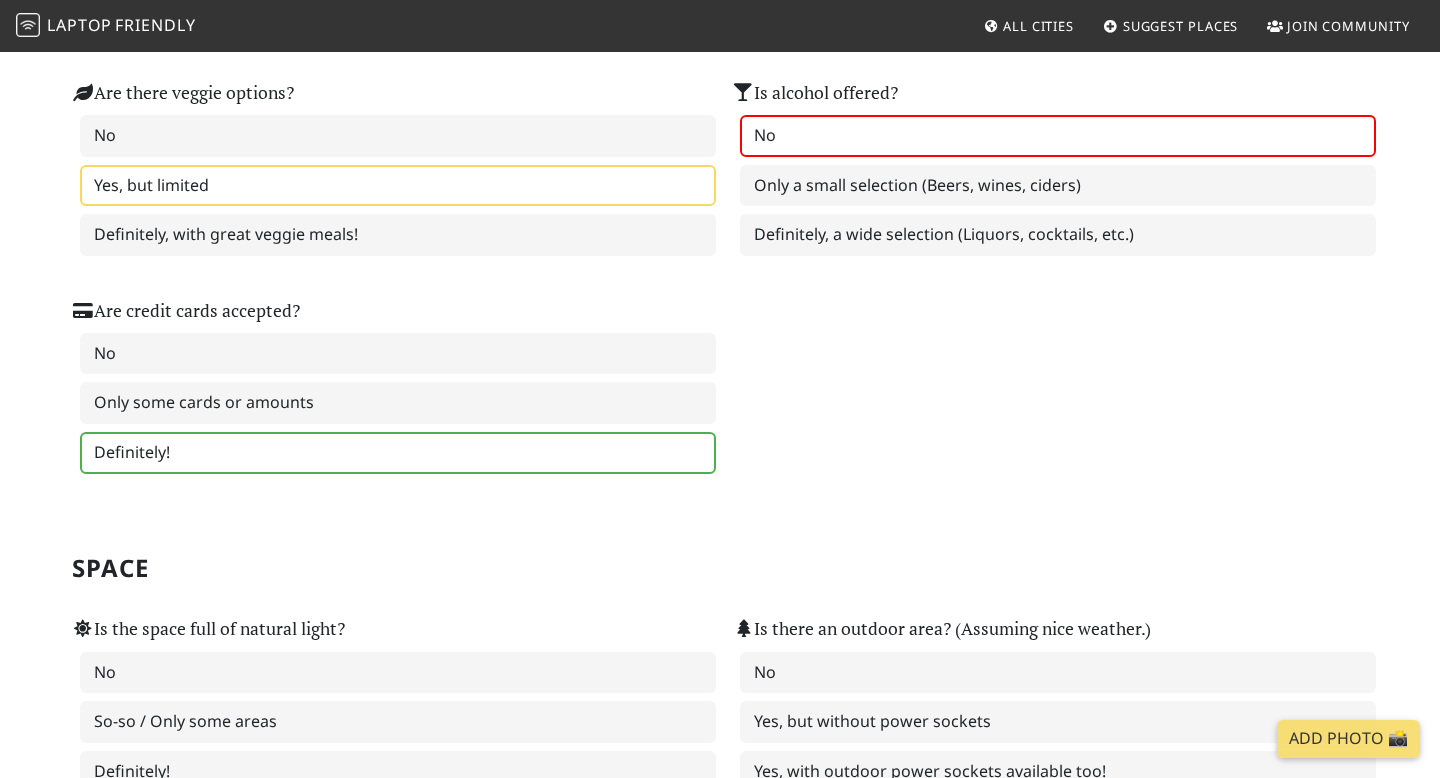 scroll, scrollTop: 1531, scrollLeft: 0, axis: vertical 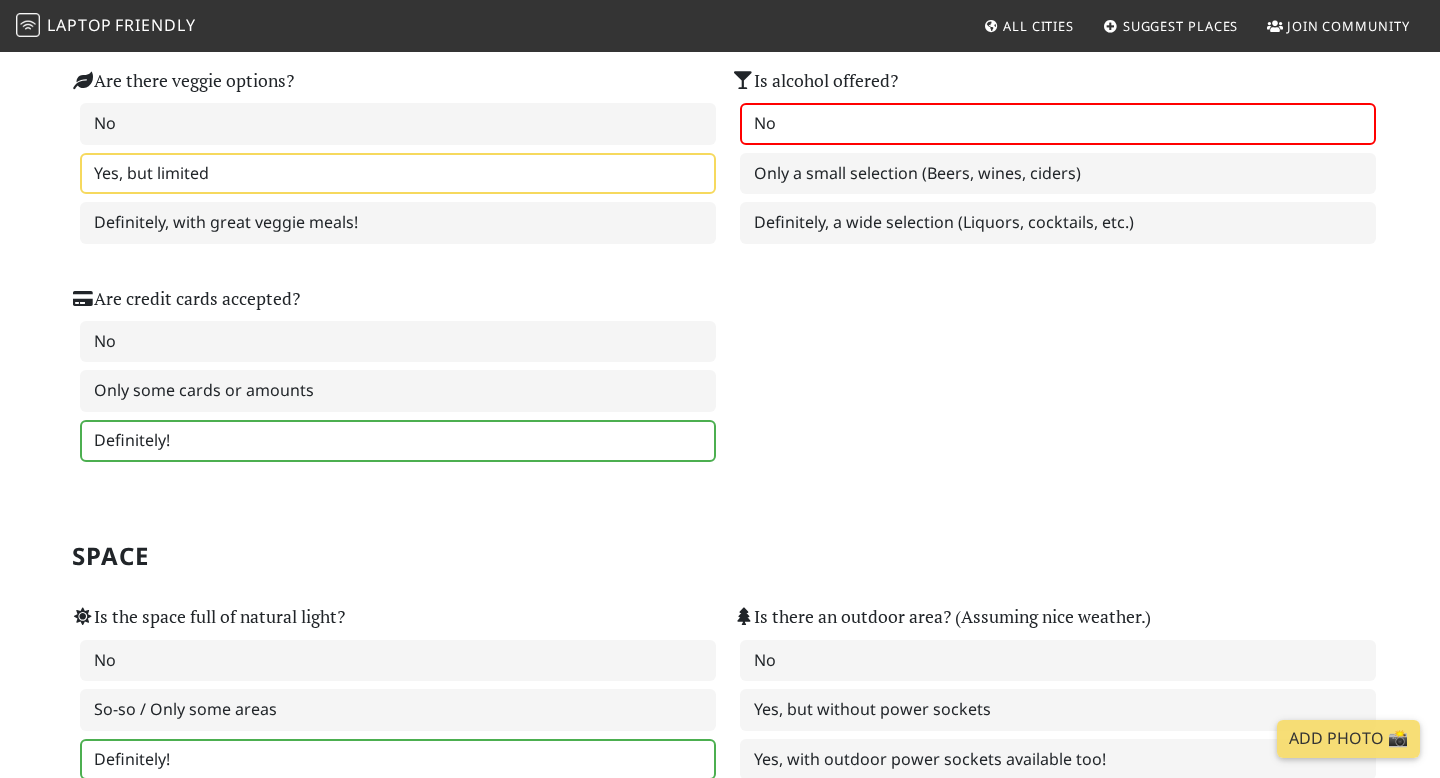 click on "Definitely!" at bounding box center [398, 760] 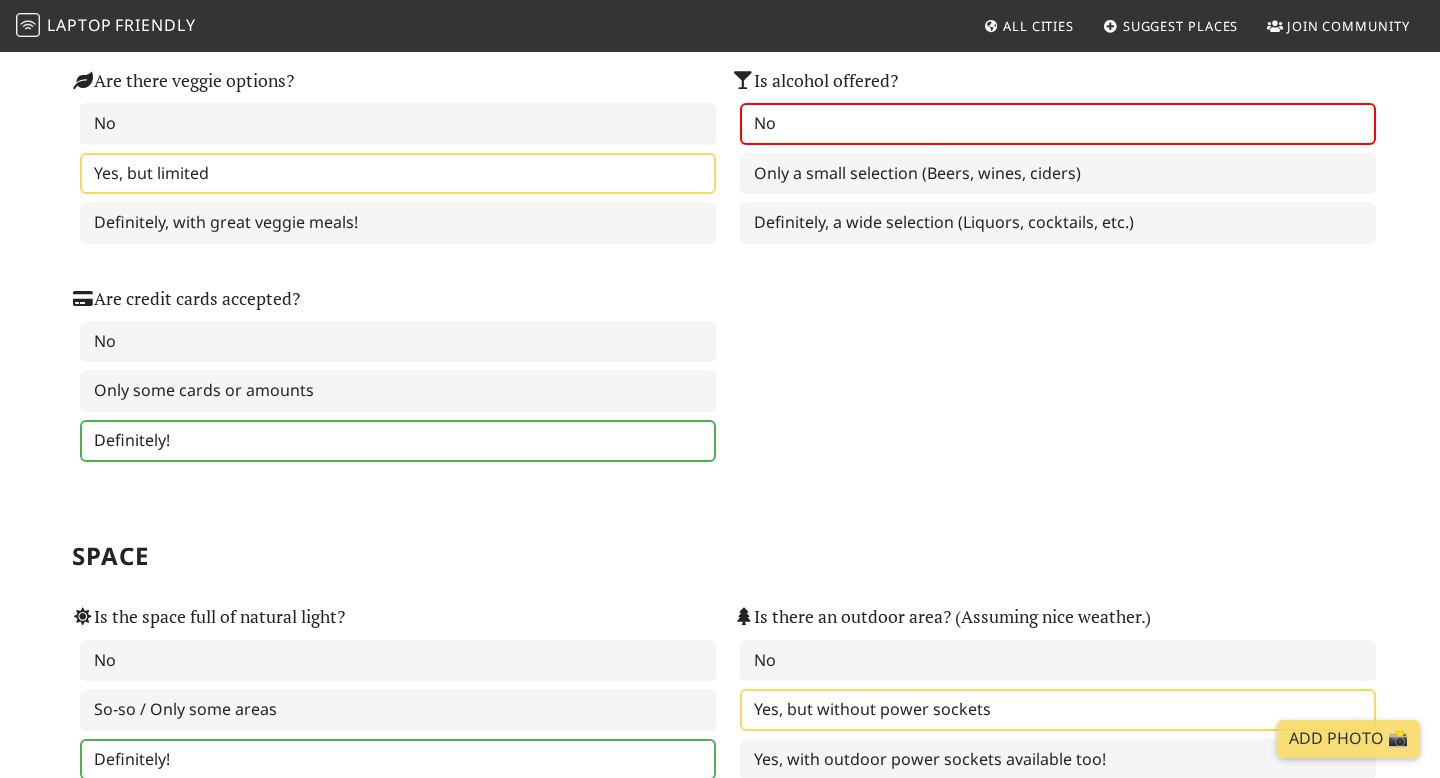 click on "Yes, but without power sockets" at bounding box center [1058, 710] 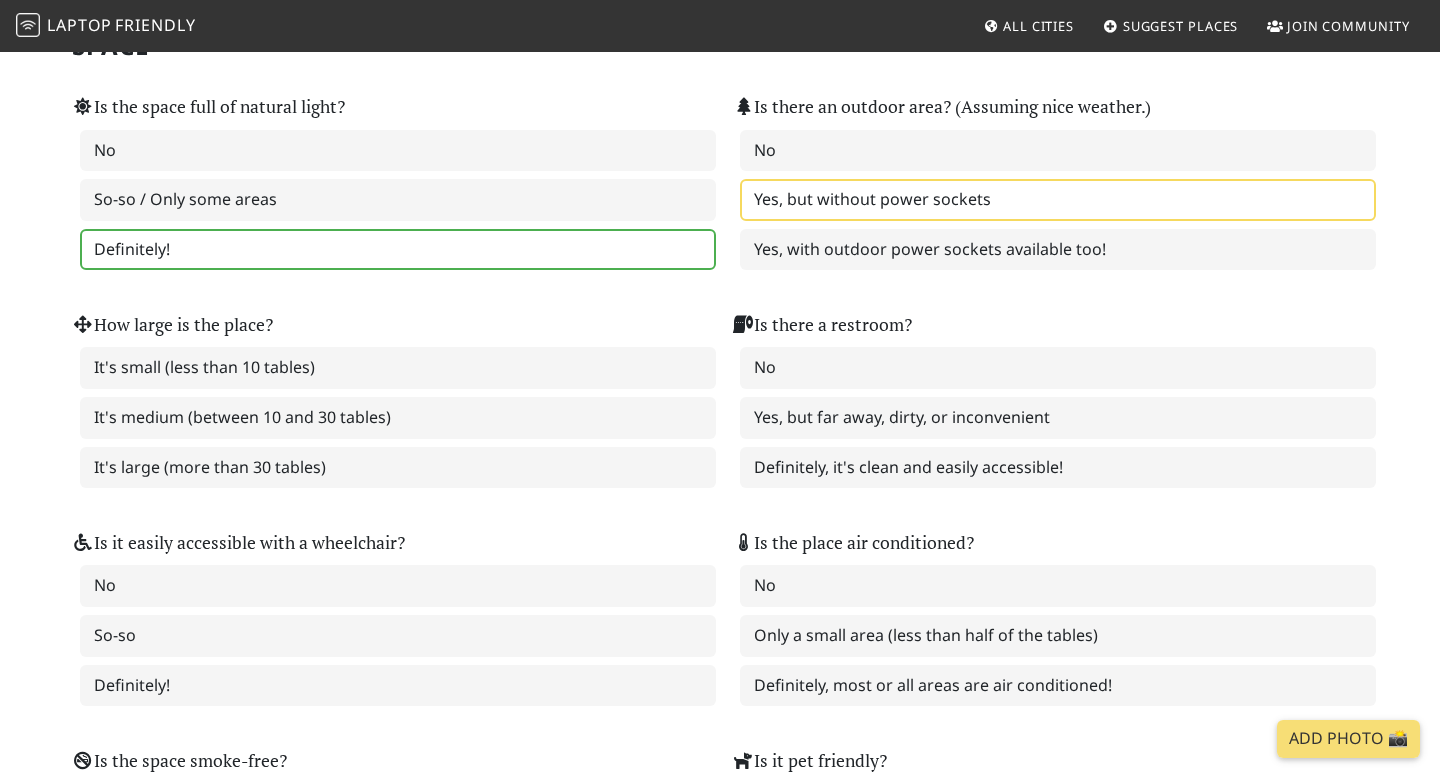 scroll, scrollTop: 2048, scrollLeft: 0, axis: vertical 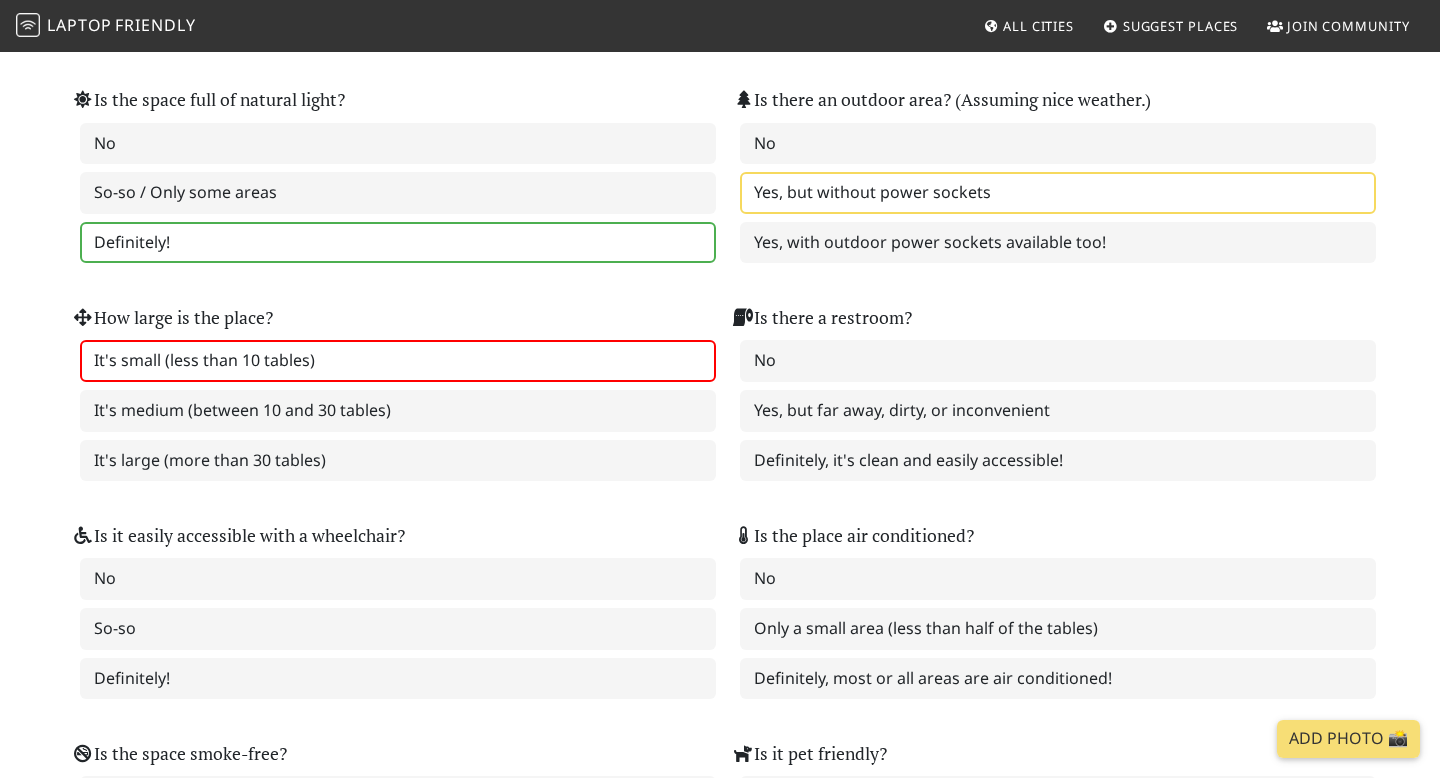 click on "It's small (less than 10 tables)" at bounding box center [398, 361] 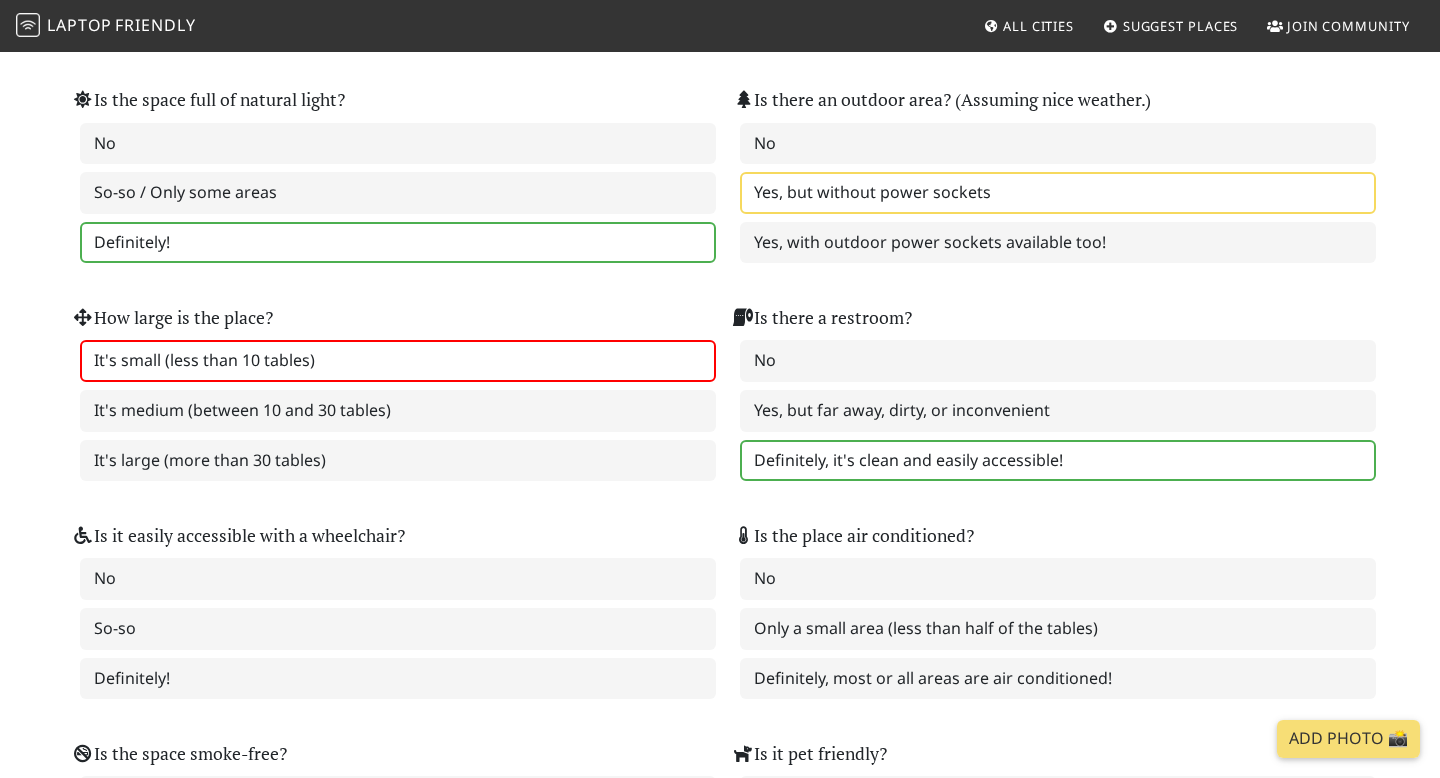 click on "Definitely, it's clean and easily accessible!" at bounding box center [1058, 461] 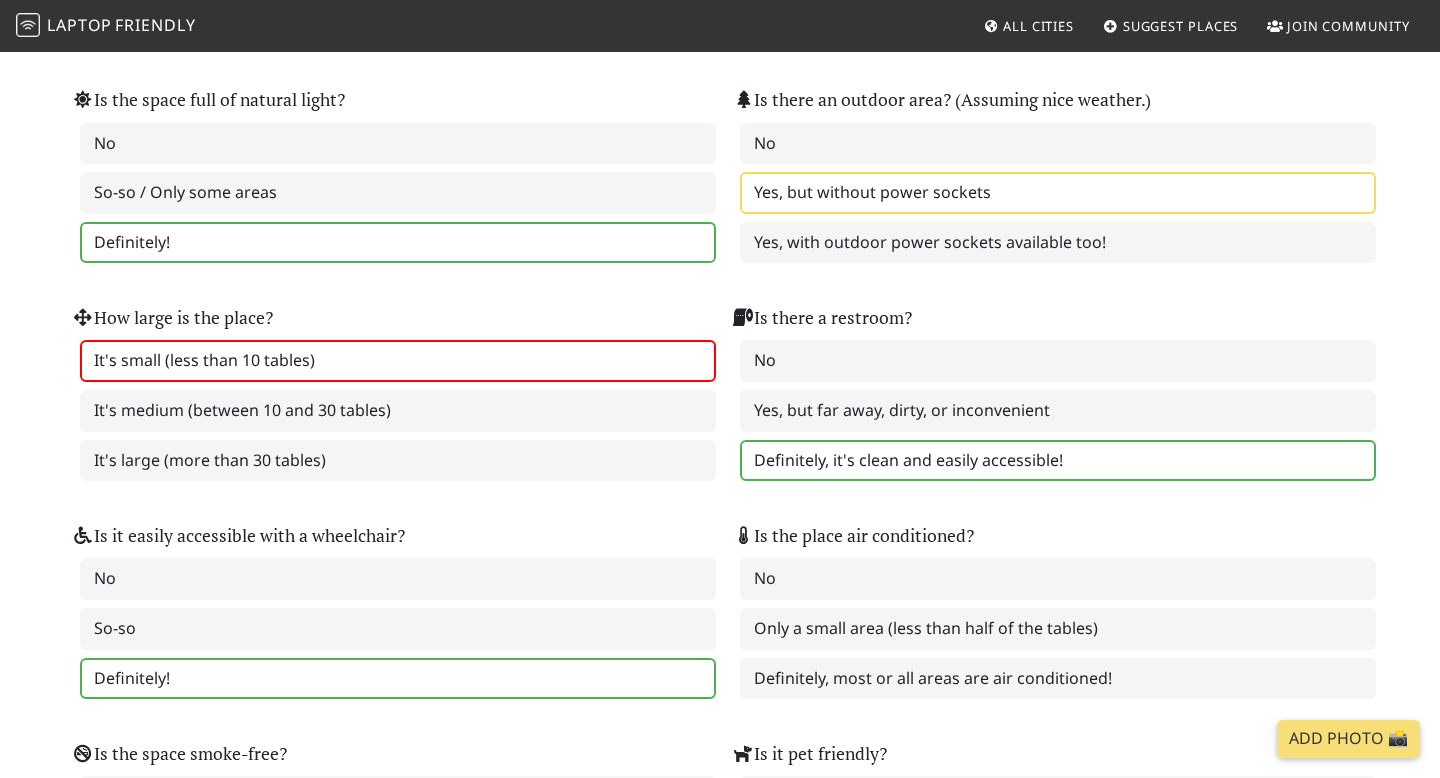 click on "Definitely!" at bounding box center (398, 679) 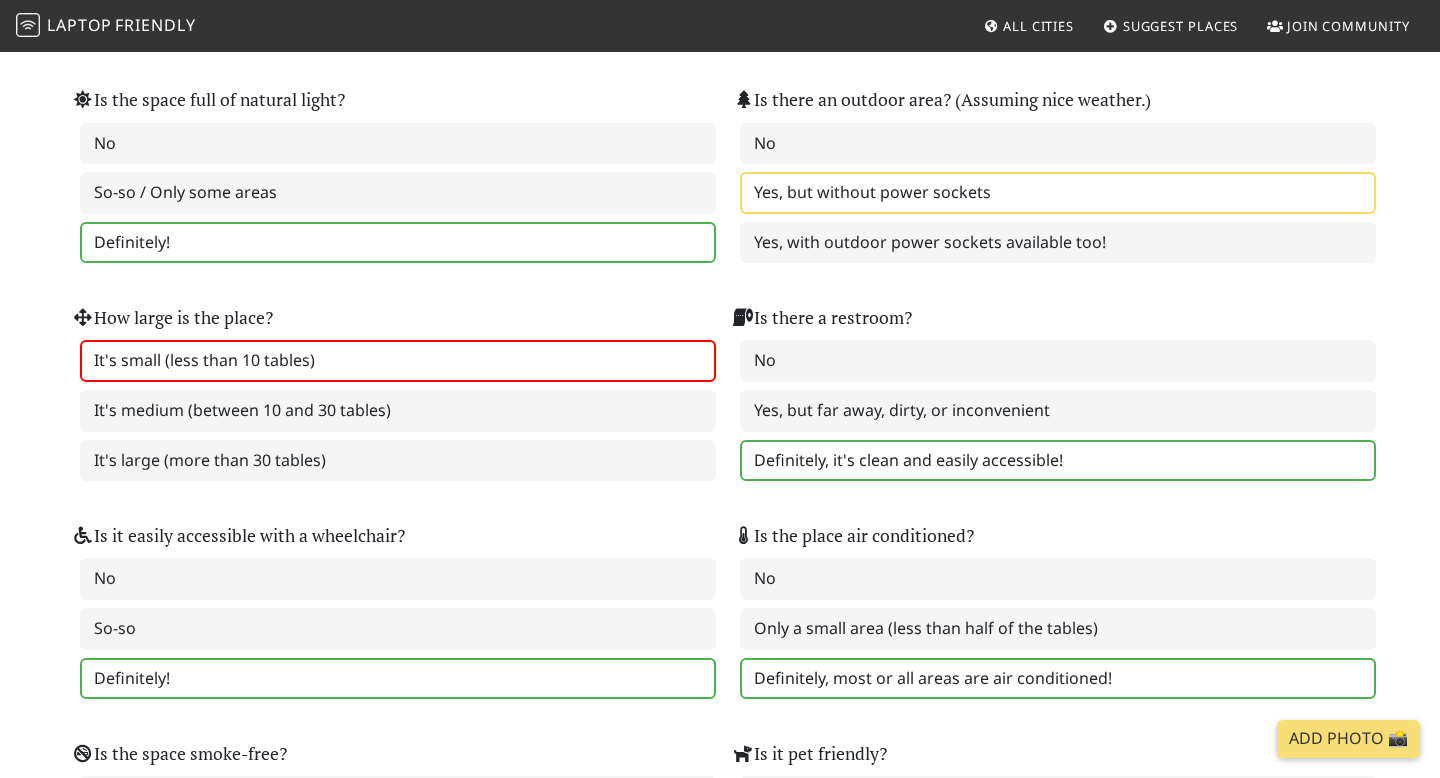 click on "Definitely, most or all areas are air conditioned!" at bounding box center (1058, 679) 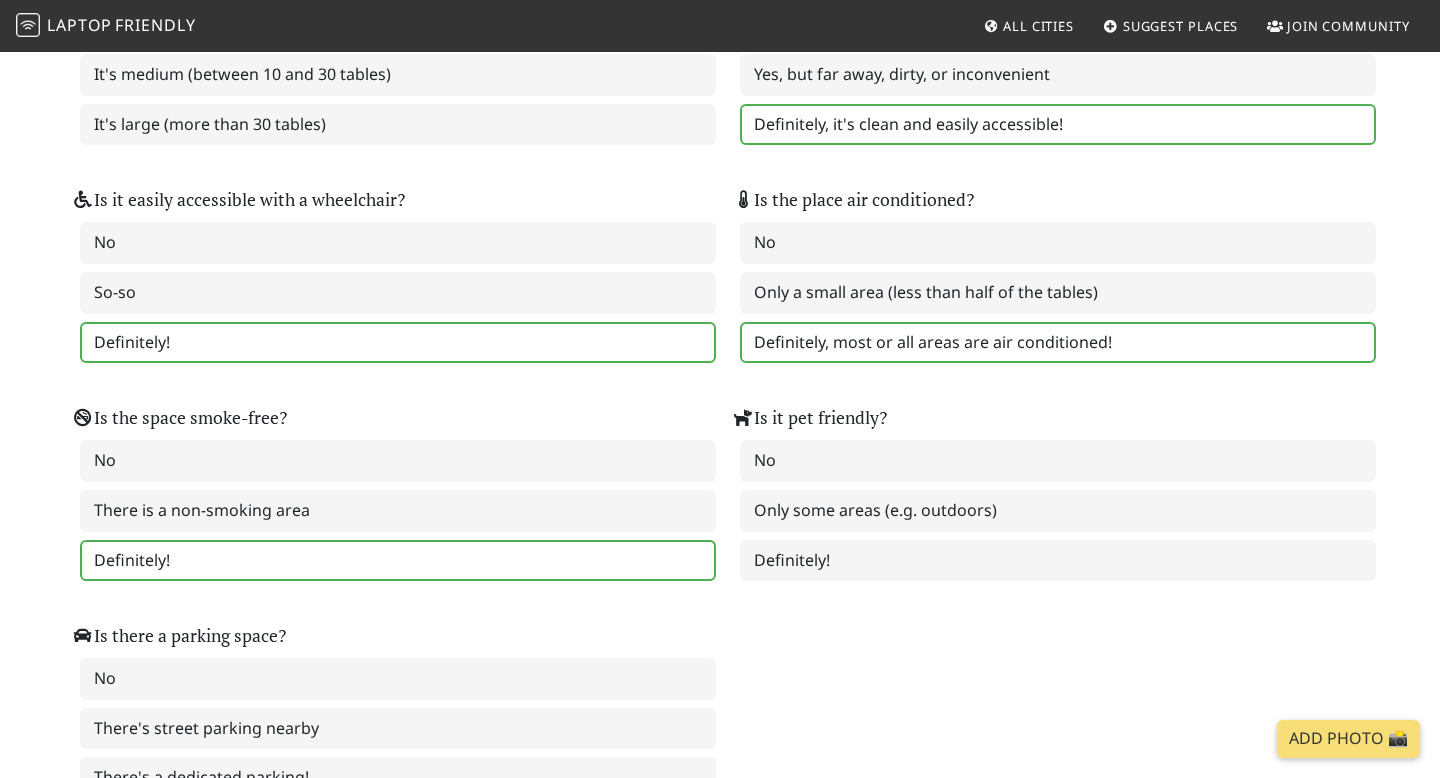 click on "Definitely!" at bounding box center (398, 561) 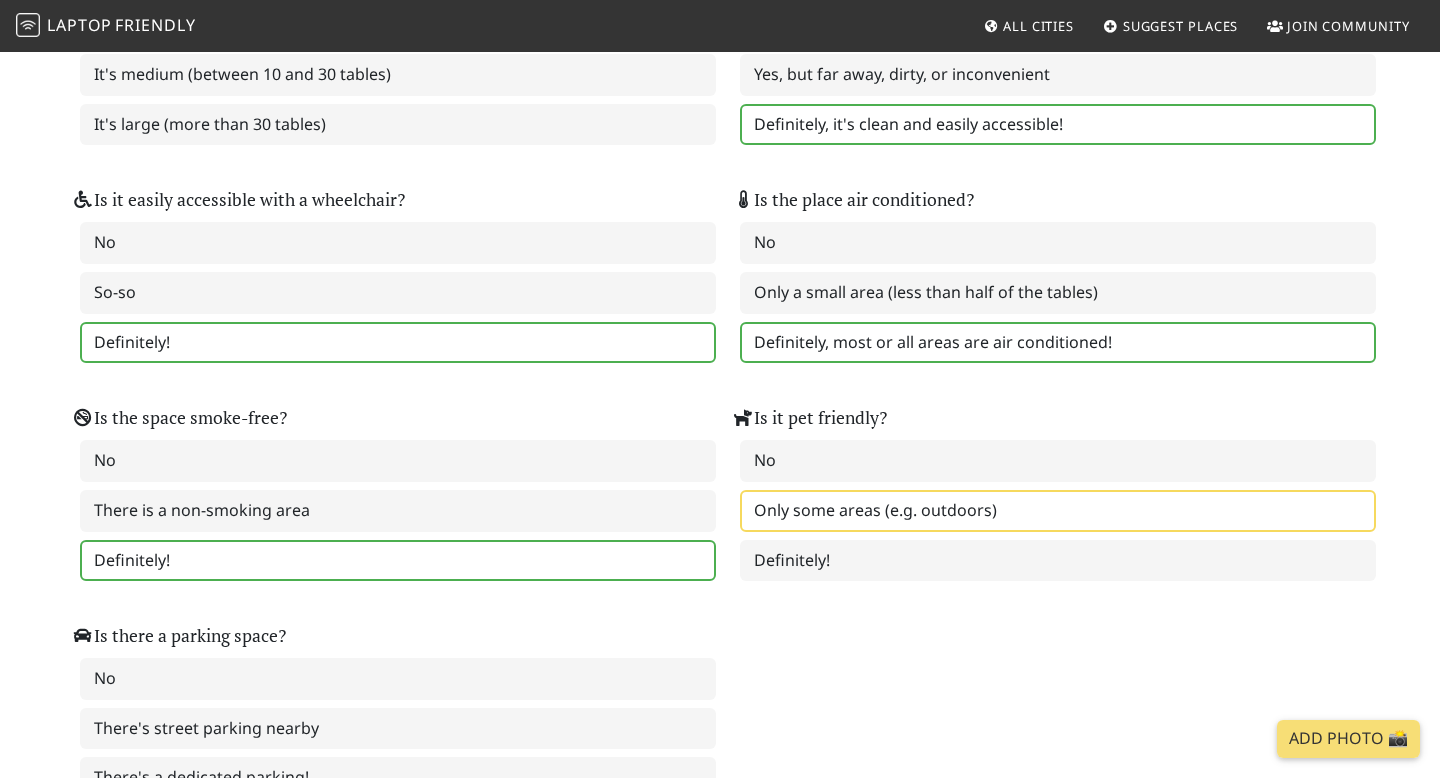 click on "Only some areas (e.g. outdoors)" at bounding box center (1058, 511) 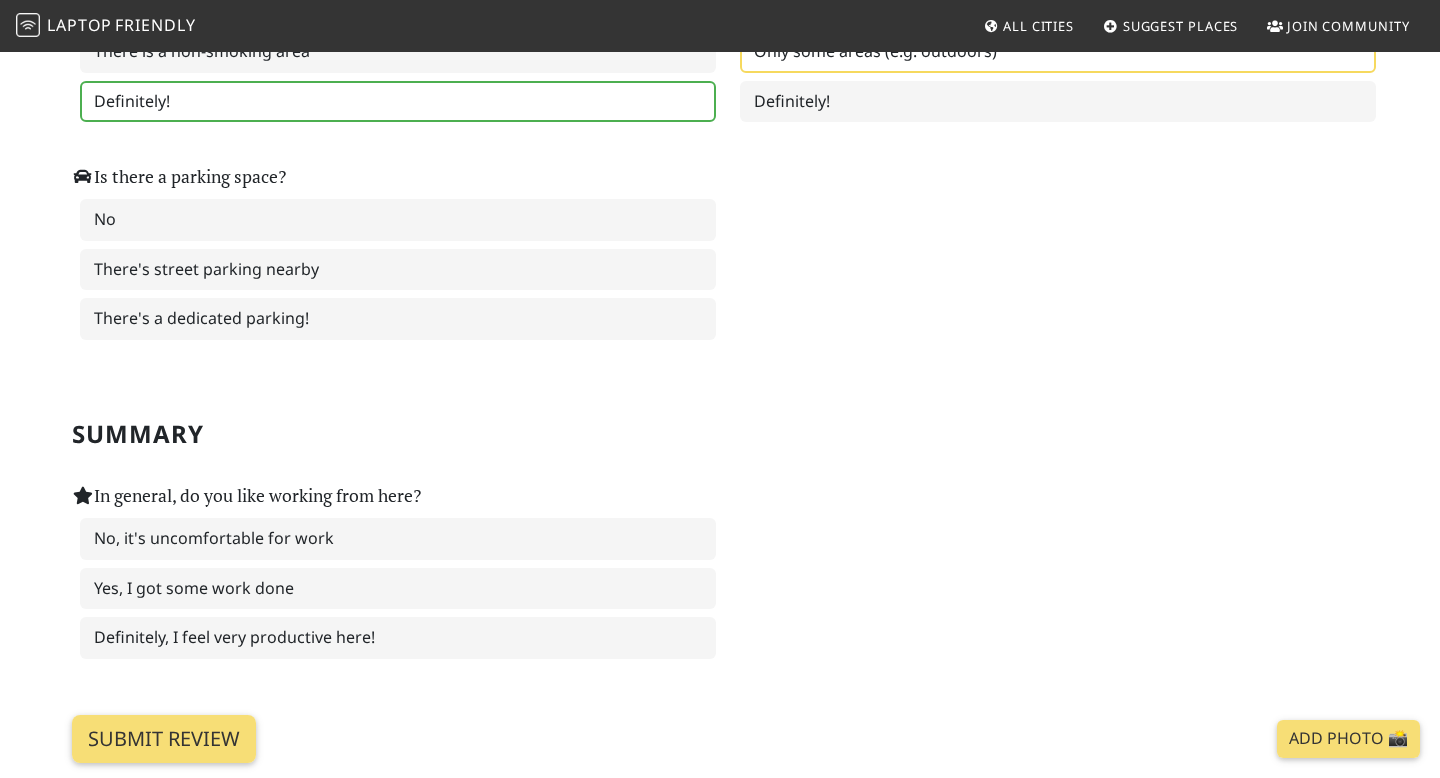 scroll, scrollTop: 2868, scrollLeft: 0, axis: vertical 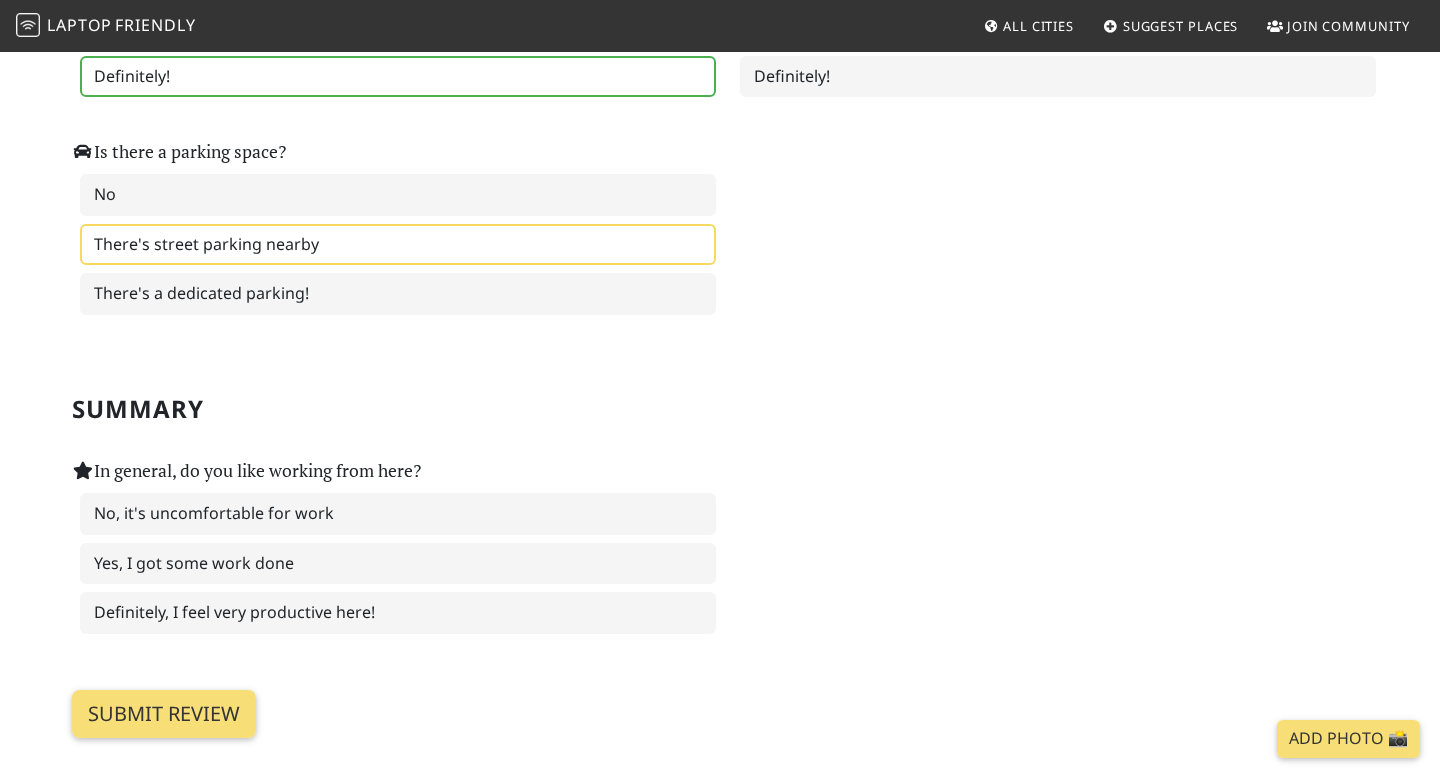 click on "There's street parking nearby" at bounding box center (398, 245) 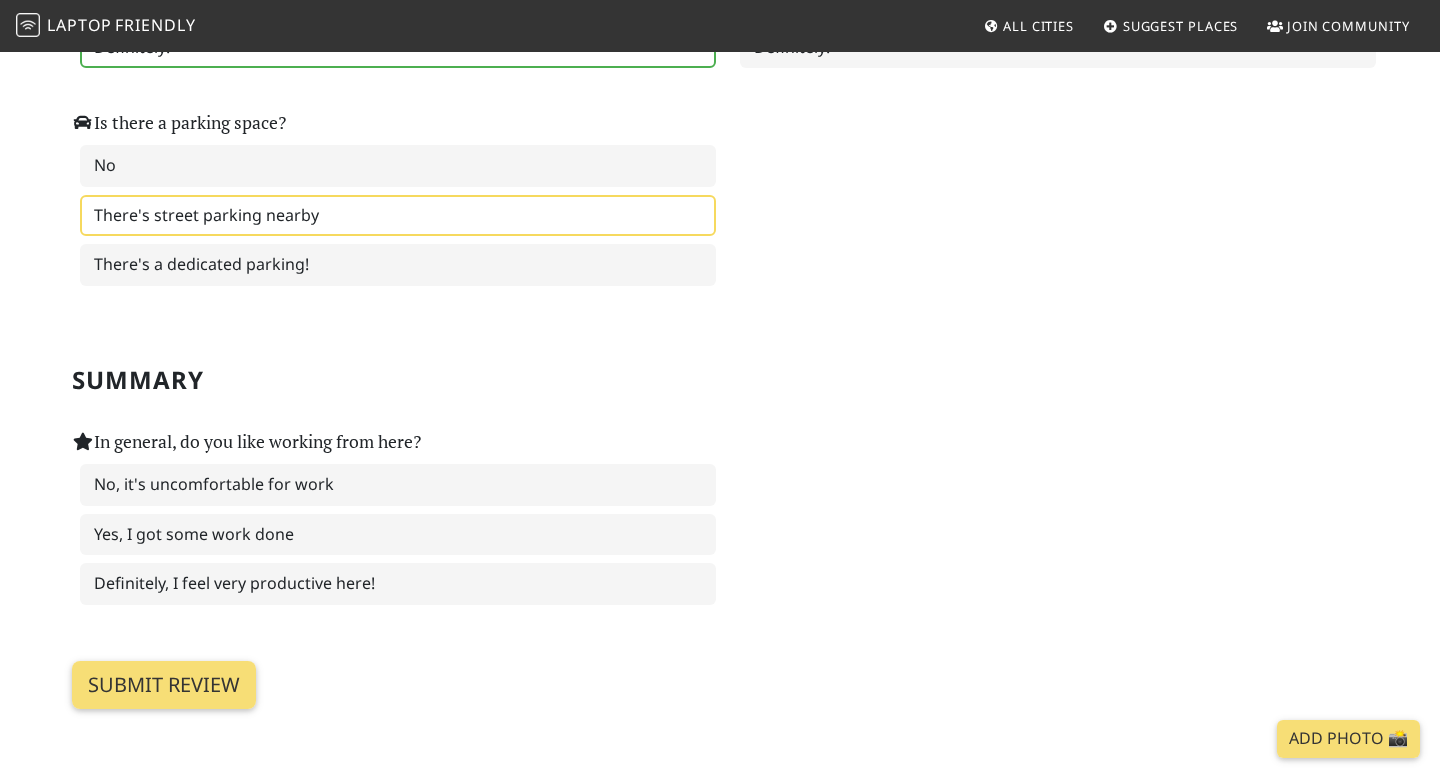 scroll, scrollTop: 2899, scrollLeft: 0, axis: vertical 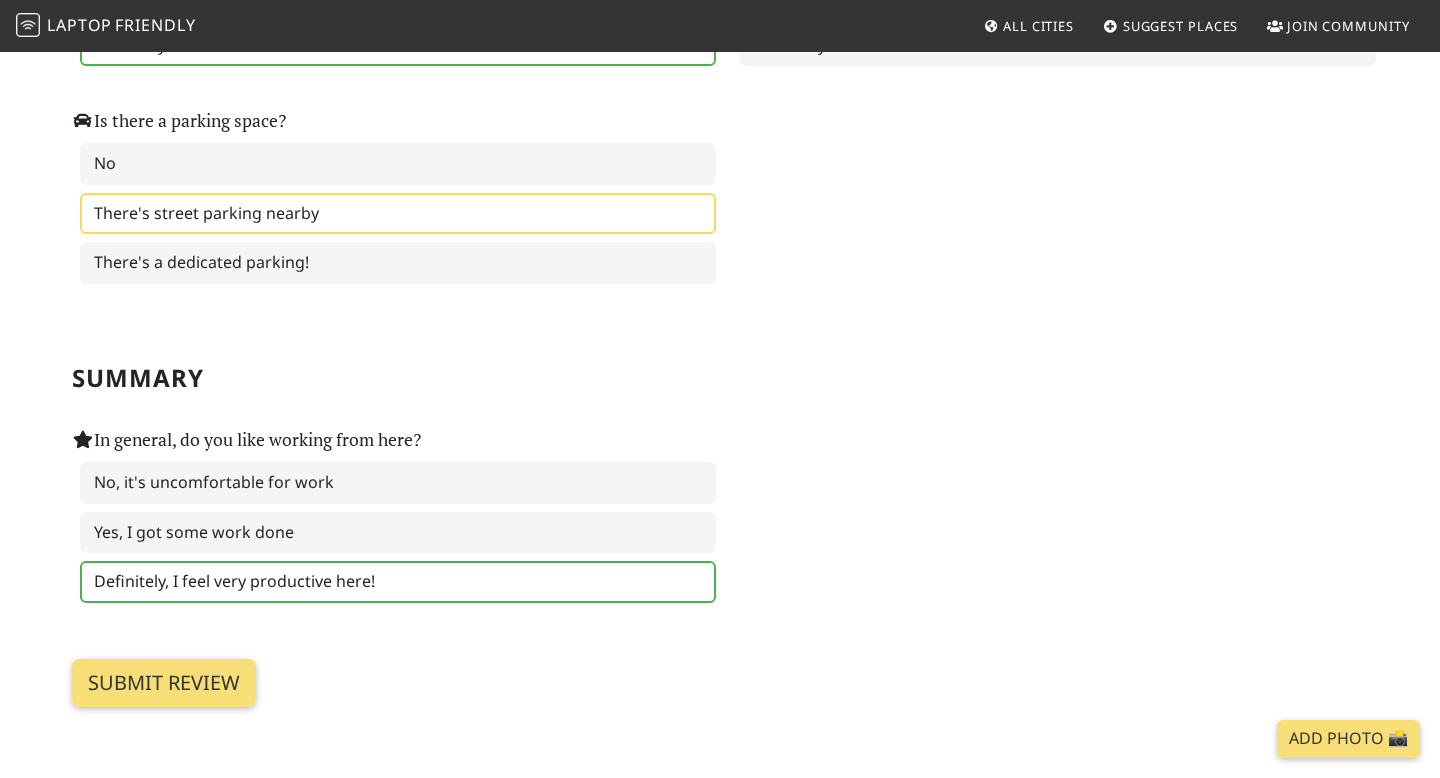 click on "Definitely, I feel very productive here!" at bounding box center (398, 582) 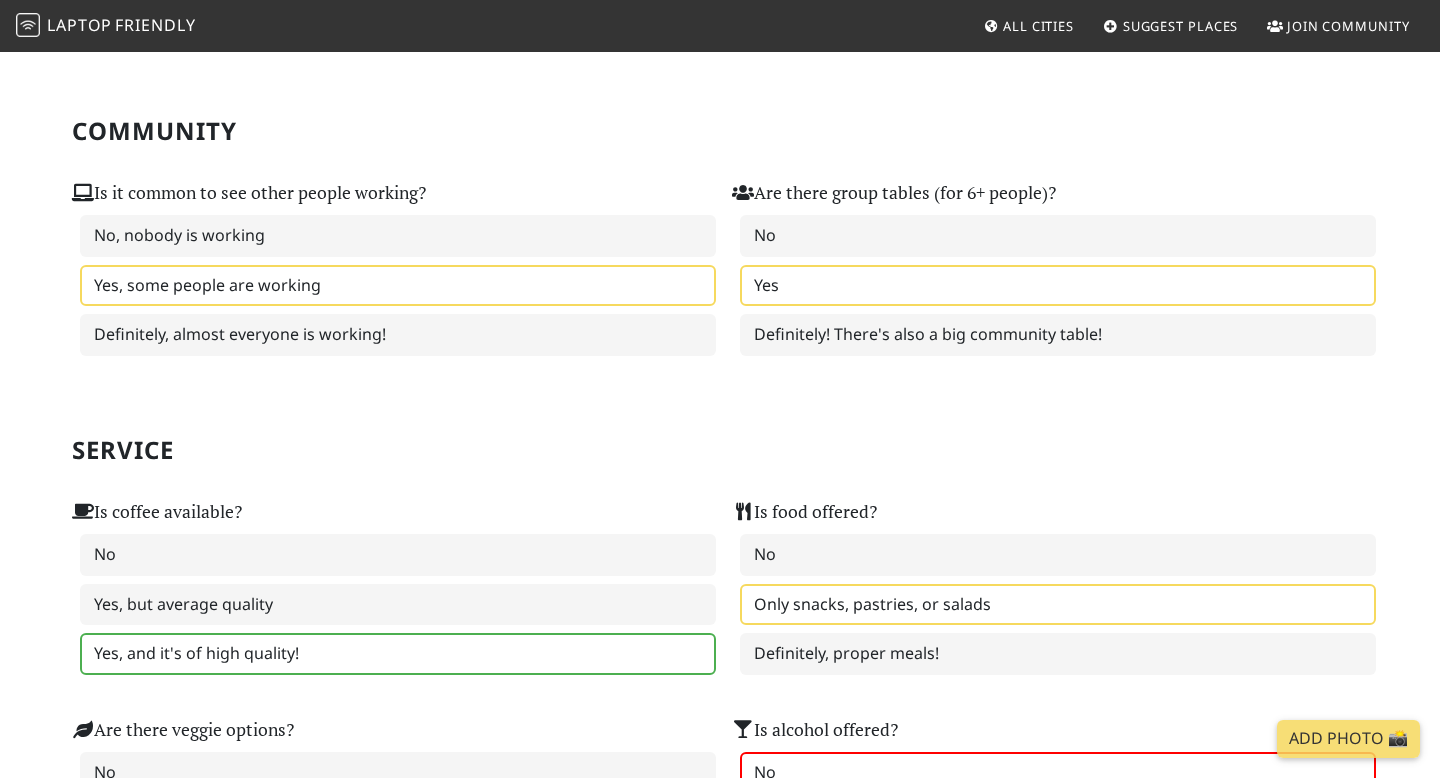 scroll, scrollTop: 883, scrollLeft: 0, axis: vertical 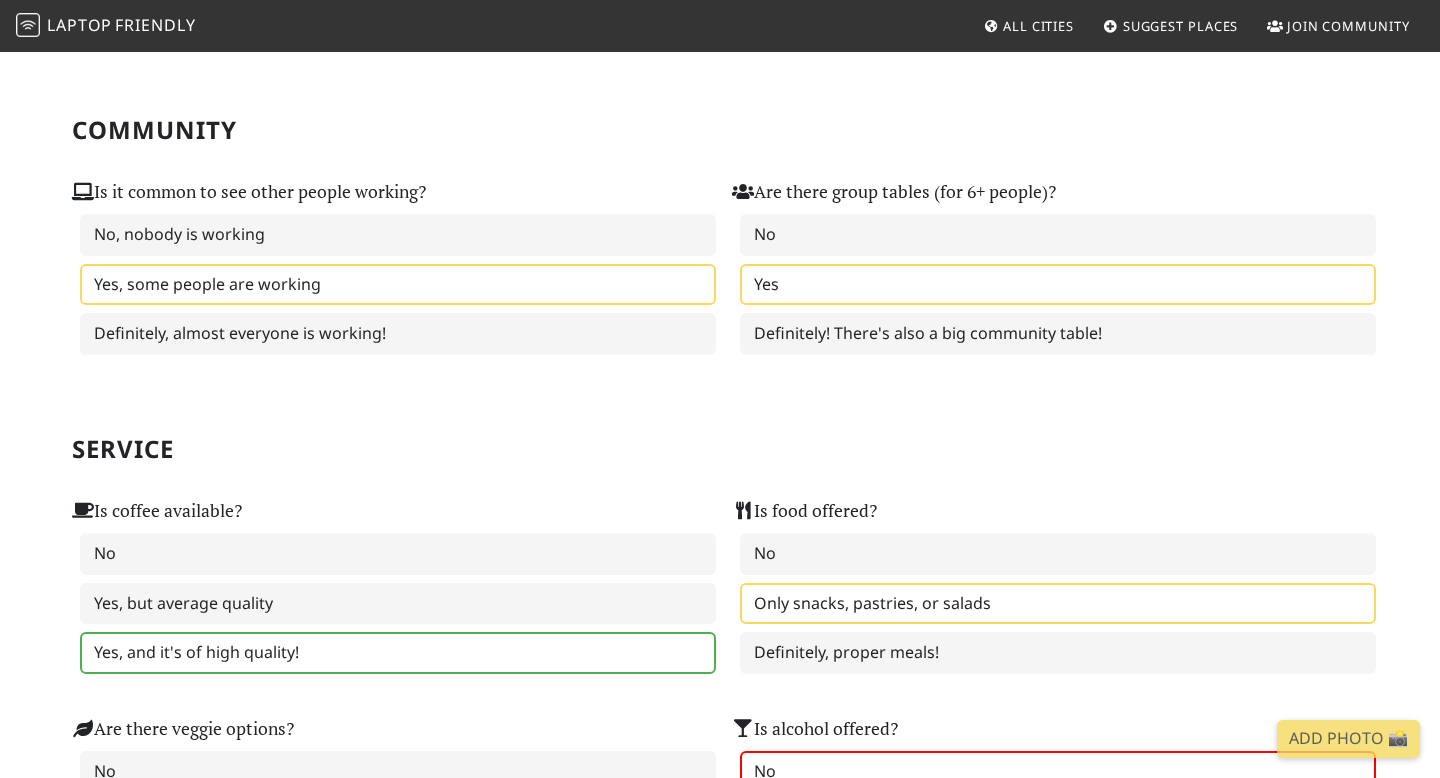 click on "Add Photo 📸" at bounding box center [1348, 739] 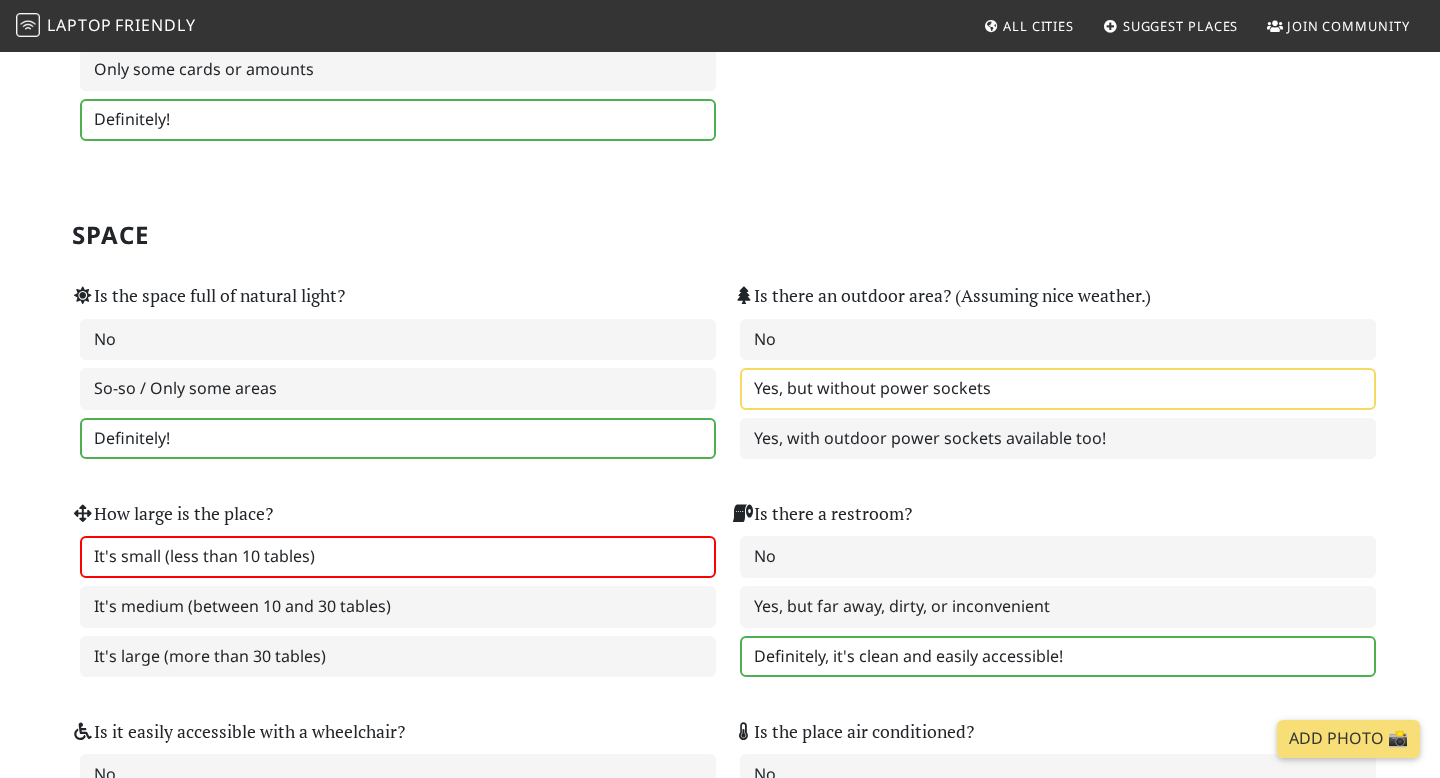 scroll, scrollTop: 3092, scrollLeft: 0, axis: vertical 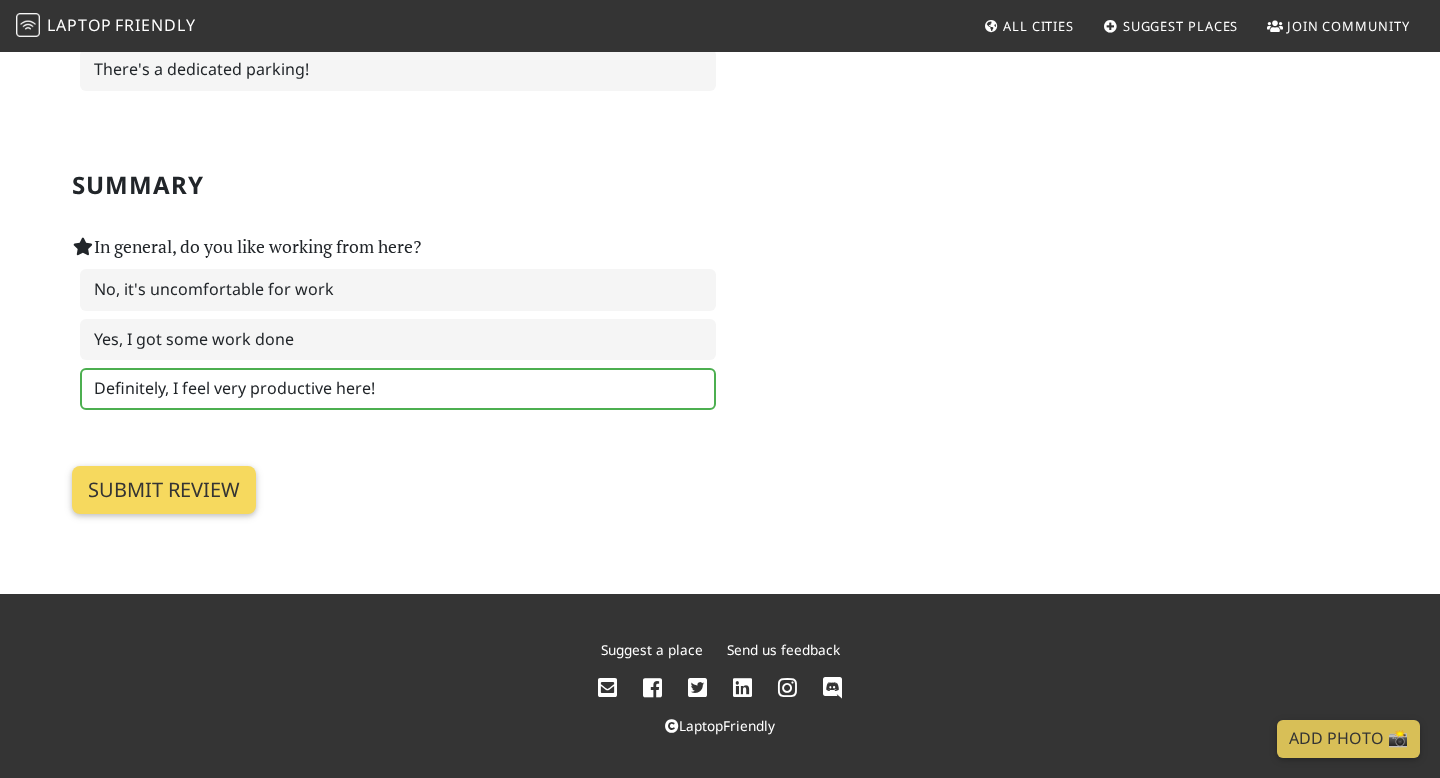 click on "Submit review" at bounding box center [164, 490] 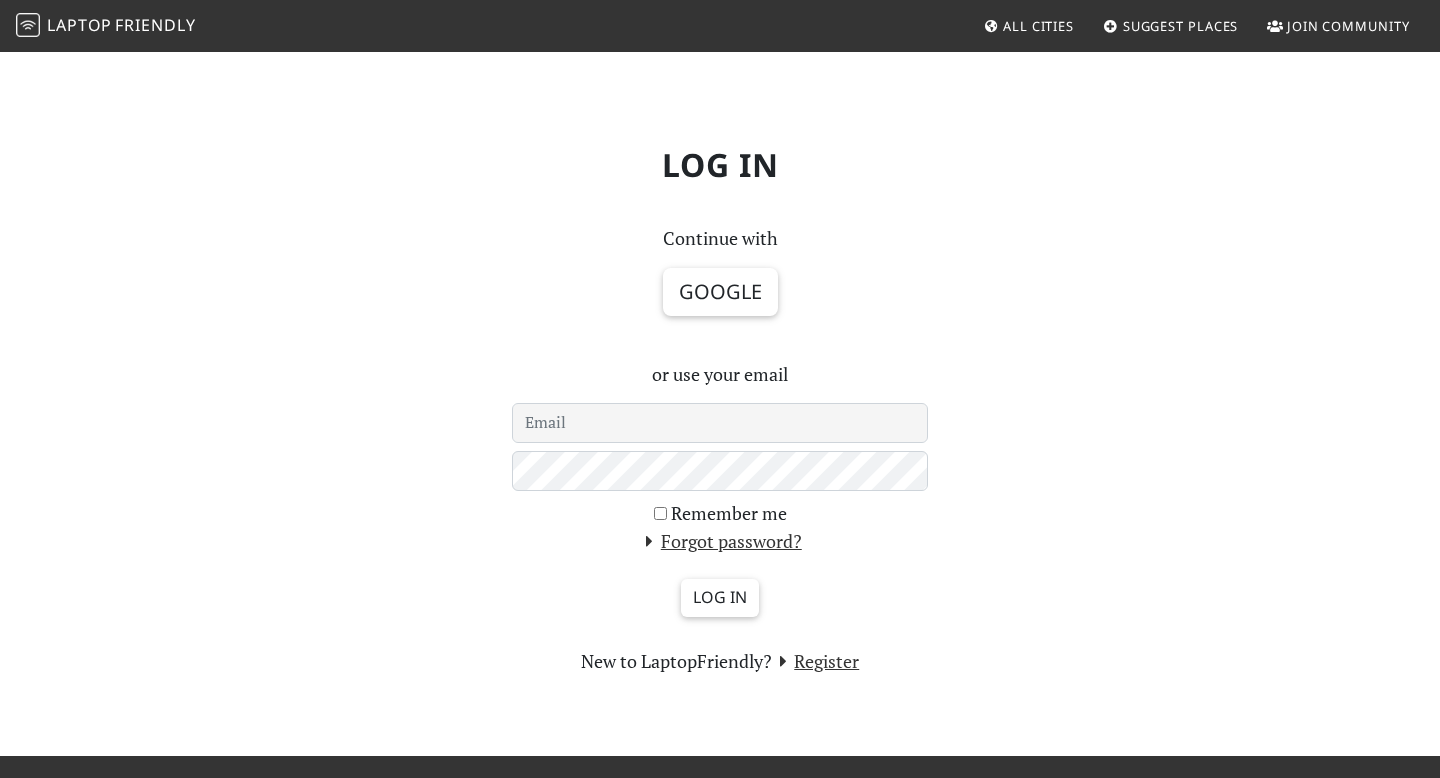 scroll, scrollTop: 0, scrollLeft: 0, axis: both 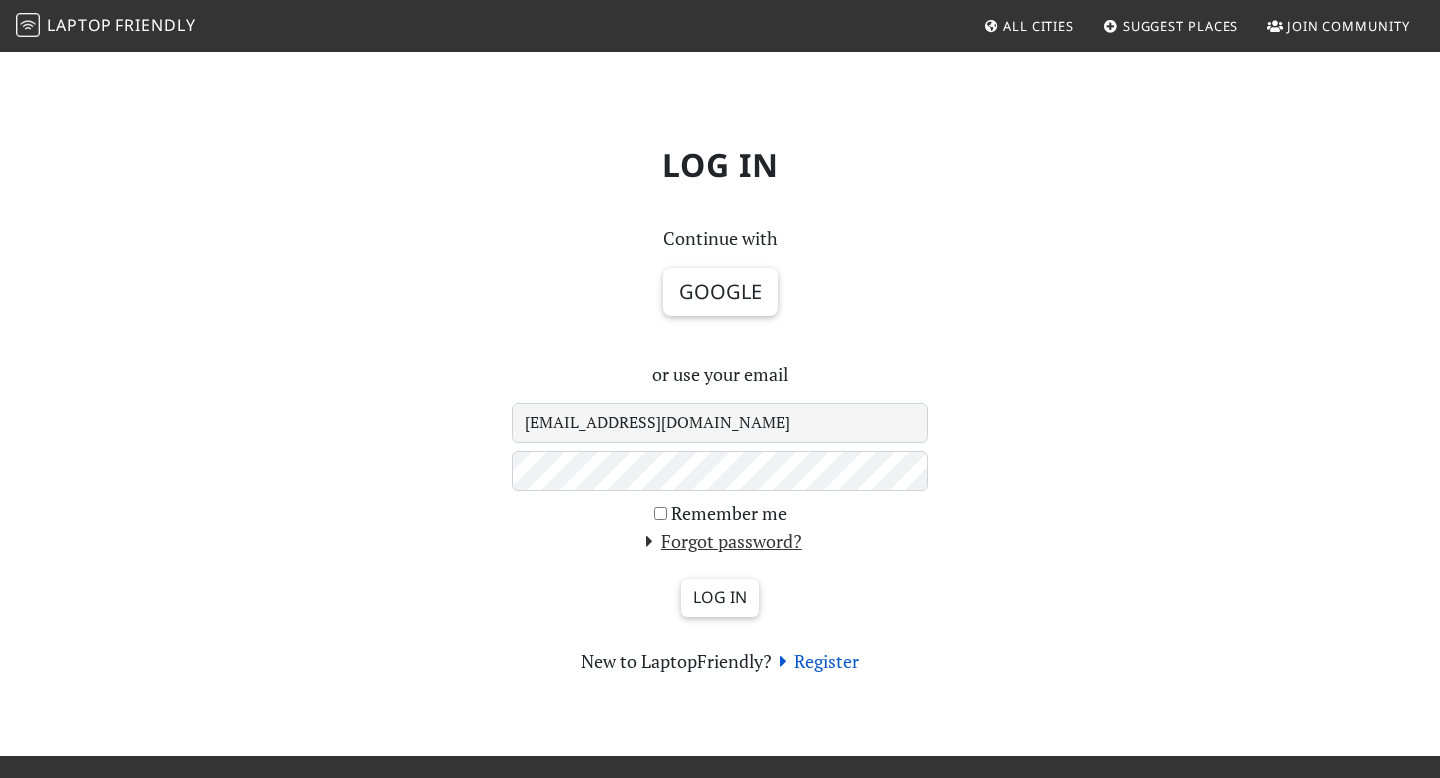 click on "Register" at bounding box center [816, 661] 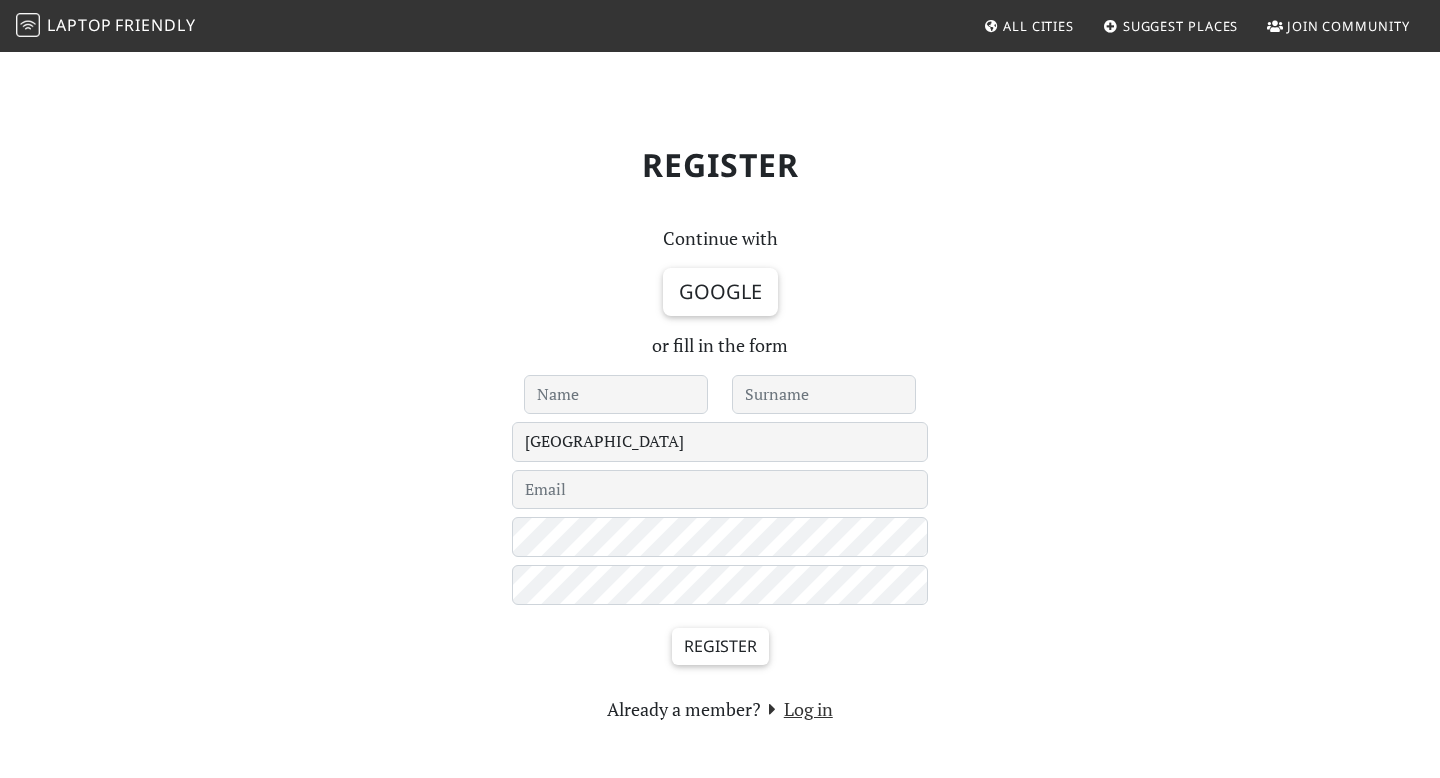 scroll, scrollTop: 0, scrollLeft: 0, axis: both 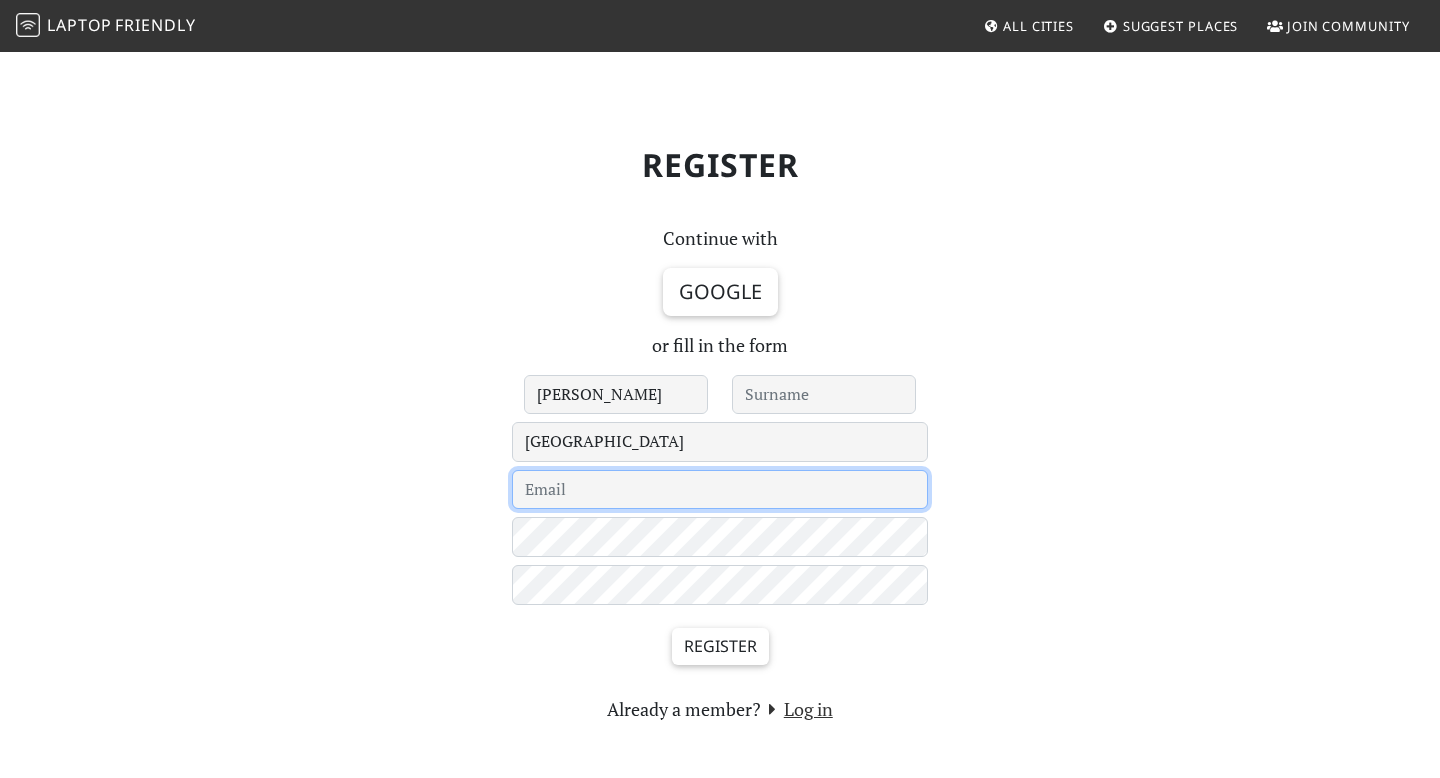 click at bounding box center [720, 490] 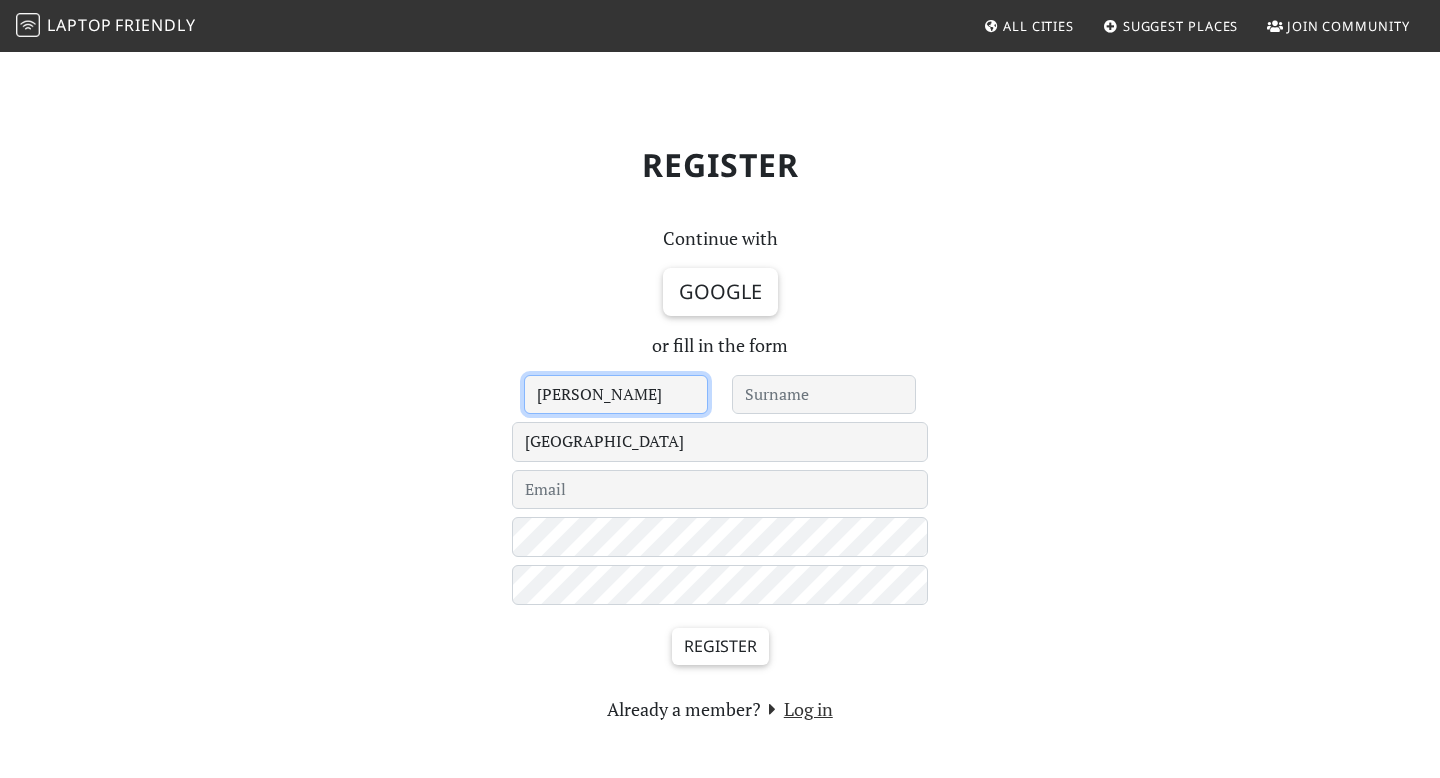 click on "[PERSON_NAME]" at bounding box center (616, 395) 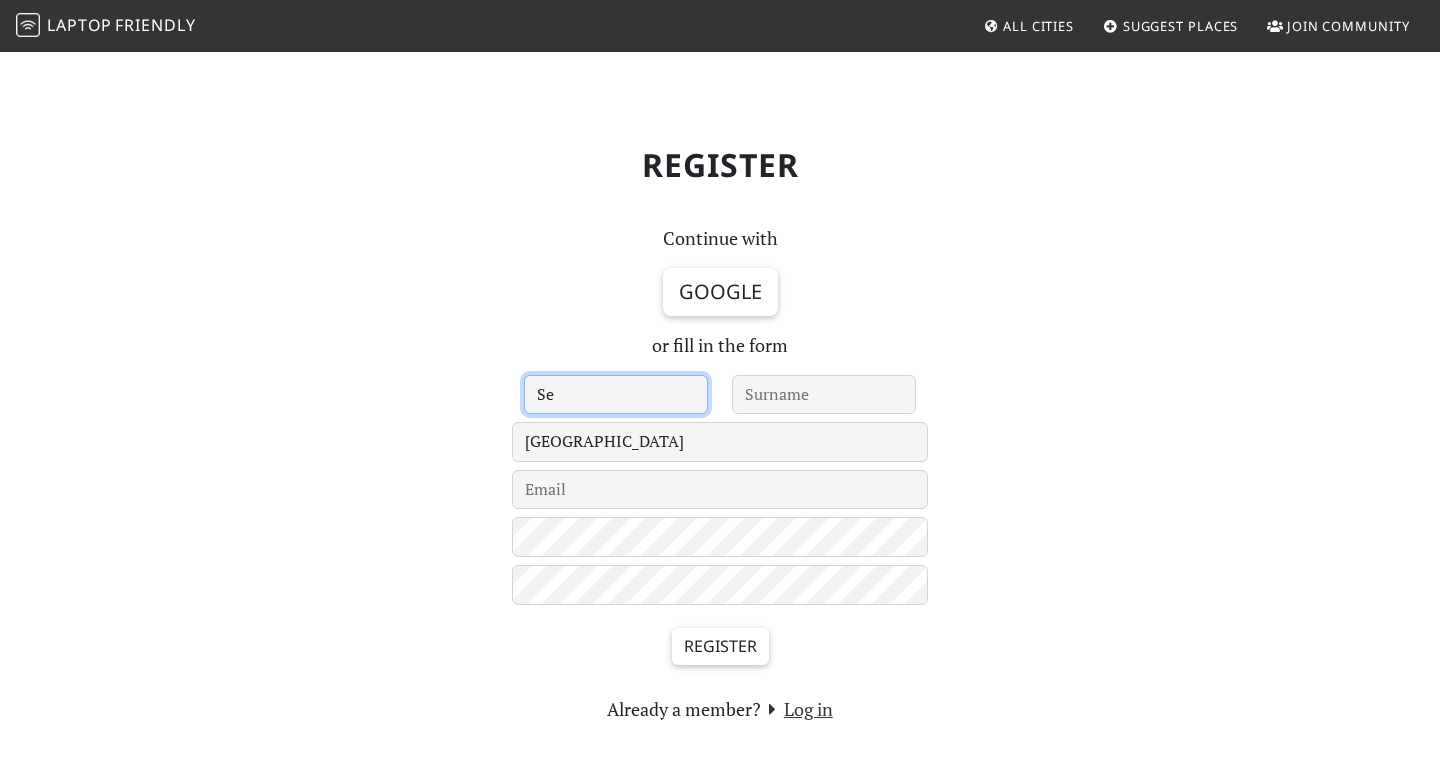 type on "S" 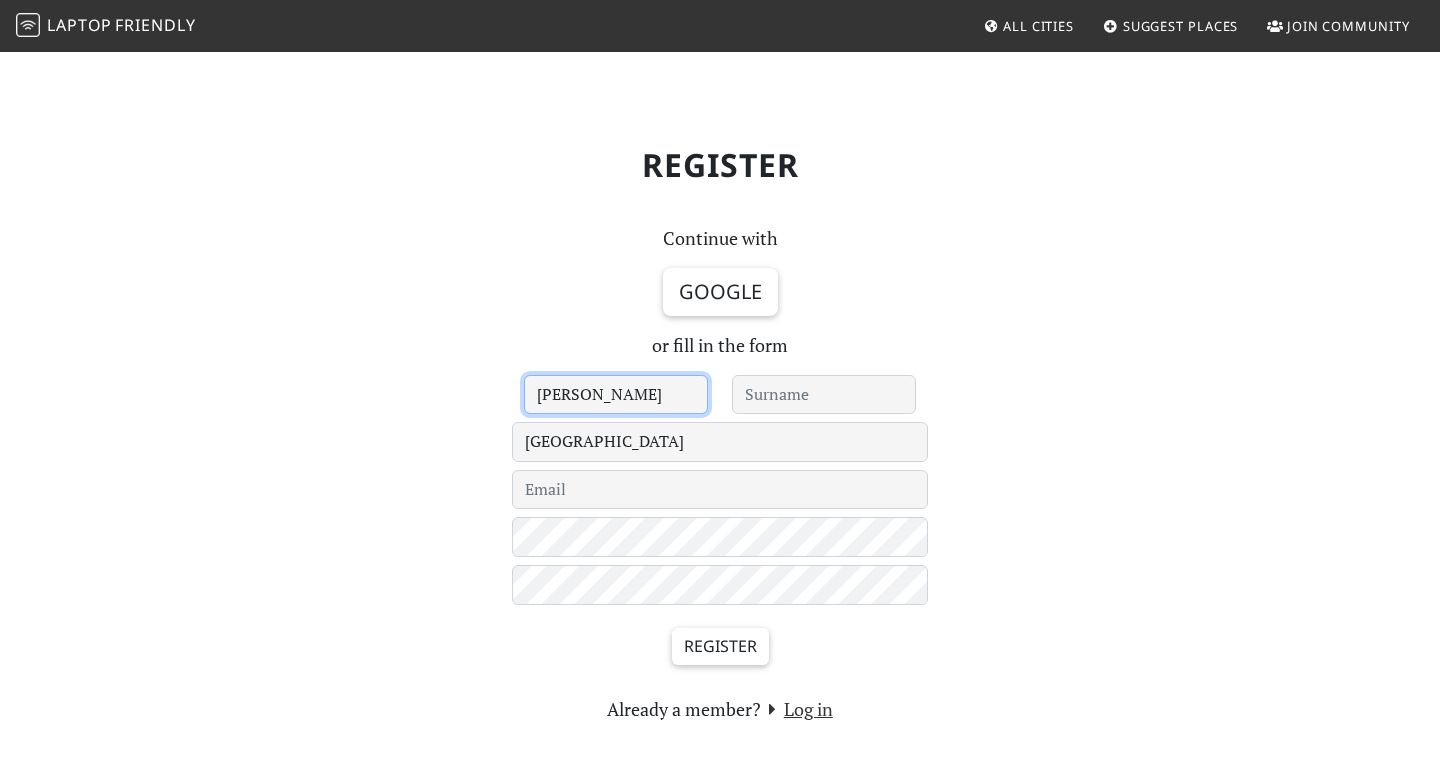 type on "[PERSON_NAME]" 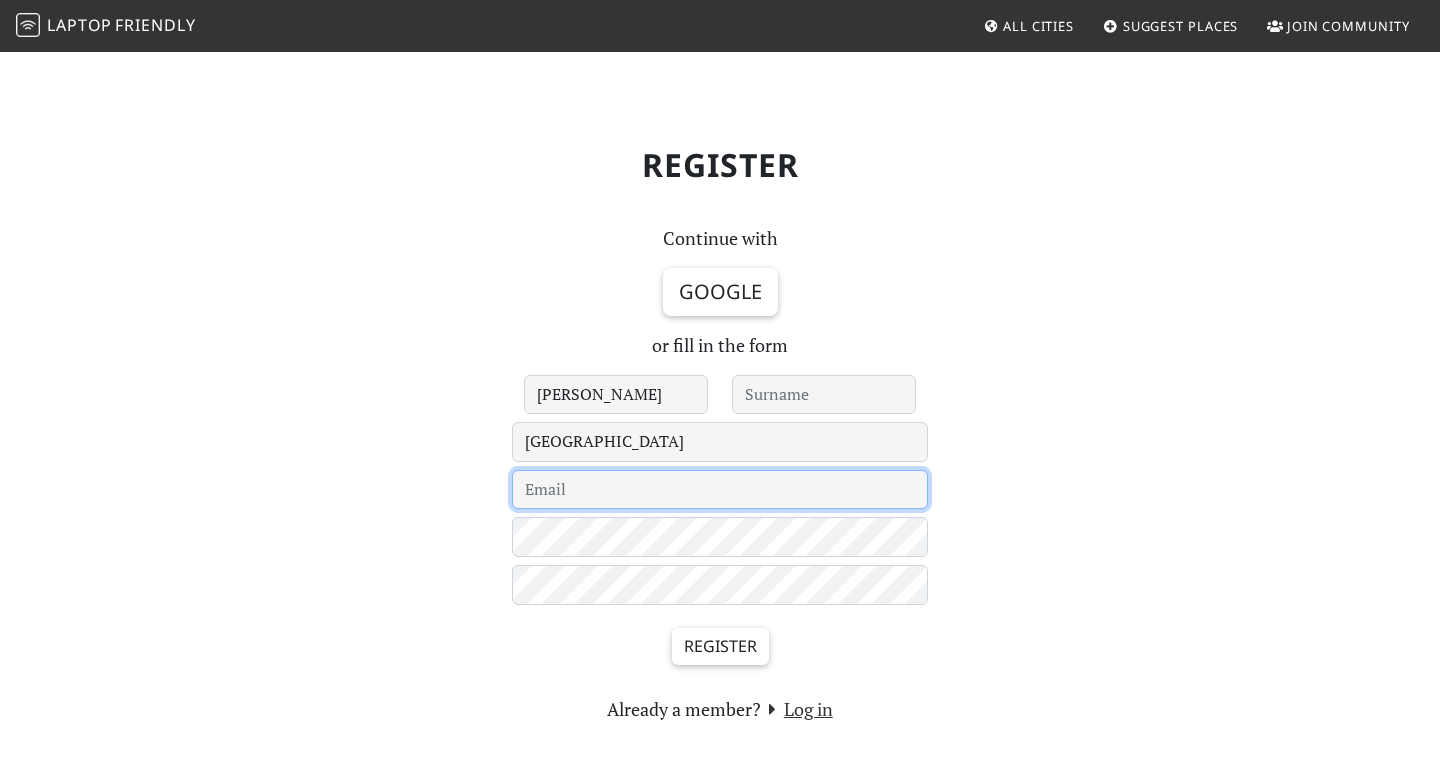 click at bounding box center [720, 490] 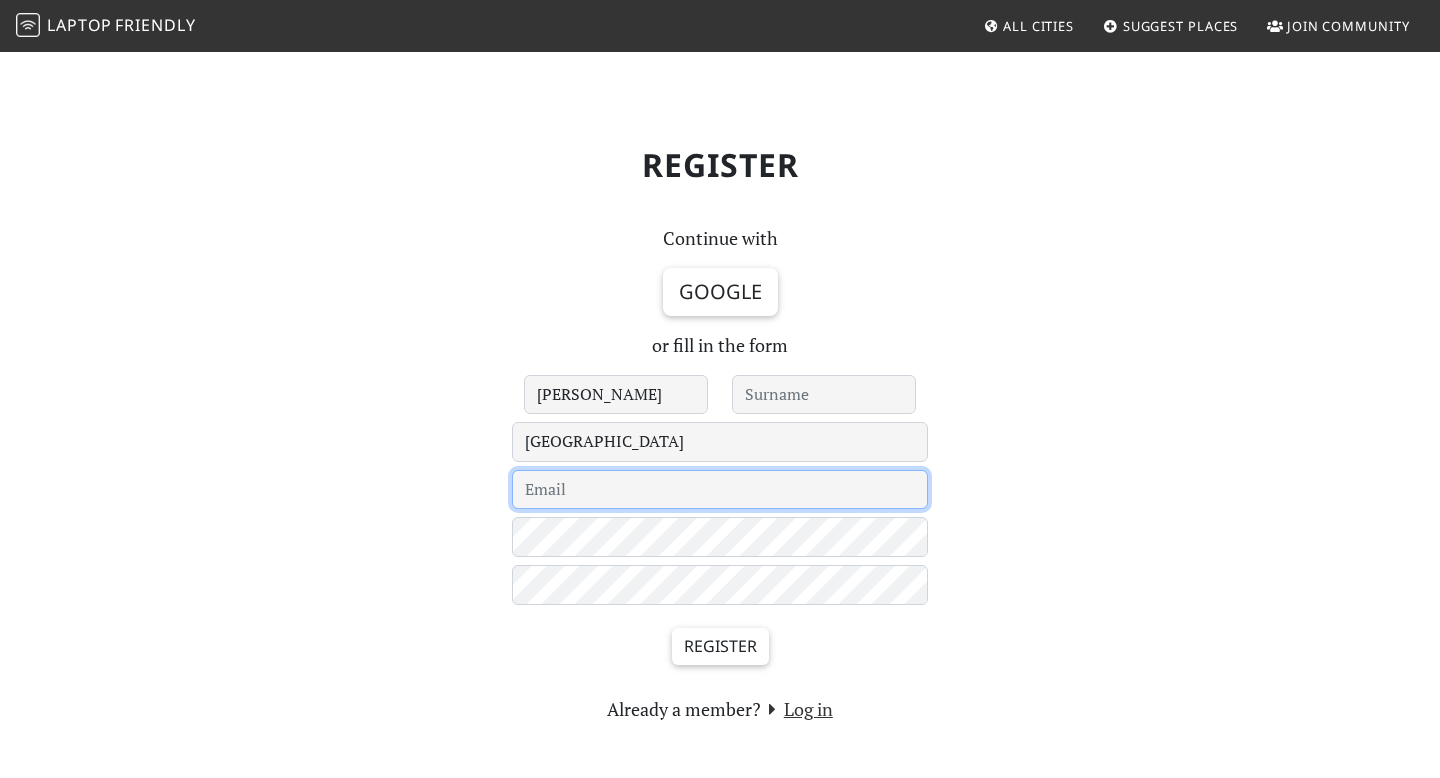 type on "smoorego@gmail.com" 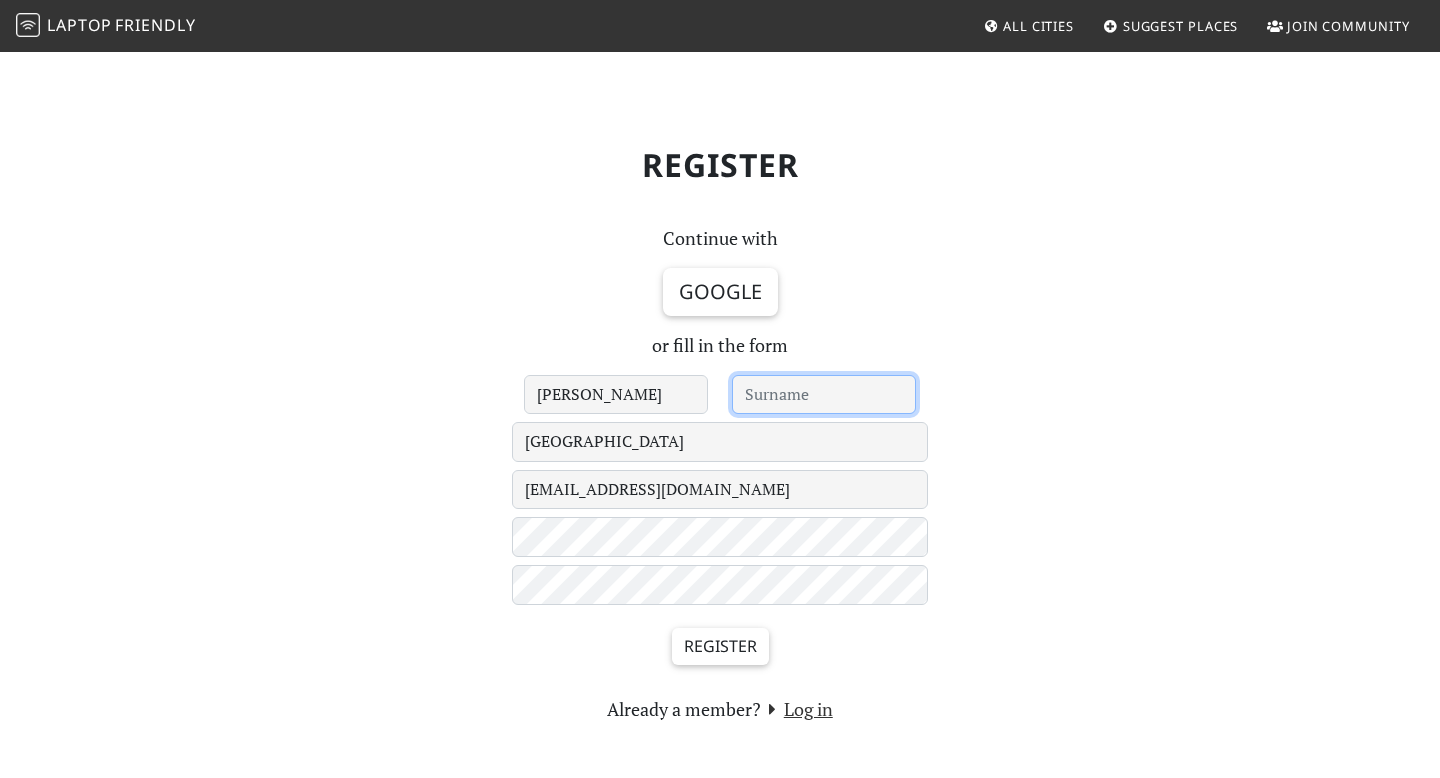 type on "Moore" 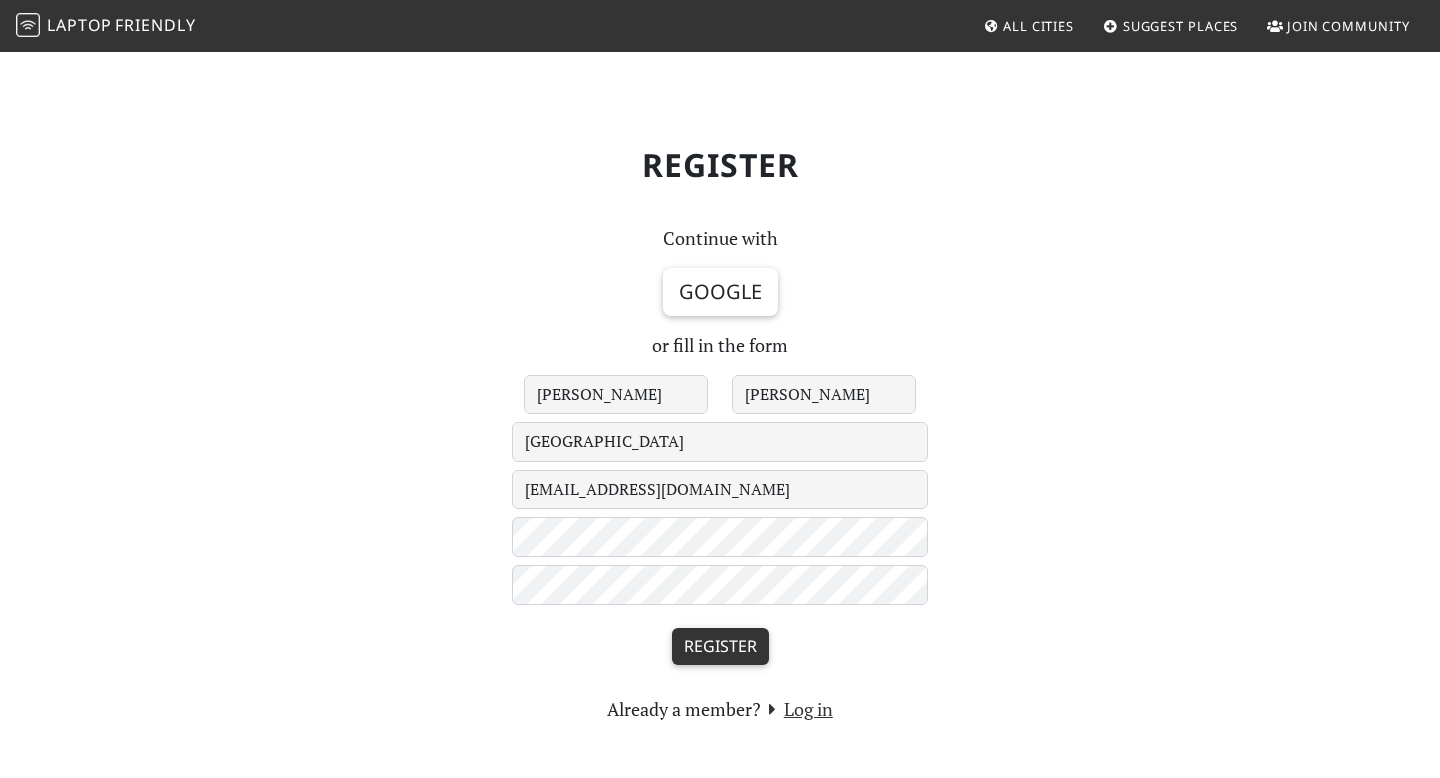 click on "Register" at bounding box center [720, 647] 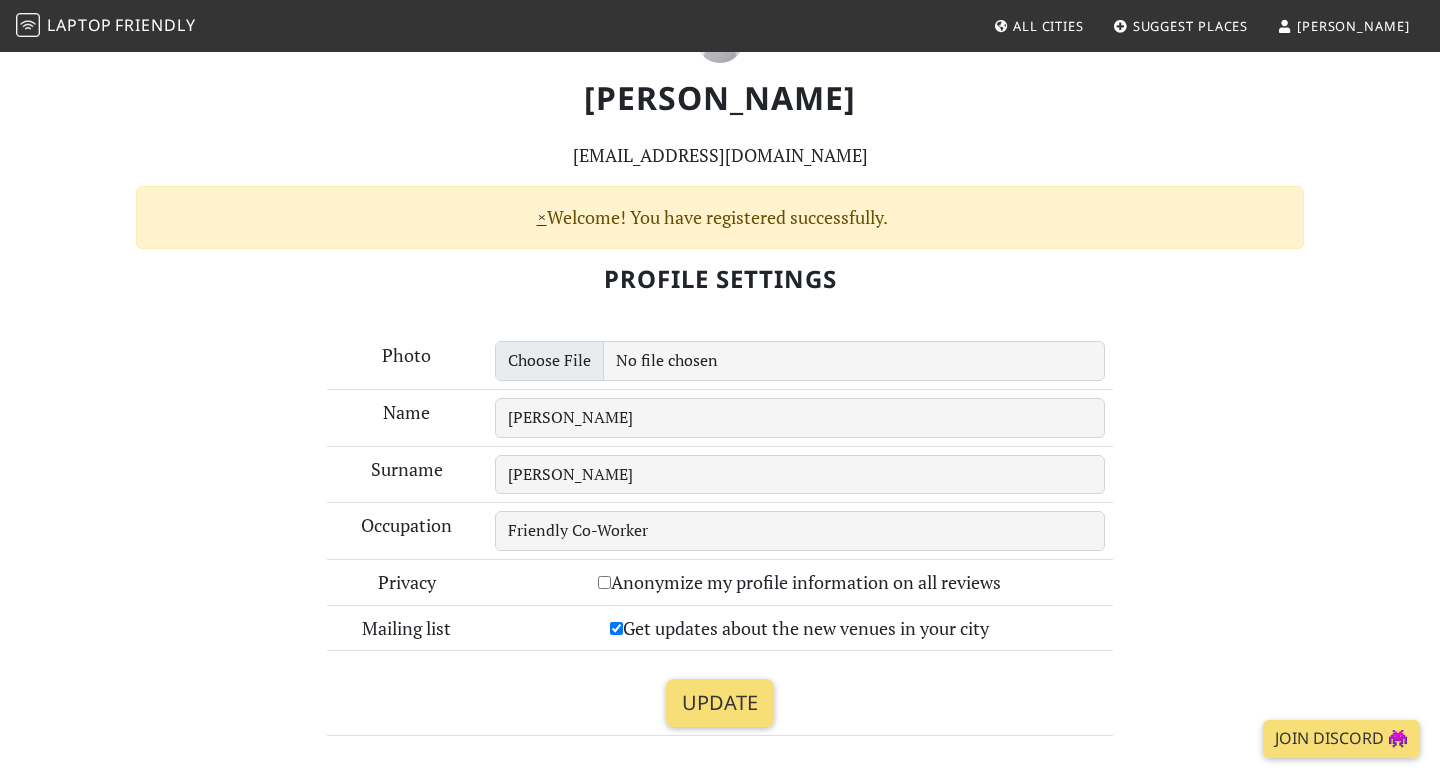 scroll, scrollTop: 102, scrollLeft: 0, axis: vertical 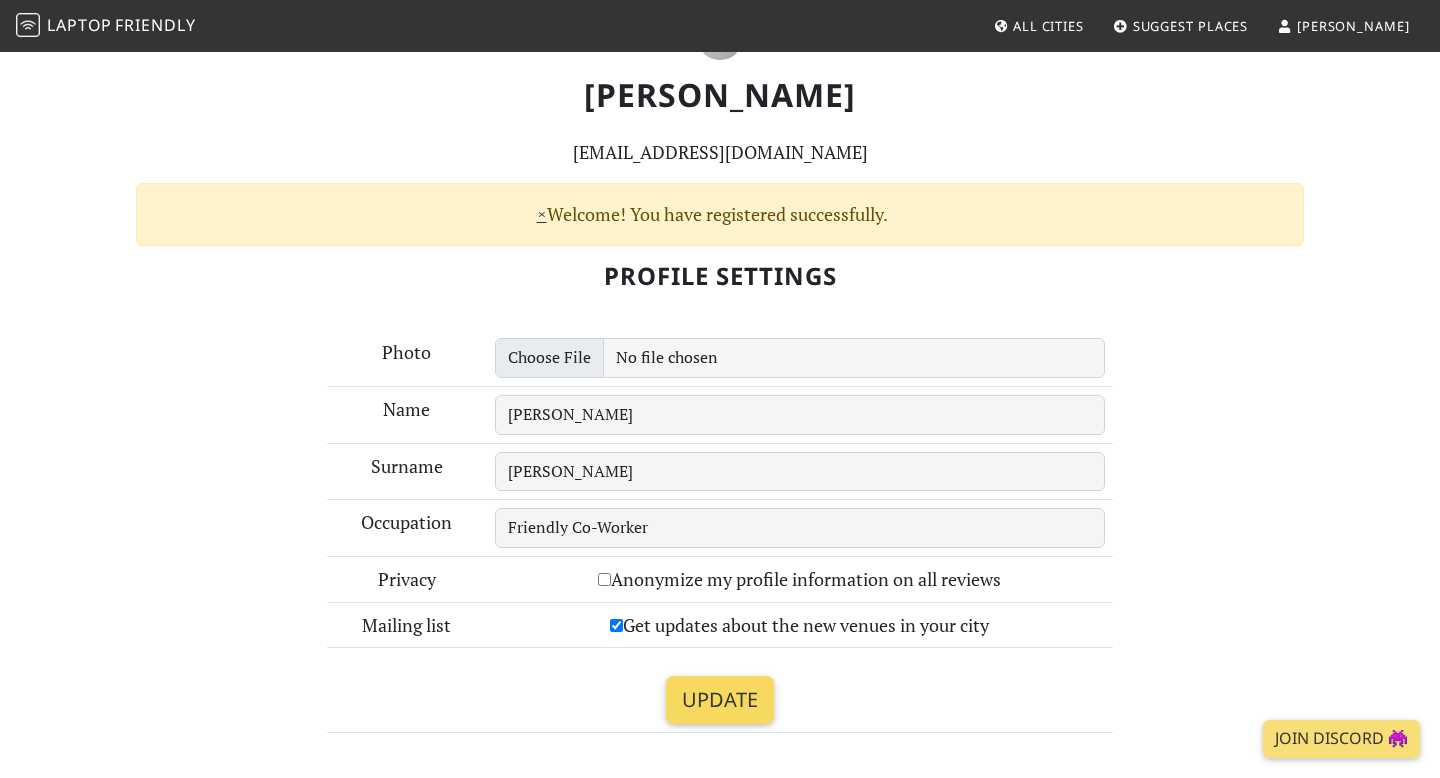 click on "Update" at bounding box center (720, 700) 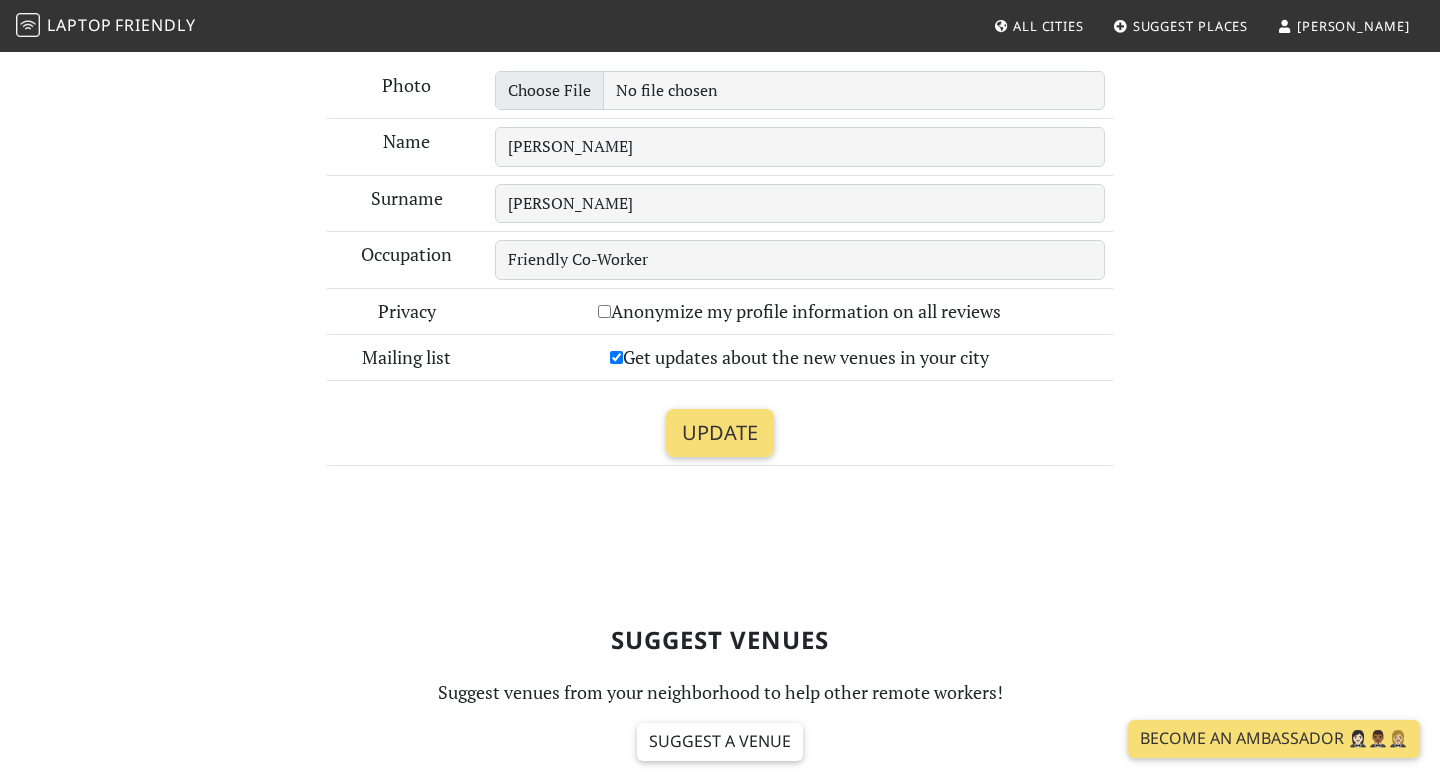 scroll, scrollTop: 497, scrollLeft: 0, axis: vertical 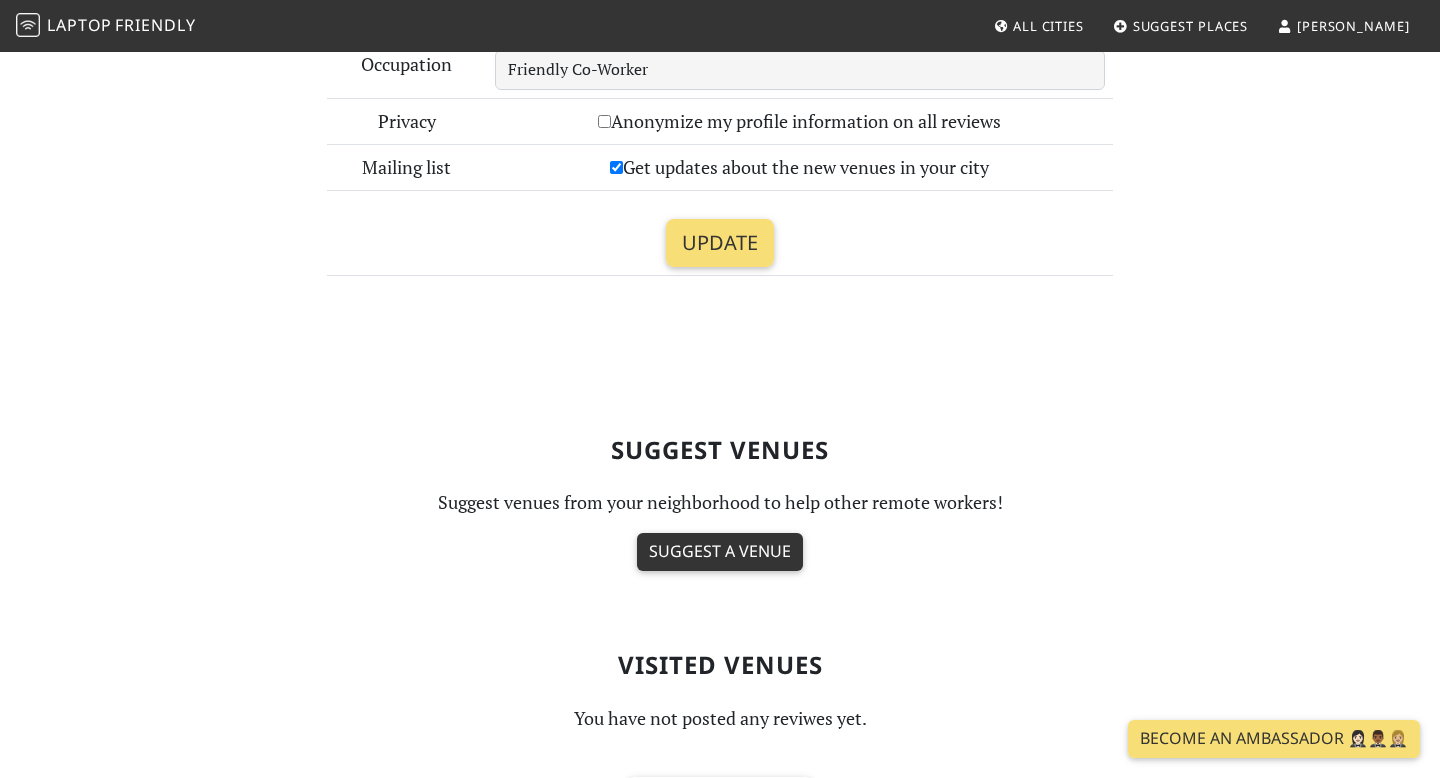 click on "Suggest a venue" at bounding box center [720, 552] 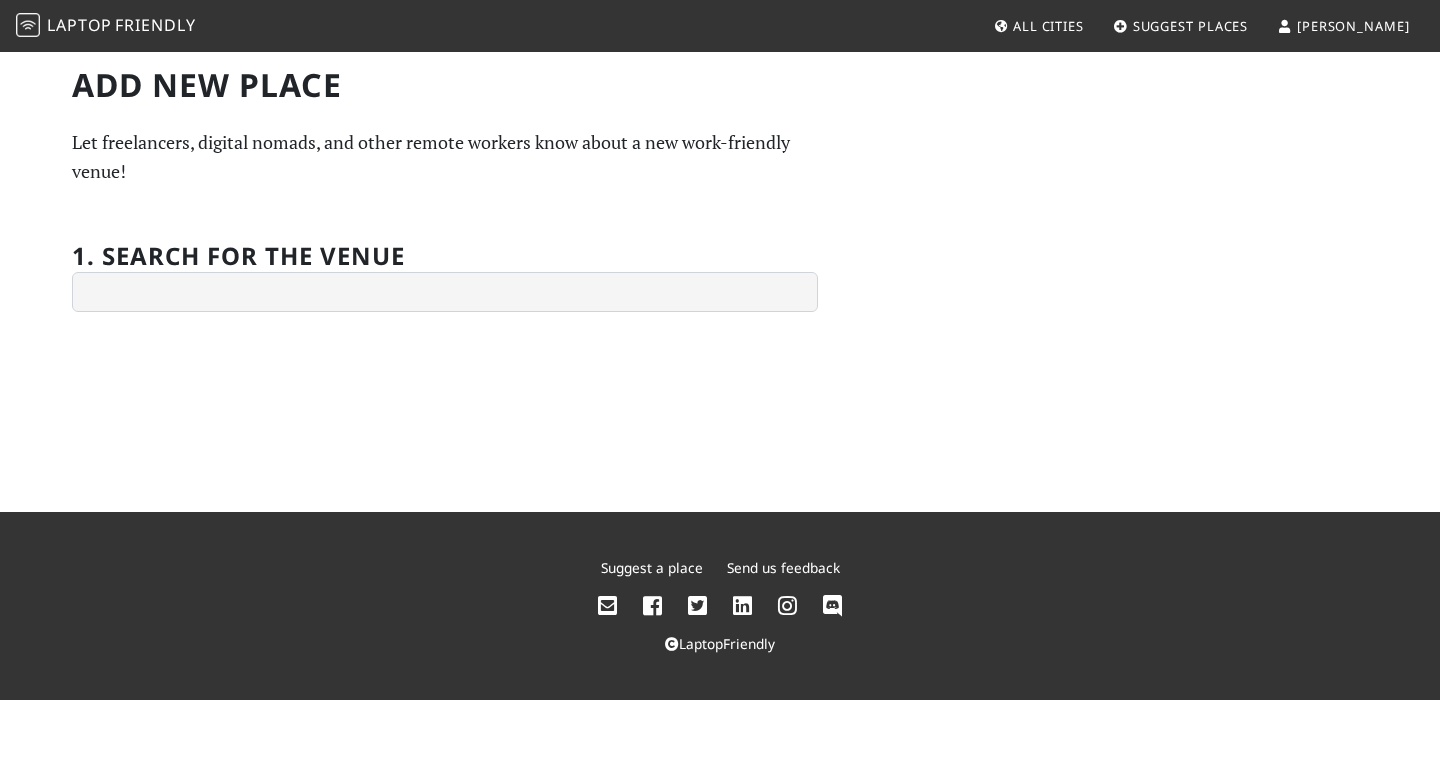 scroll, scrollTop: 0, scrollLeft: 0, axis: both 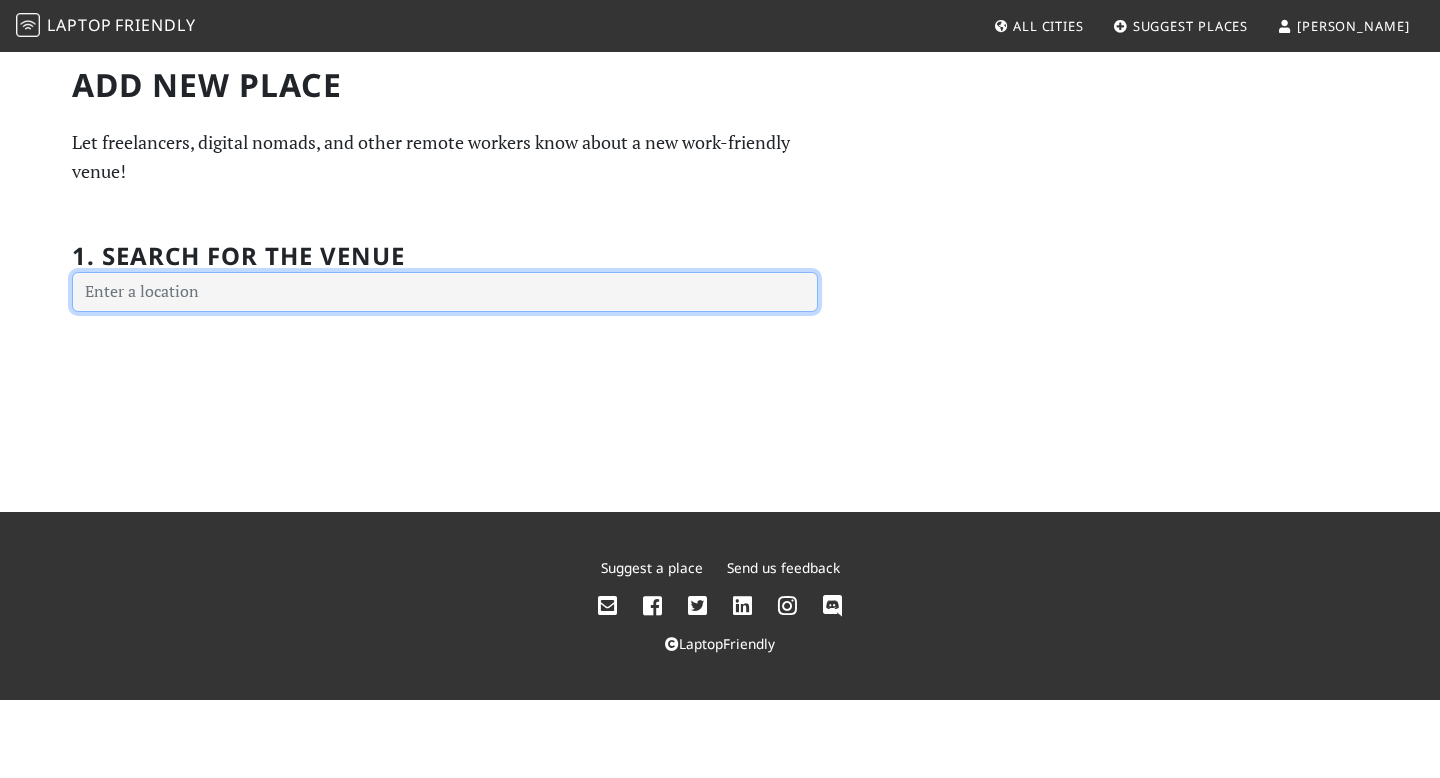 click at bounding box center [445, 292] 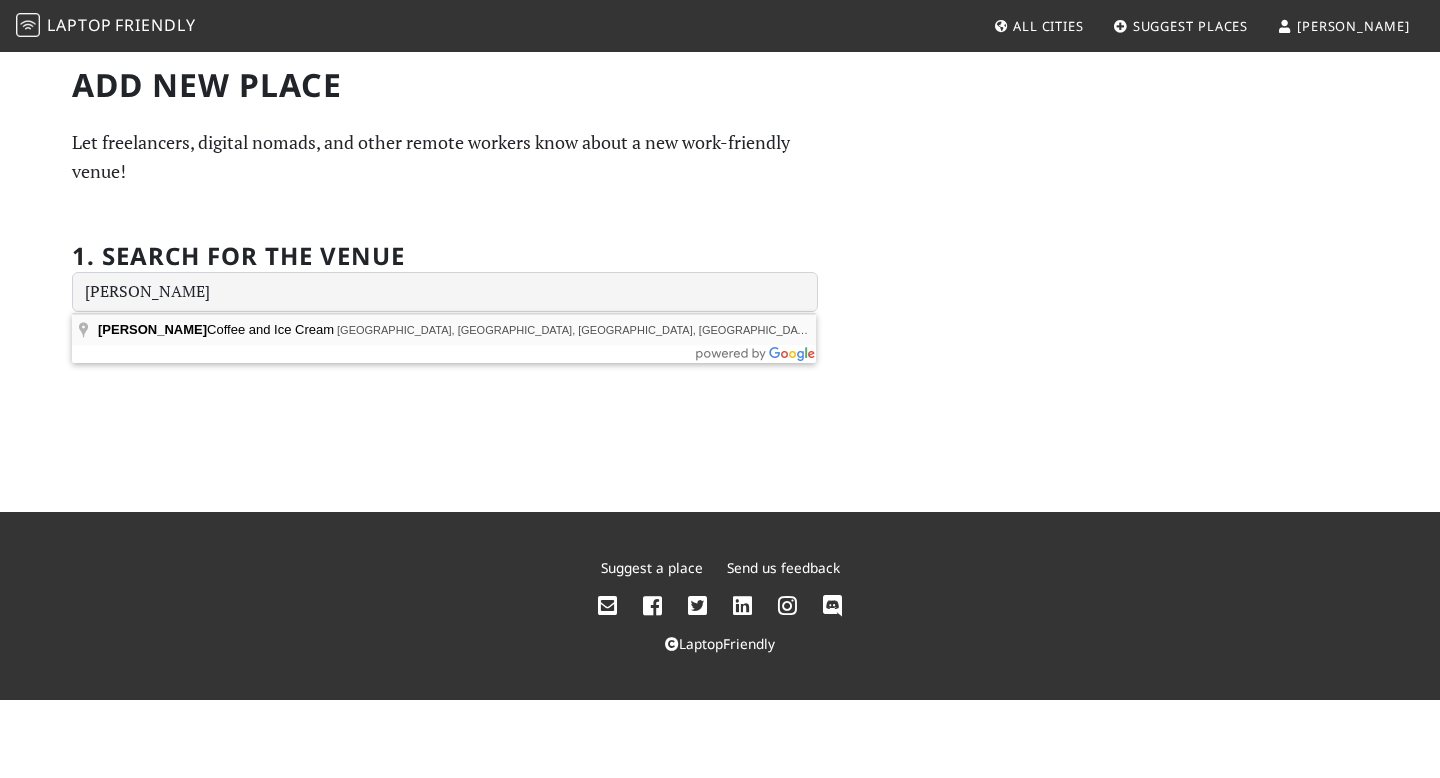 type on "[PERSON_NAME] Coffee and Ice Cream, [GEOGRAPHIC_DATA], [GEOGRAPHIC_DATA], [GEOGRAPHIC_DATA], [GEOGRAPHIC_DATA]" 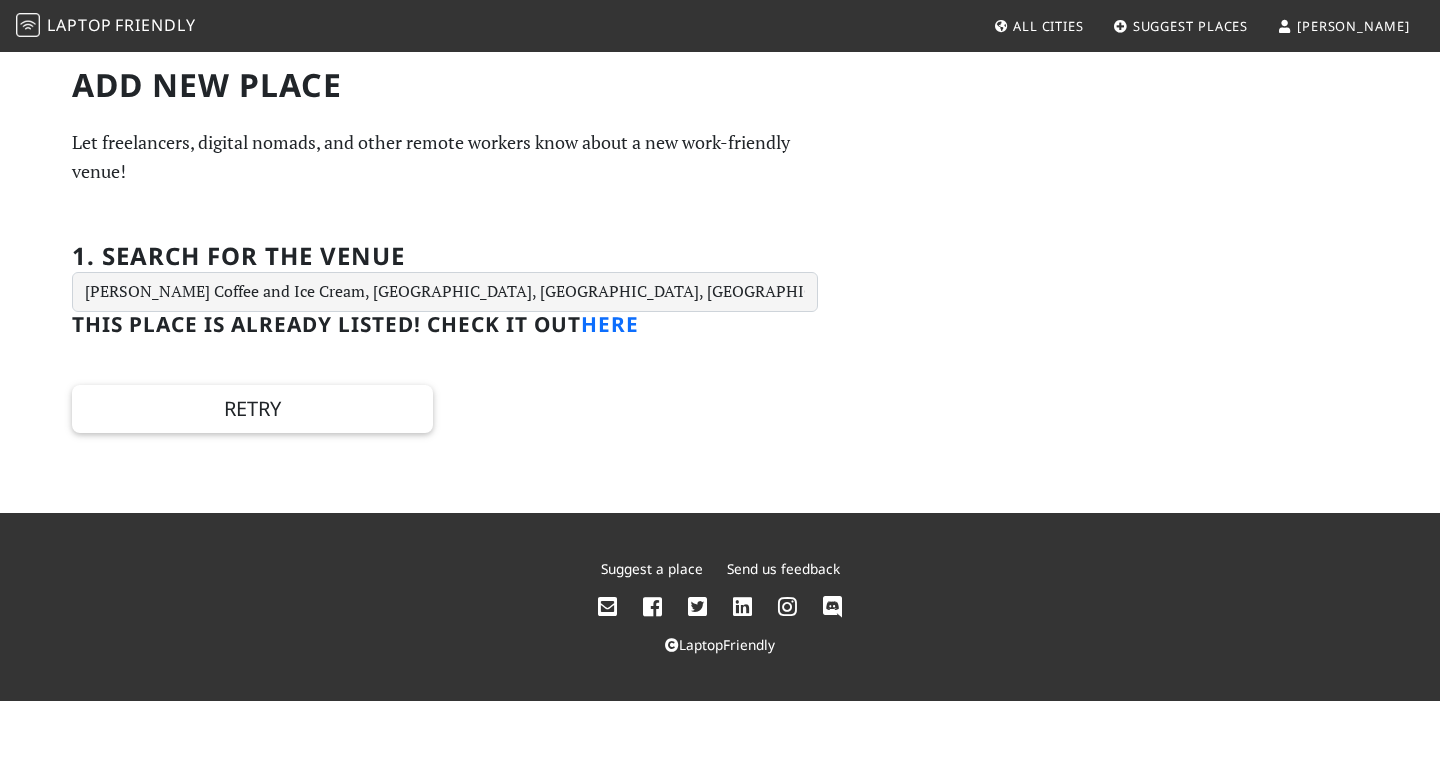 click on "here" at bounding box center (610, 324) 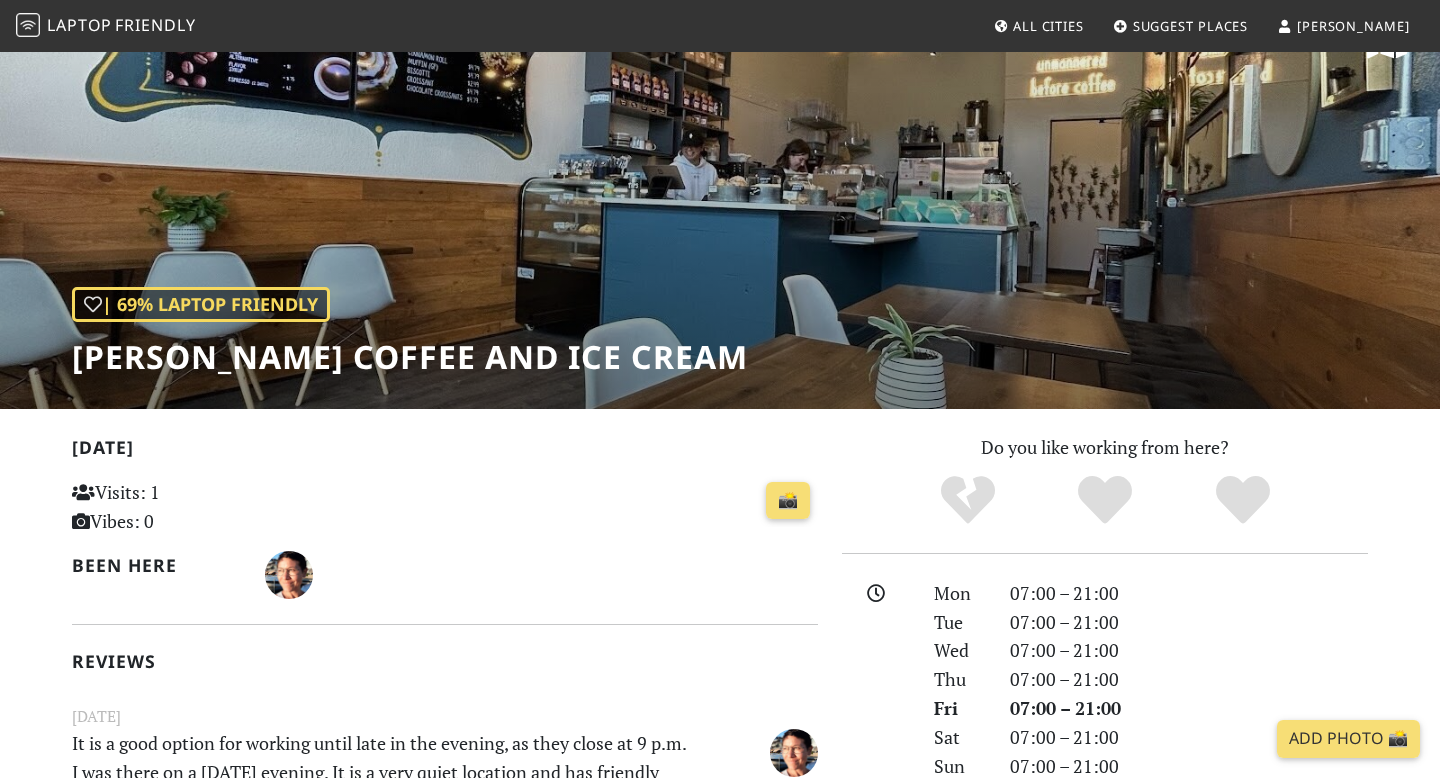 scroll, scrollTop: 59, scrollLeft: 0, axis: vertical 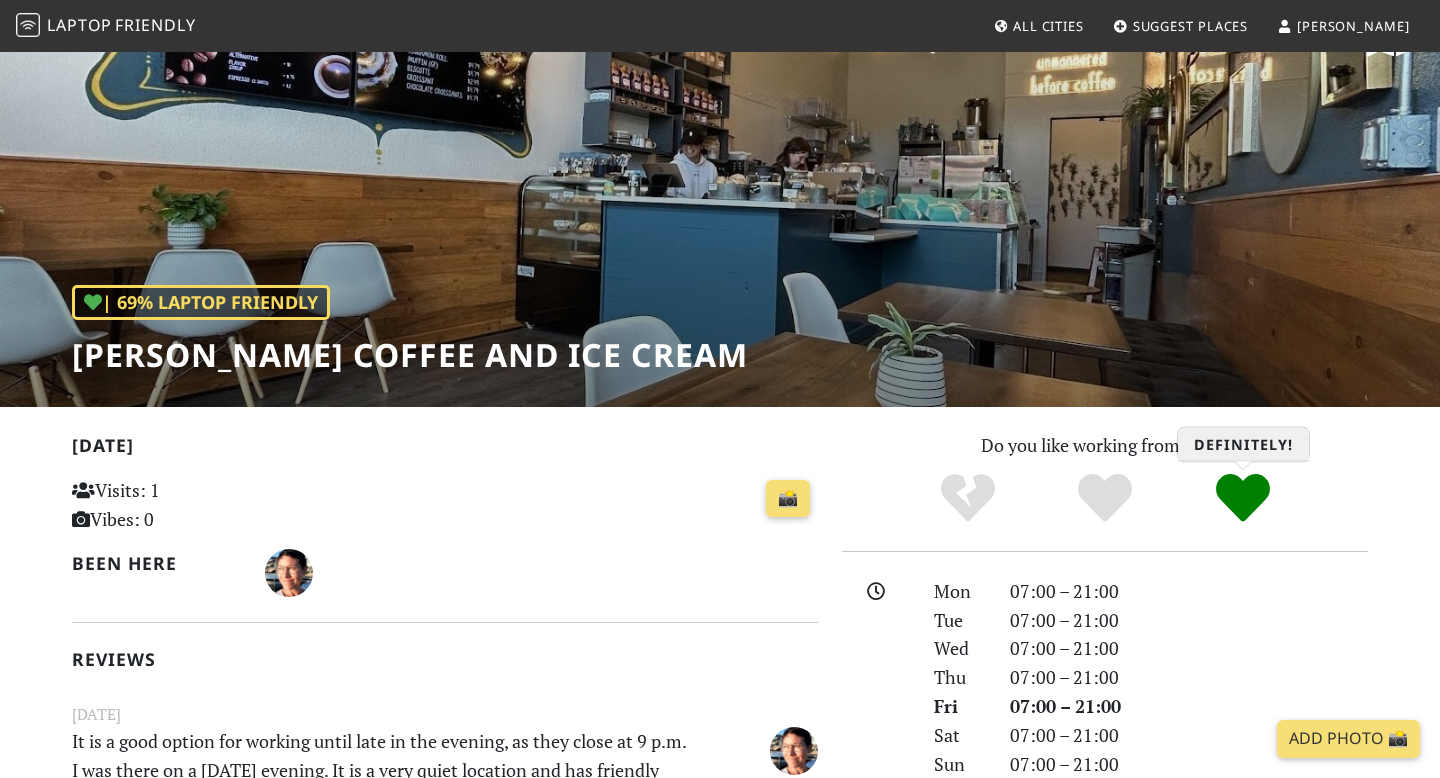 click at bounding box center [1243, 498] 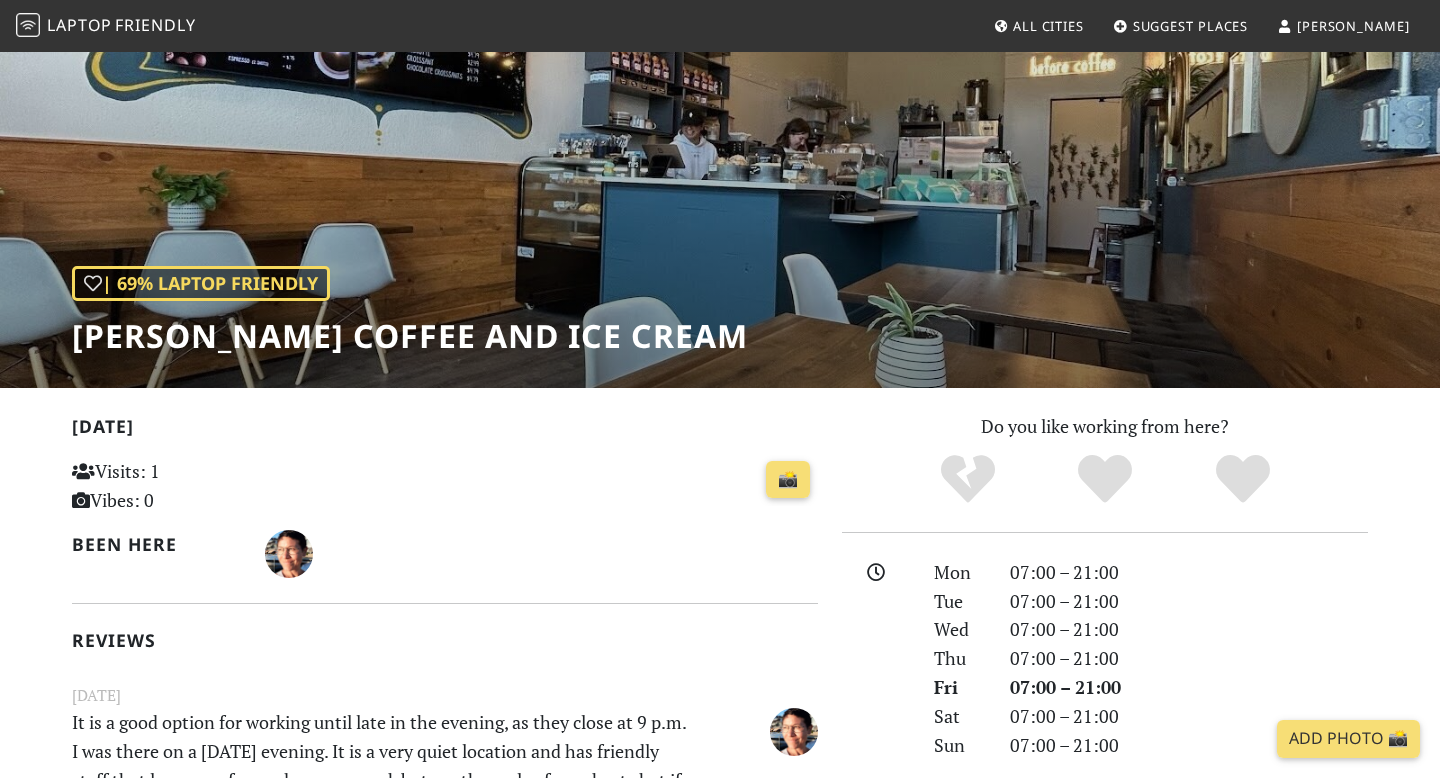 scroll, scrollTop: 81, scrollLeft: 0, axis: vertical 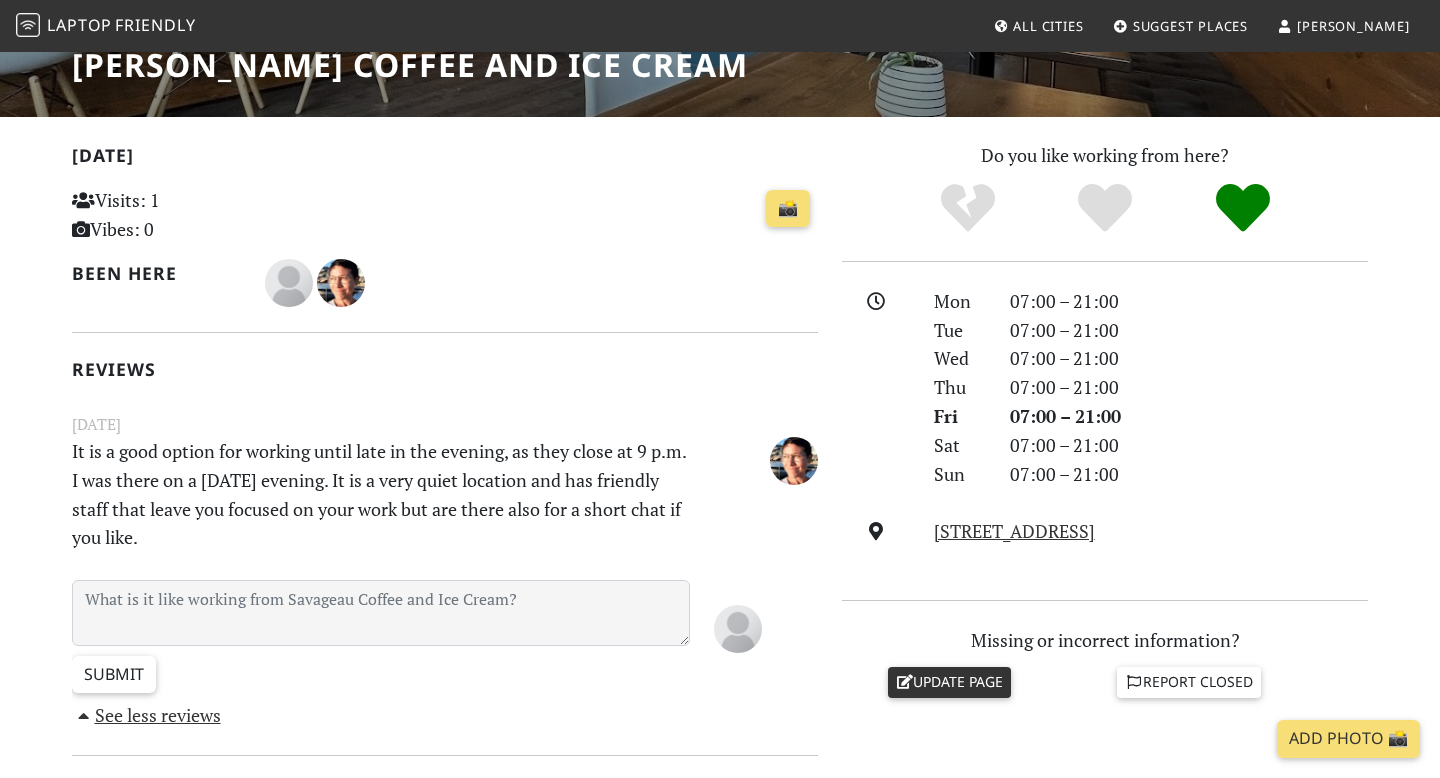 click on "Update page" at bounding box center [950, 682] 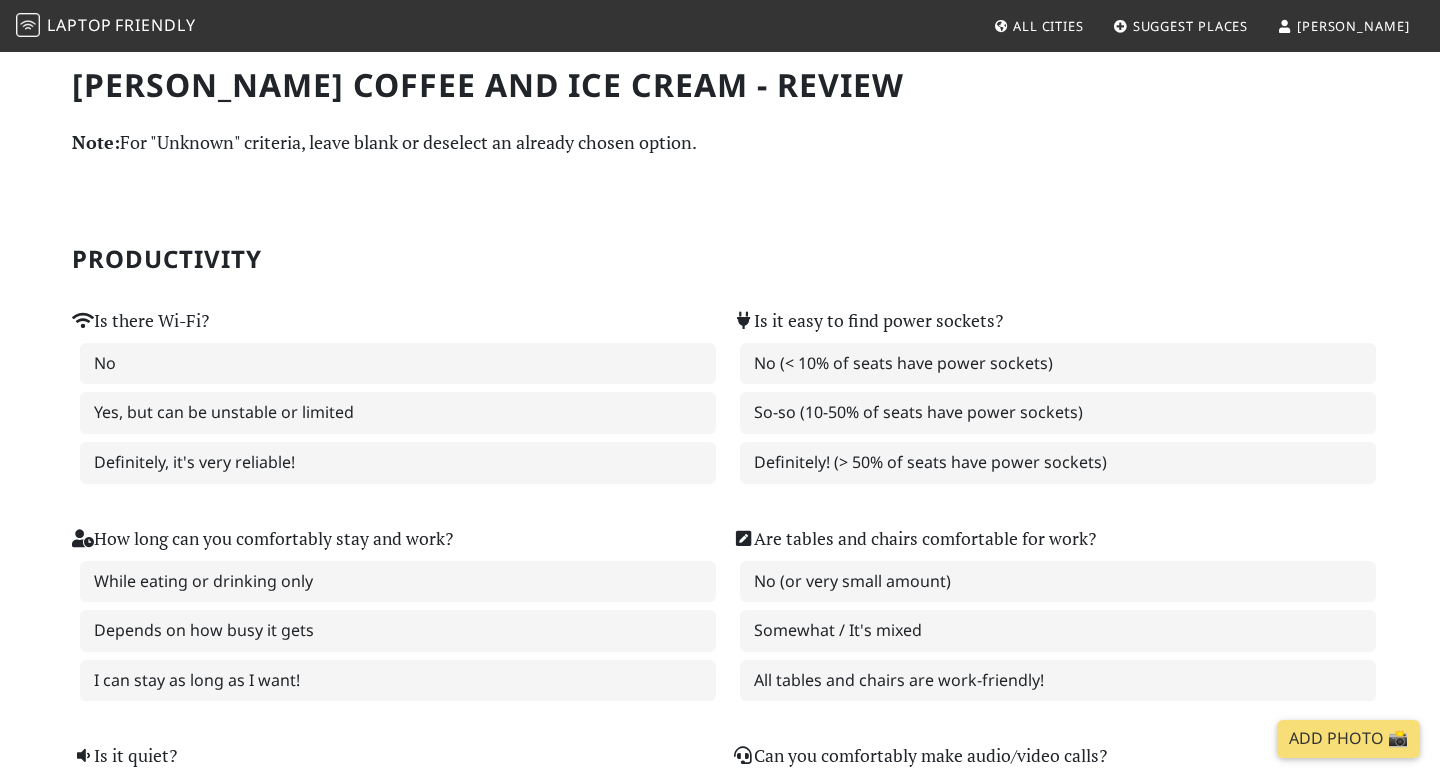 scroll, scrollTop: 0, scrollLeft: 0, axis: both 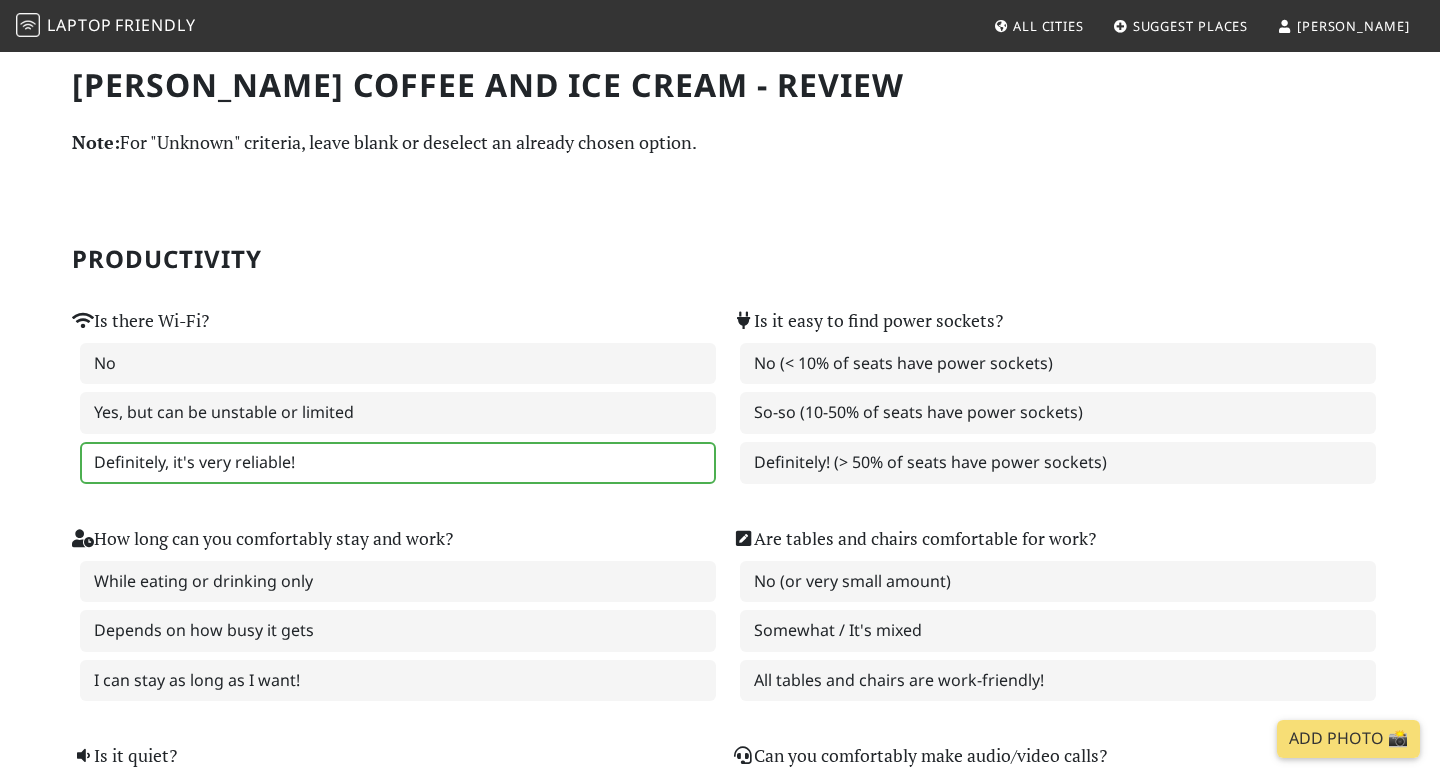 click on "Definitely, it's very reliable!" at bounding box center [398, 463] 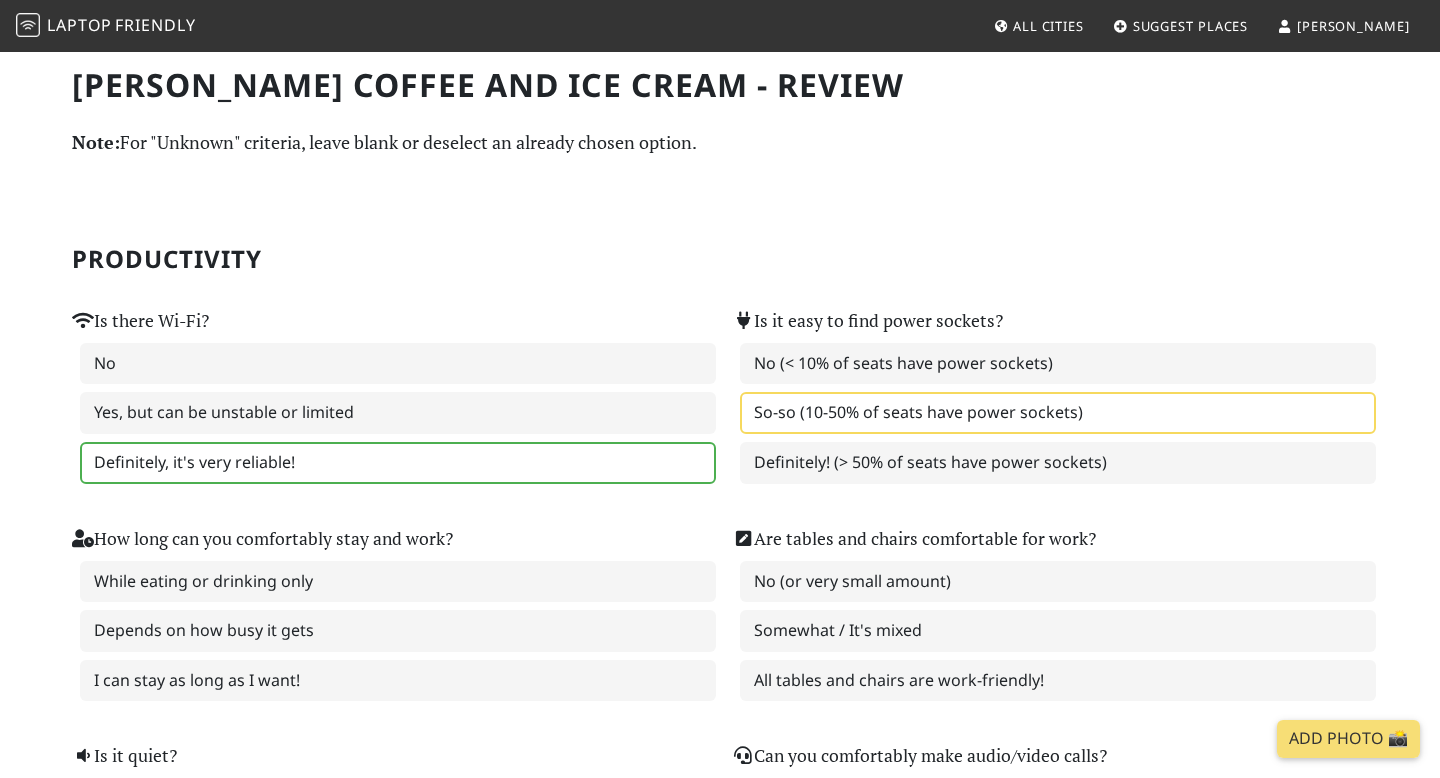 click on "So-so (10-50% of seats have power sockets)" at bounding box center [1058, 413] 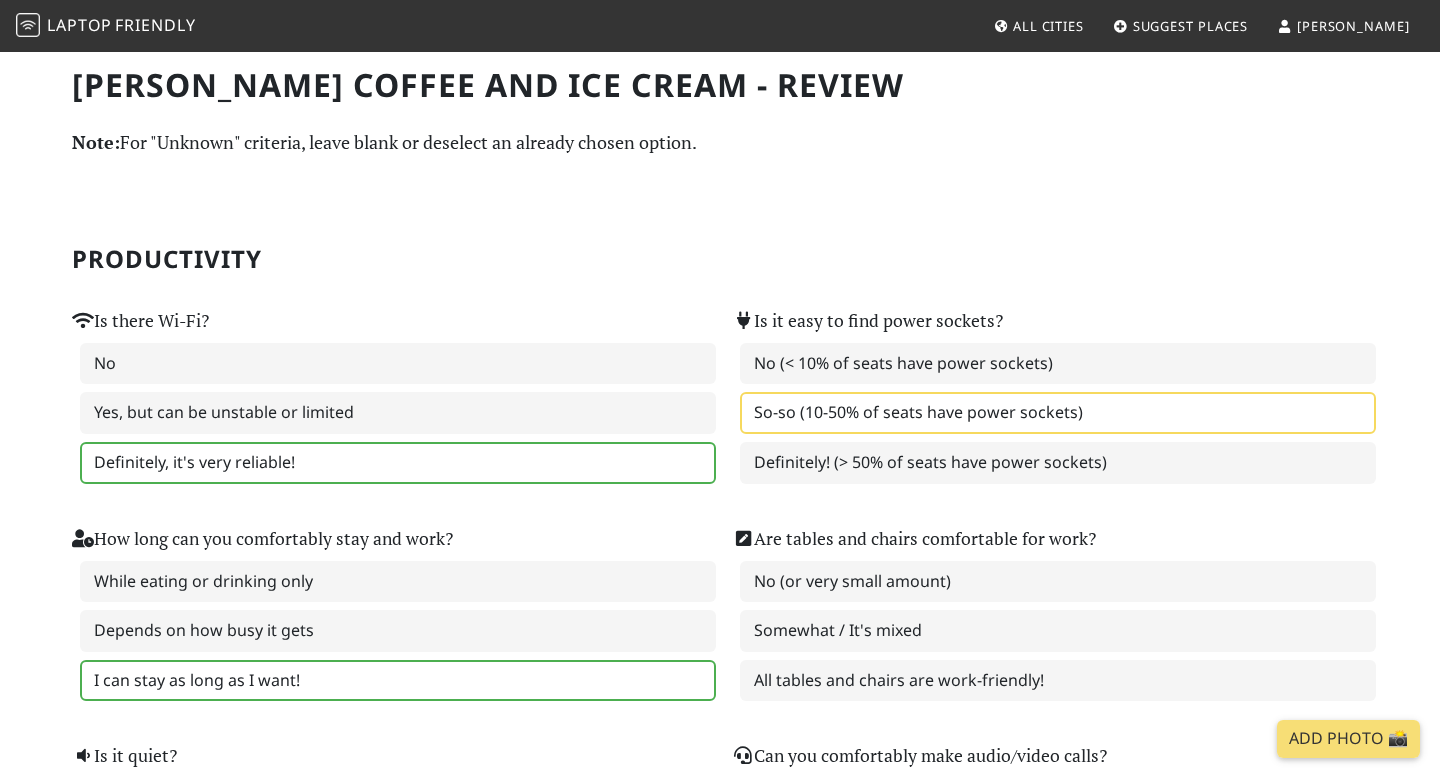 click on "I can stay as long as I want!" at bounding box center (398, 681) 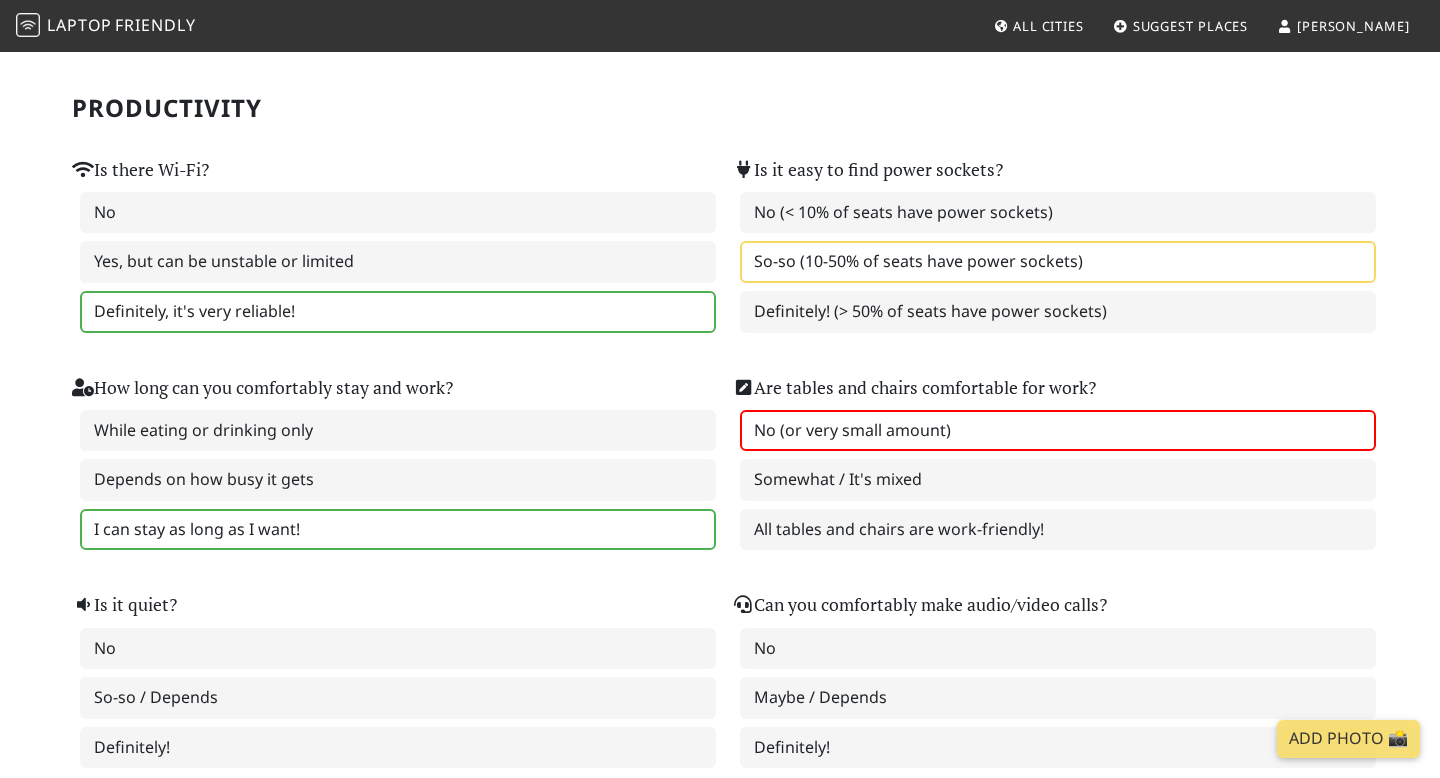 scroll, scrollTop: 159, scrollLeft: 0, axis: vertical 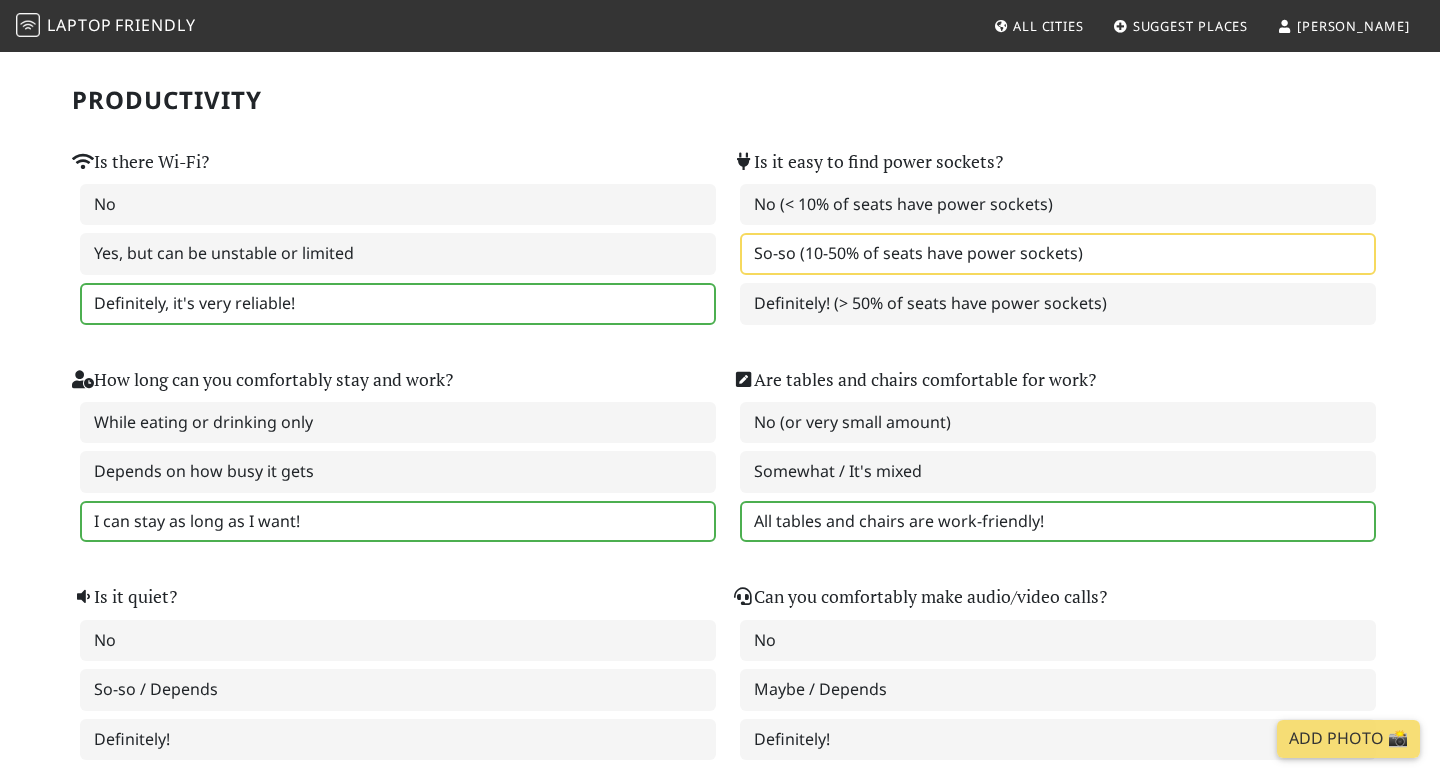 click on "All tables and chairs are work-friendly!" at bounding box center [1058, 522] 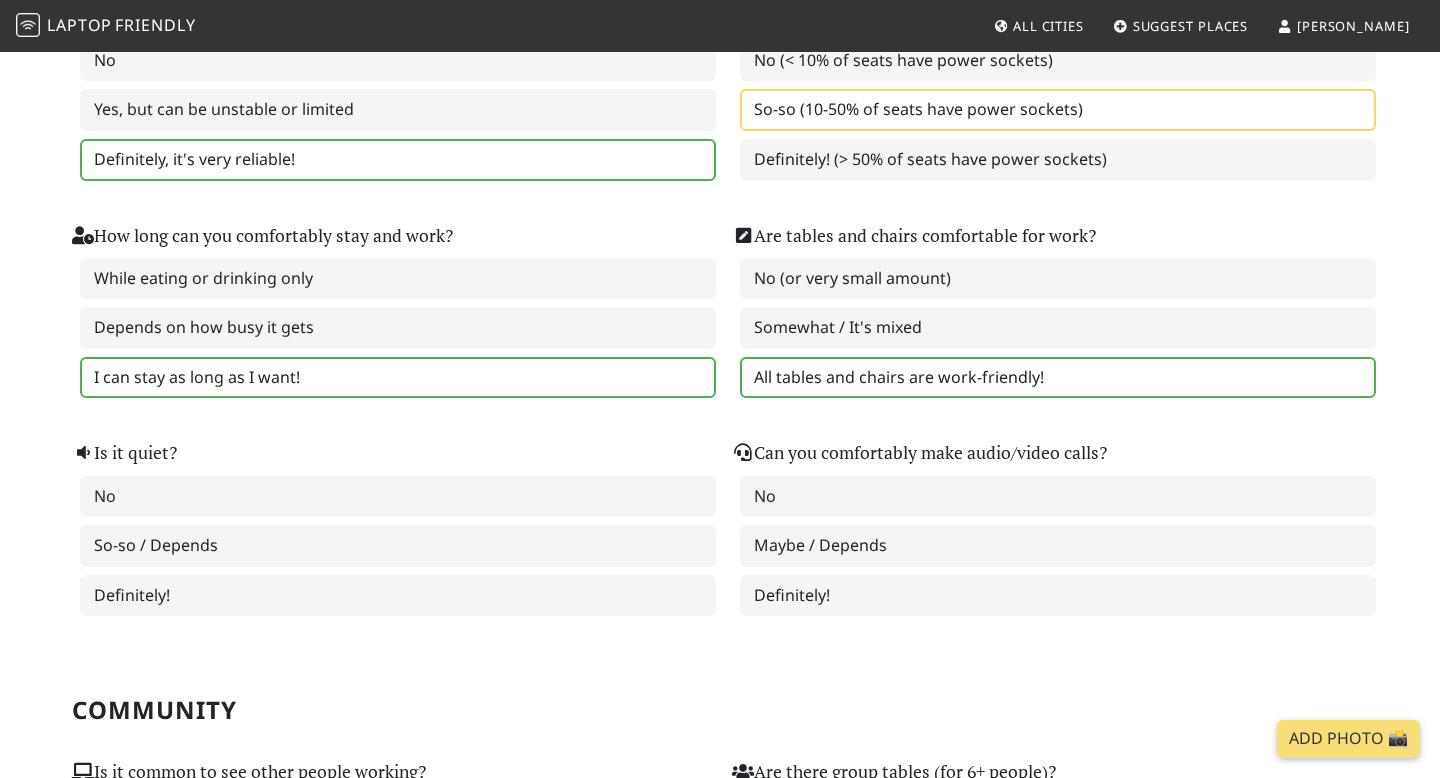 scroll, scrollTop: 306, scrollLeft: 0, axis: vertical 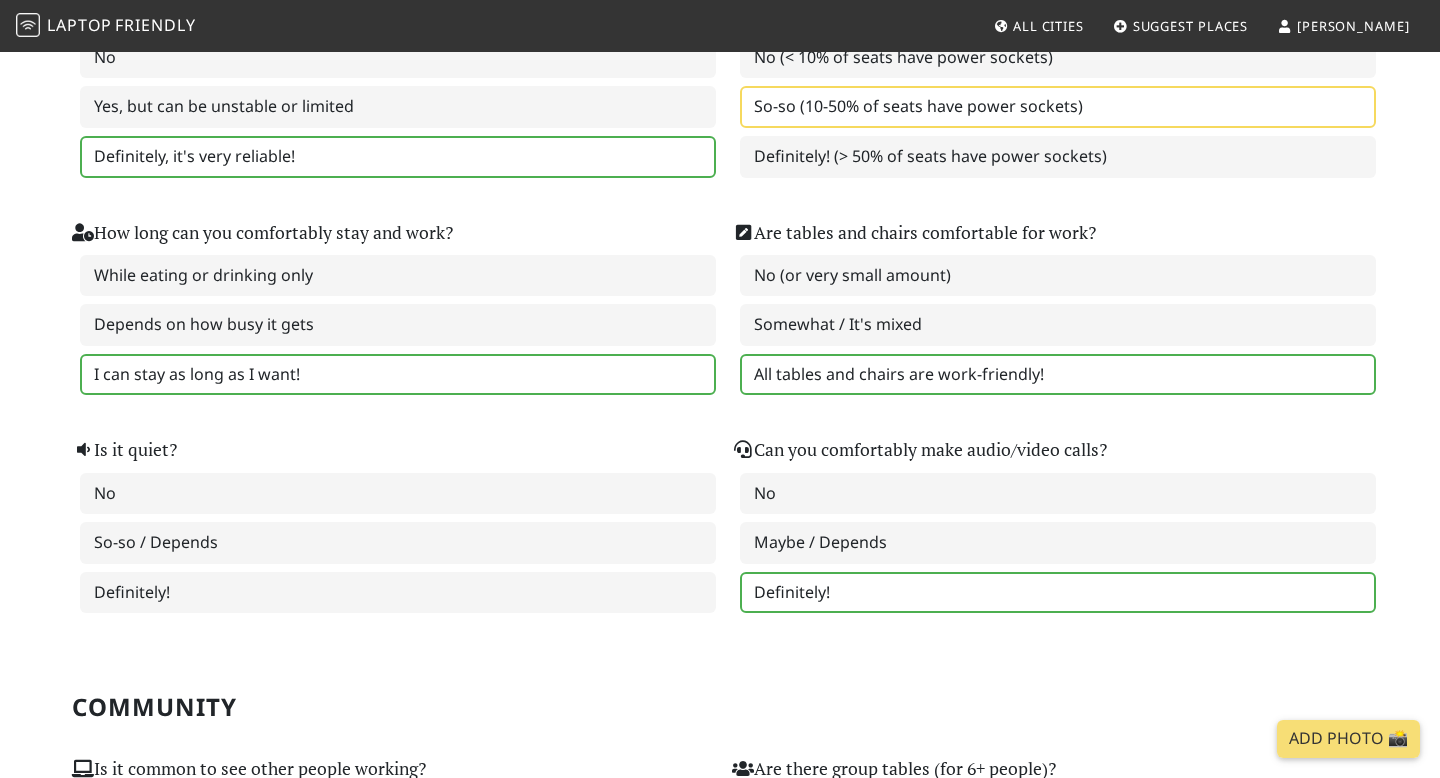 click on "Definitely!" at bounding box center [1058, 593] 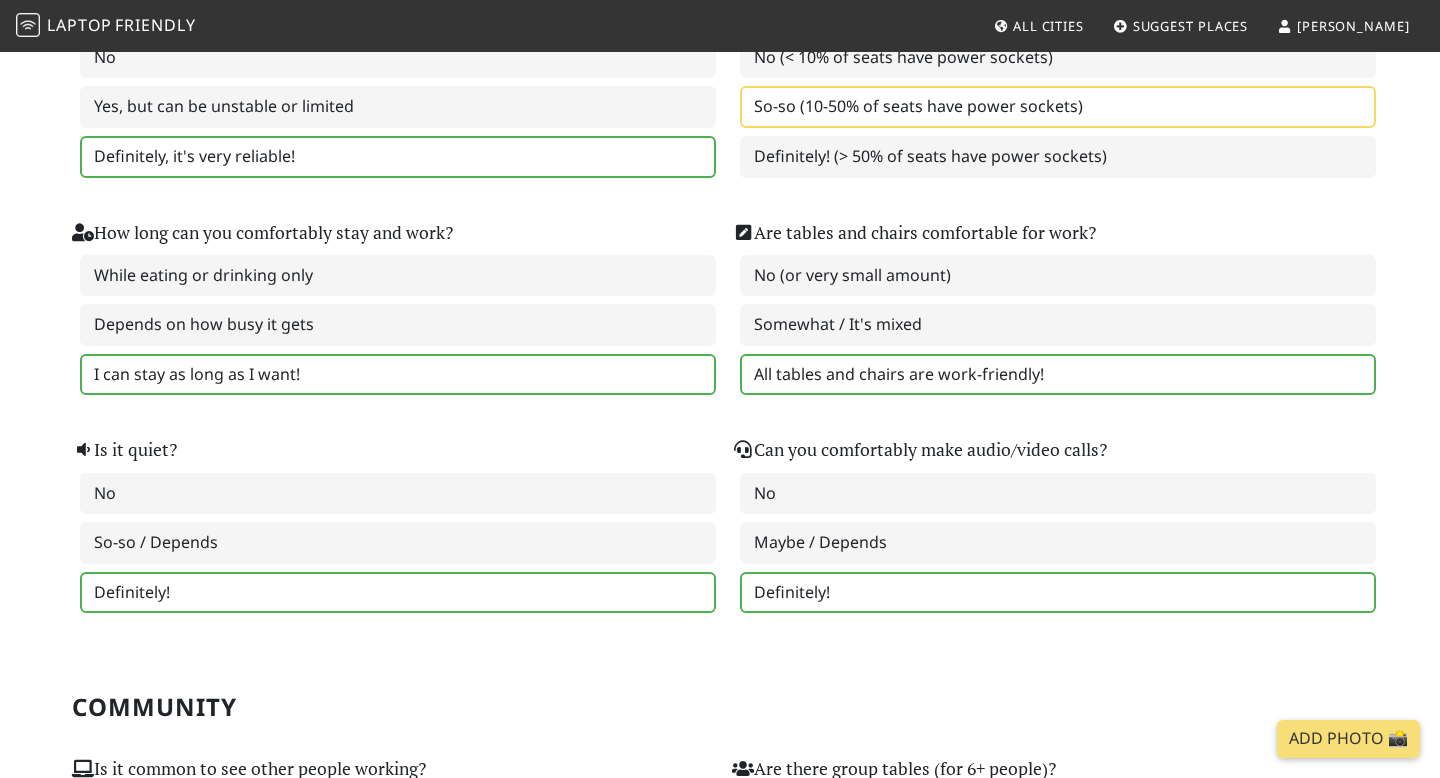 click on "Definitely!" at bounding box center (398, 593) 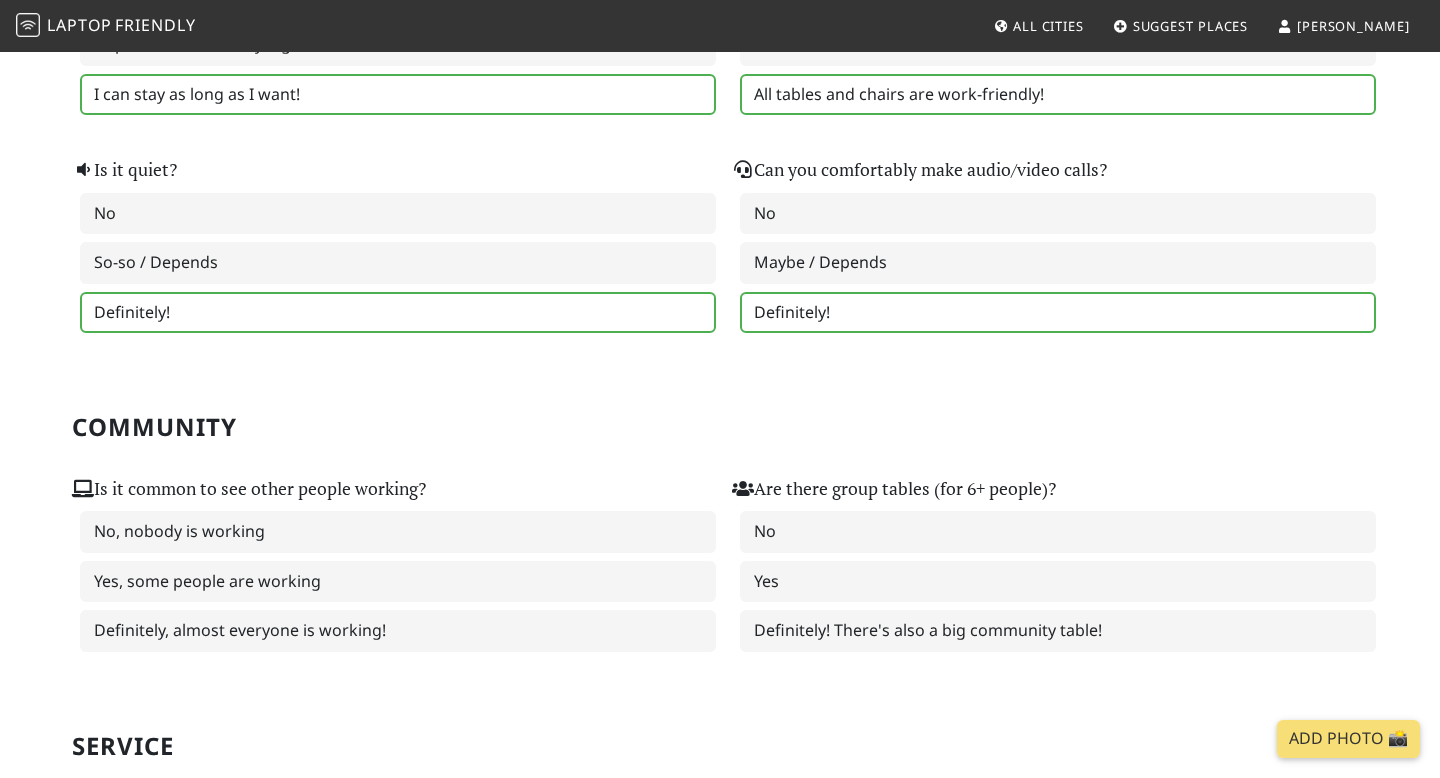 scroll, scrollTop: 799, scrollLeft: 0, axis: vertical 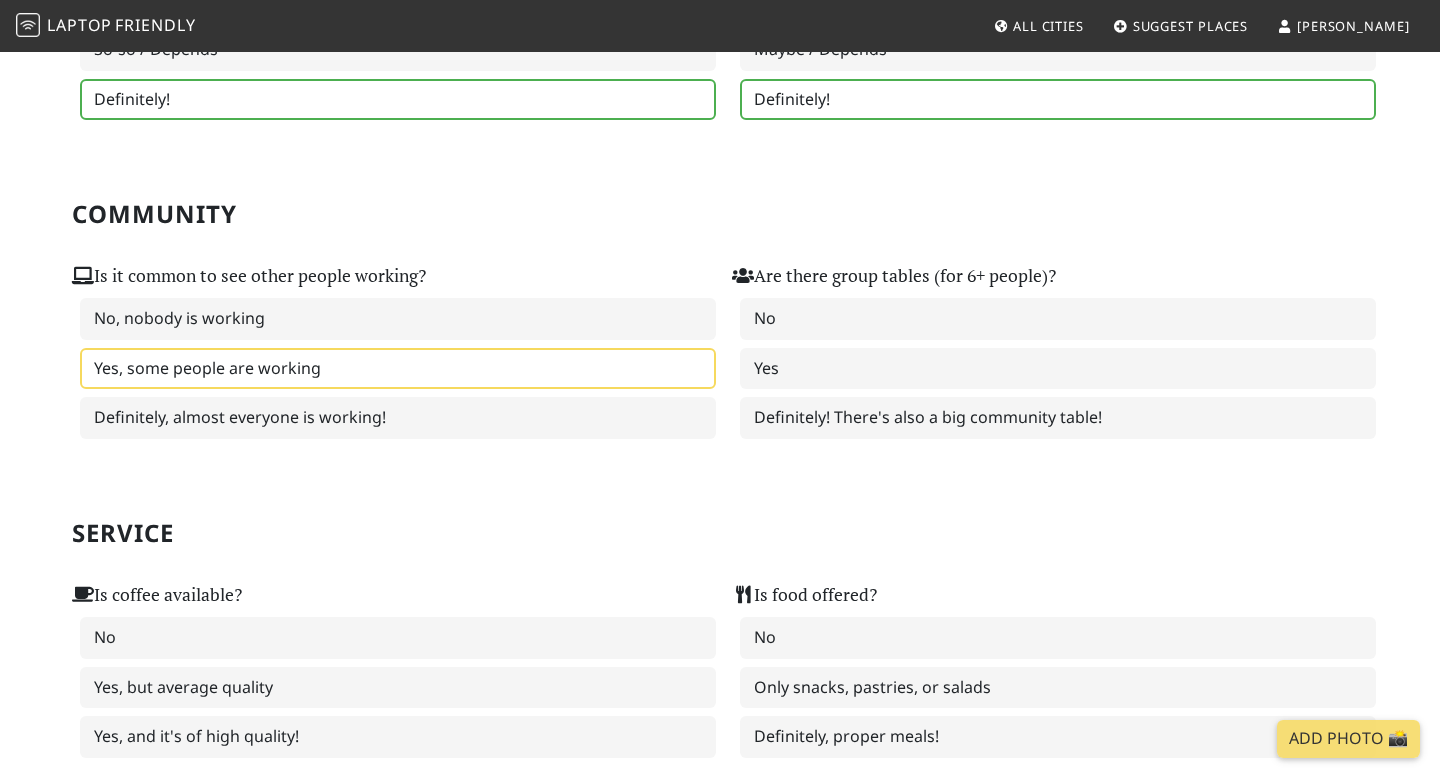 click on "Yes, some people are working" at bounding box center (398, 369) 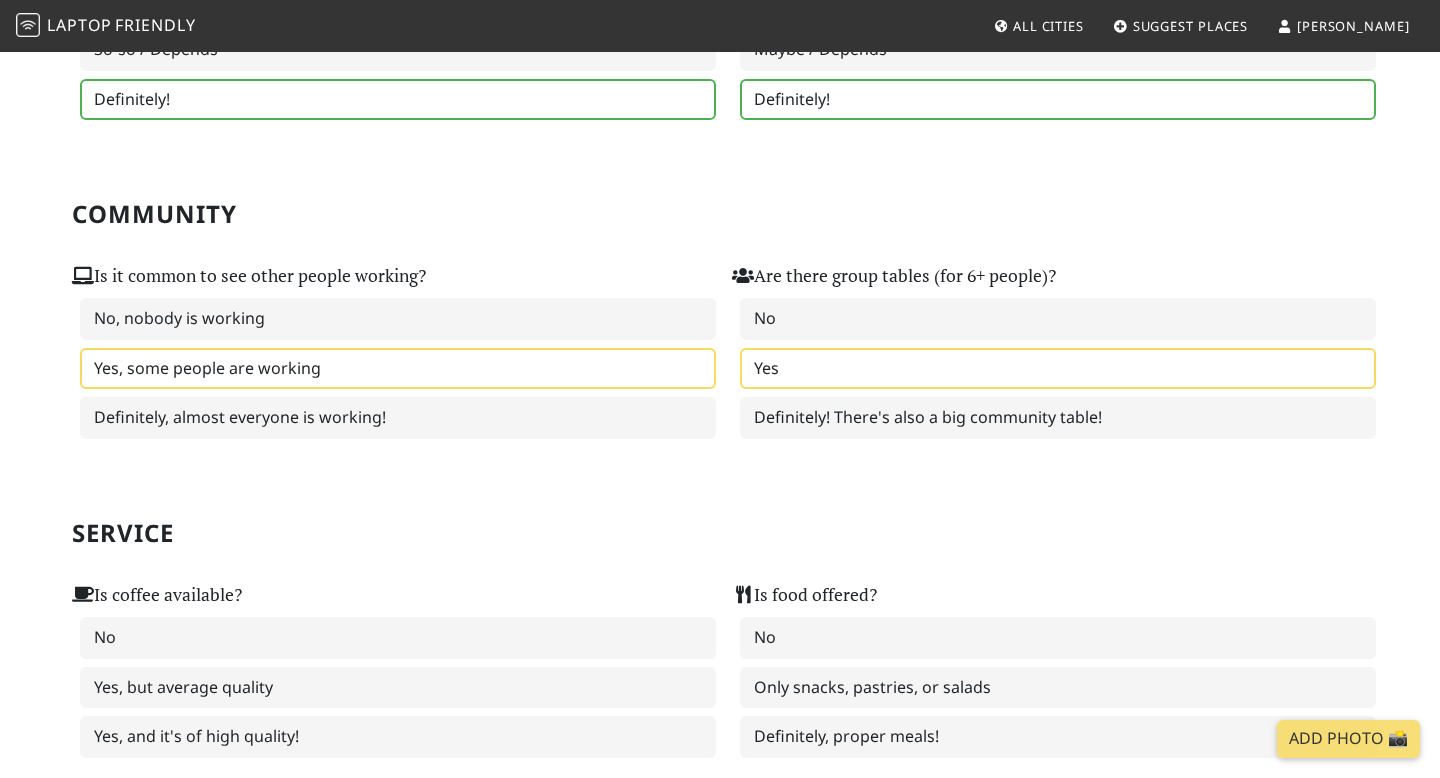 click on "Yes" at bounding box center [1058, 369] 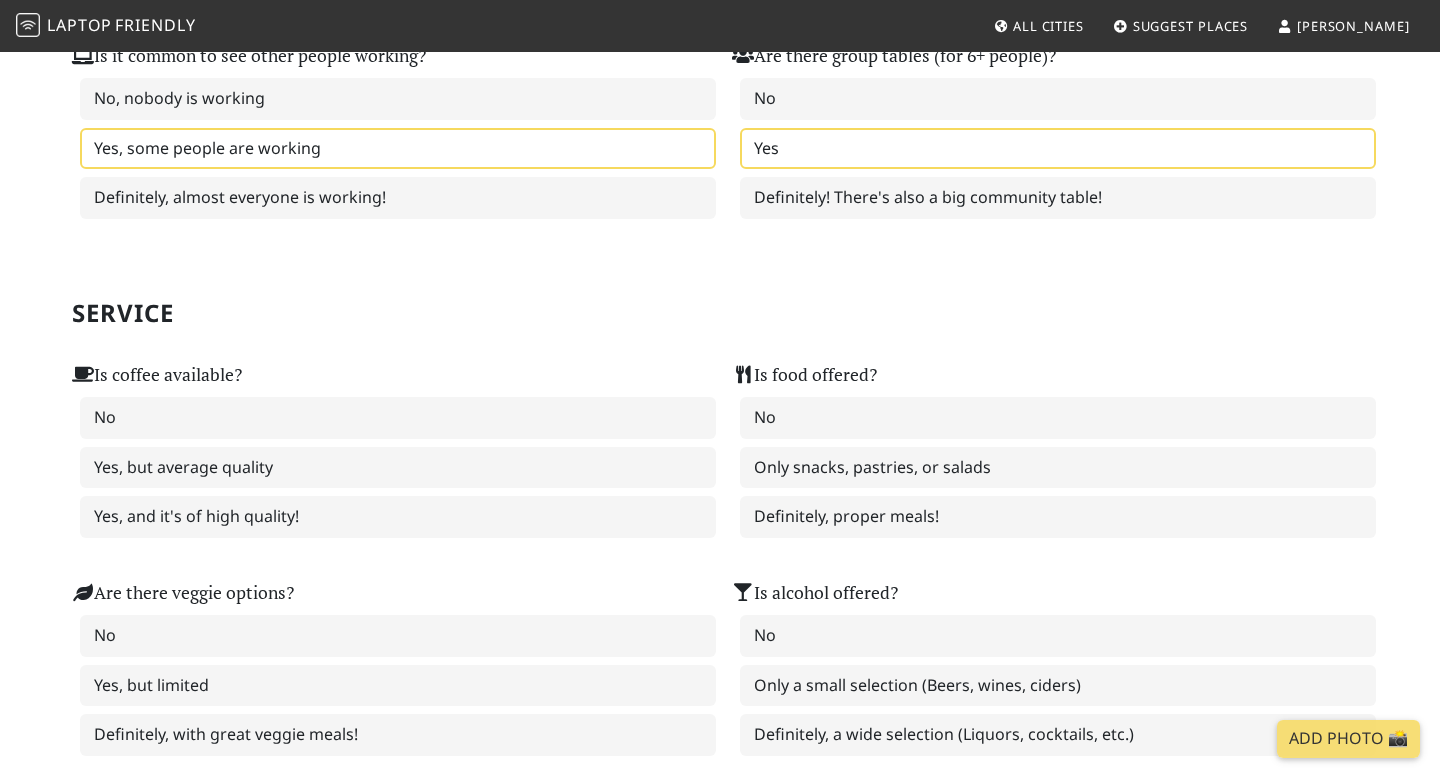 scroll, scrollTop: 1022, scrollLeft: 0, axis: vertical 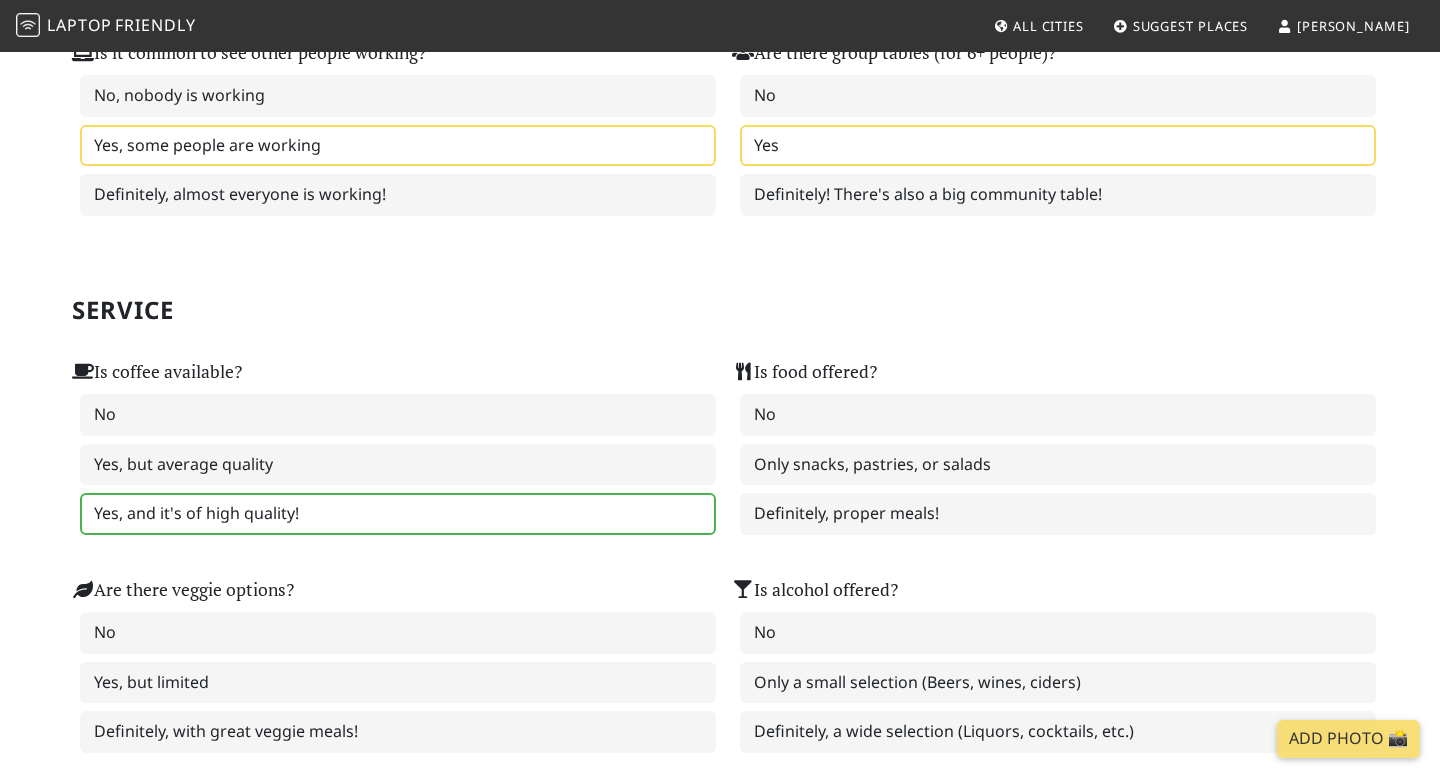 click on "Yes, and it's of high quality!" at bounding box center [398, 514] 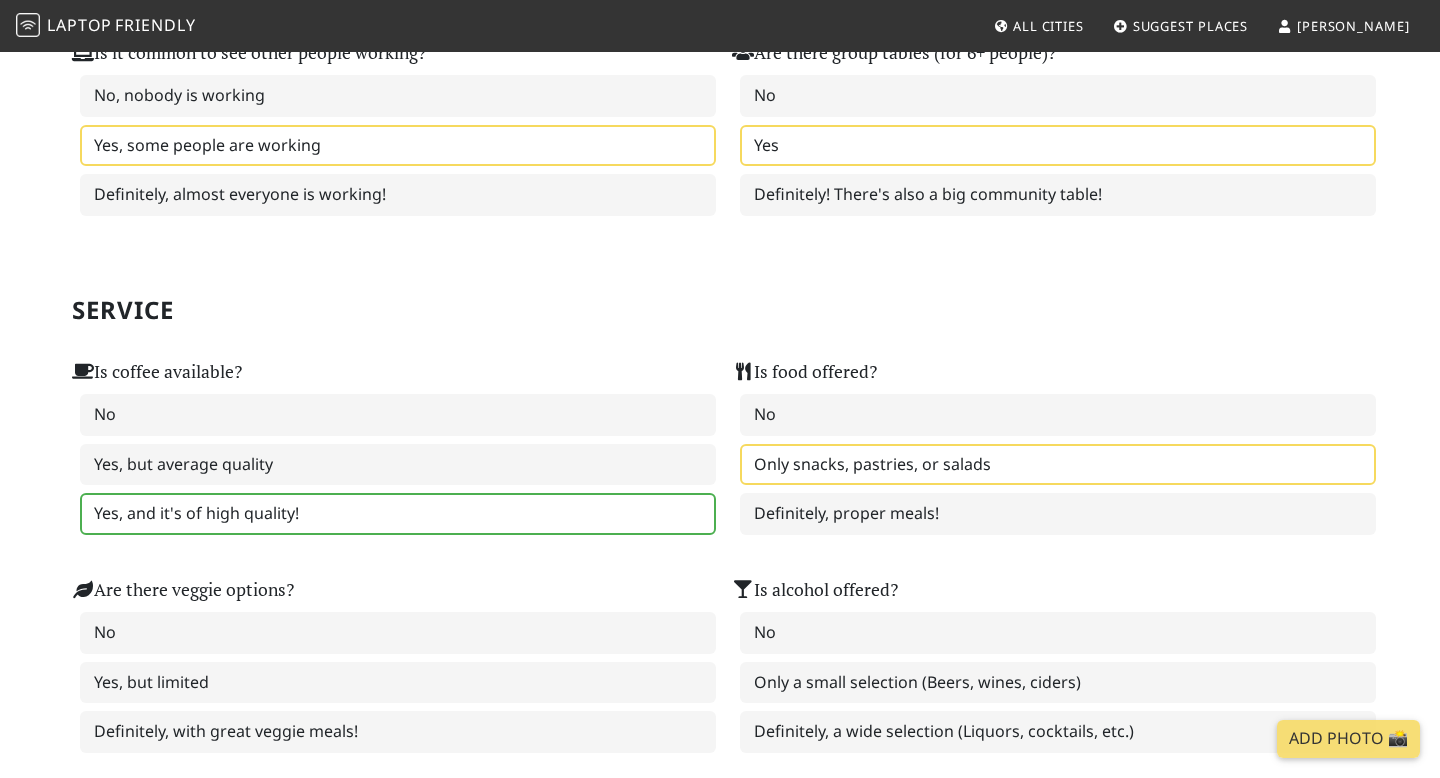click on "Only snacks, pastries, or salads" at bounding box center (1058, 465) 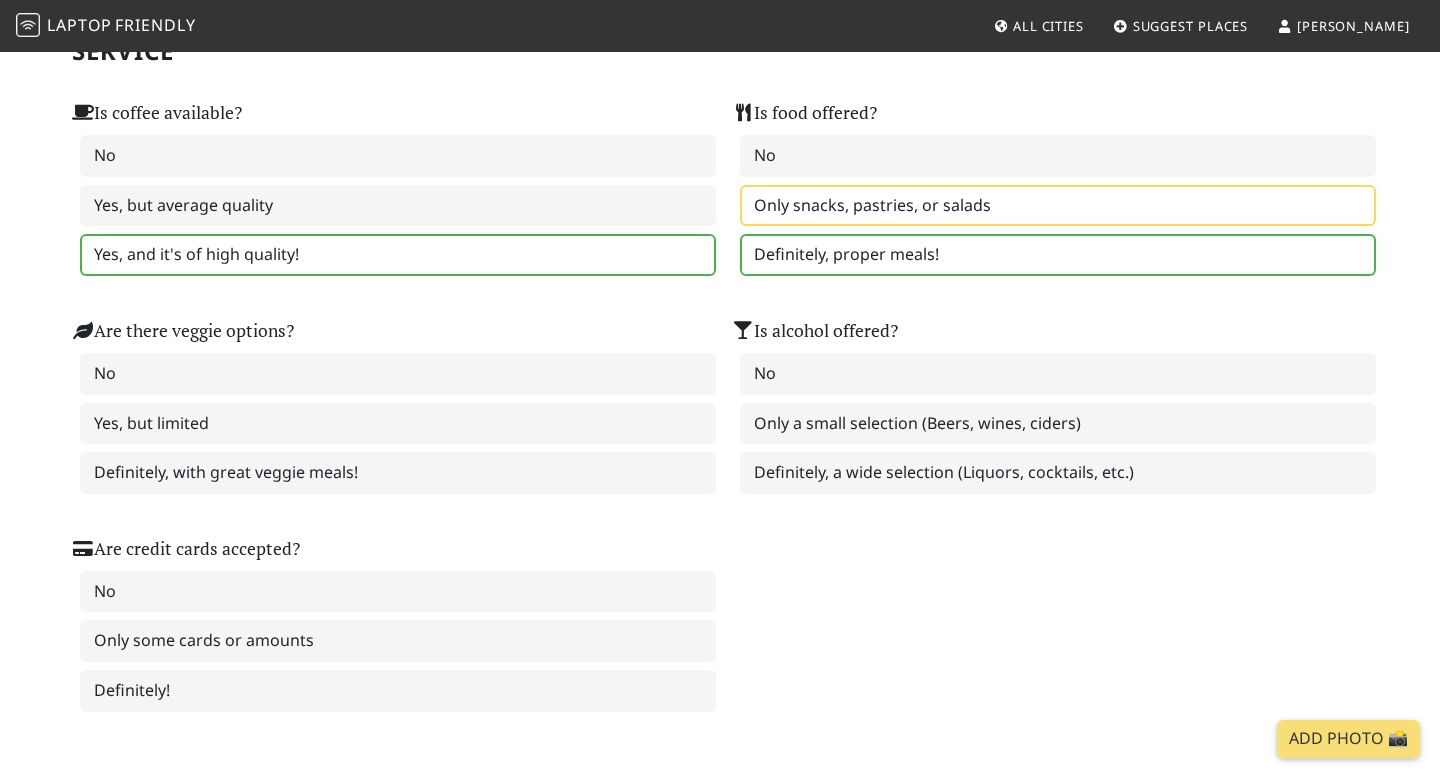 scroll, scrollTop: 1387, scrollLeft: 0, axis: vertical 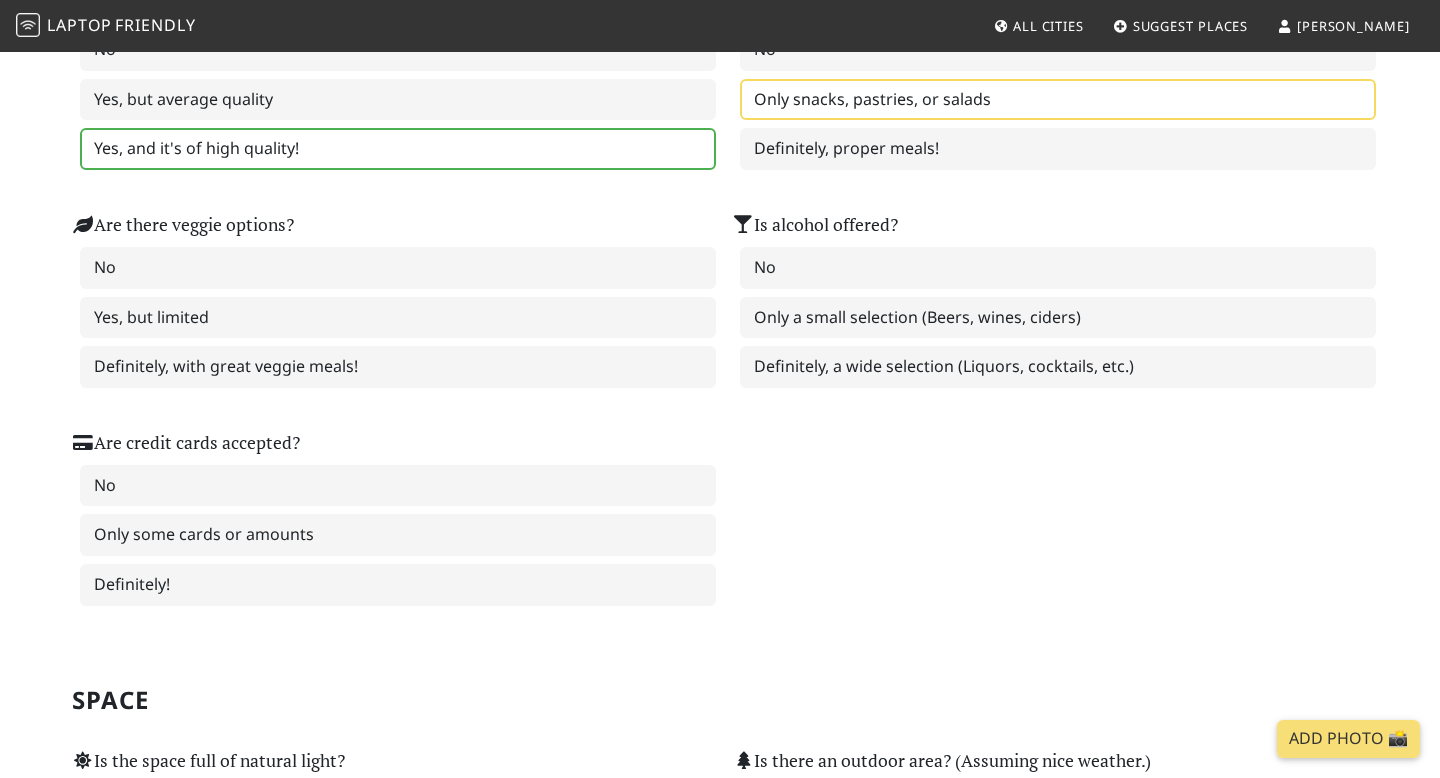 click on "Only snacks, pastries, or salads" at bounding box center (1058, 100) 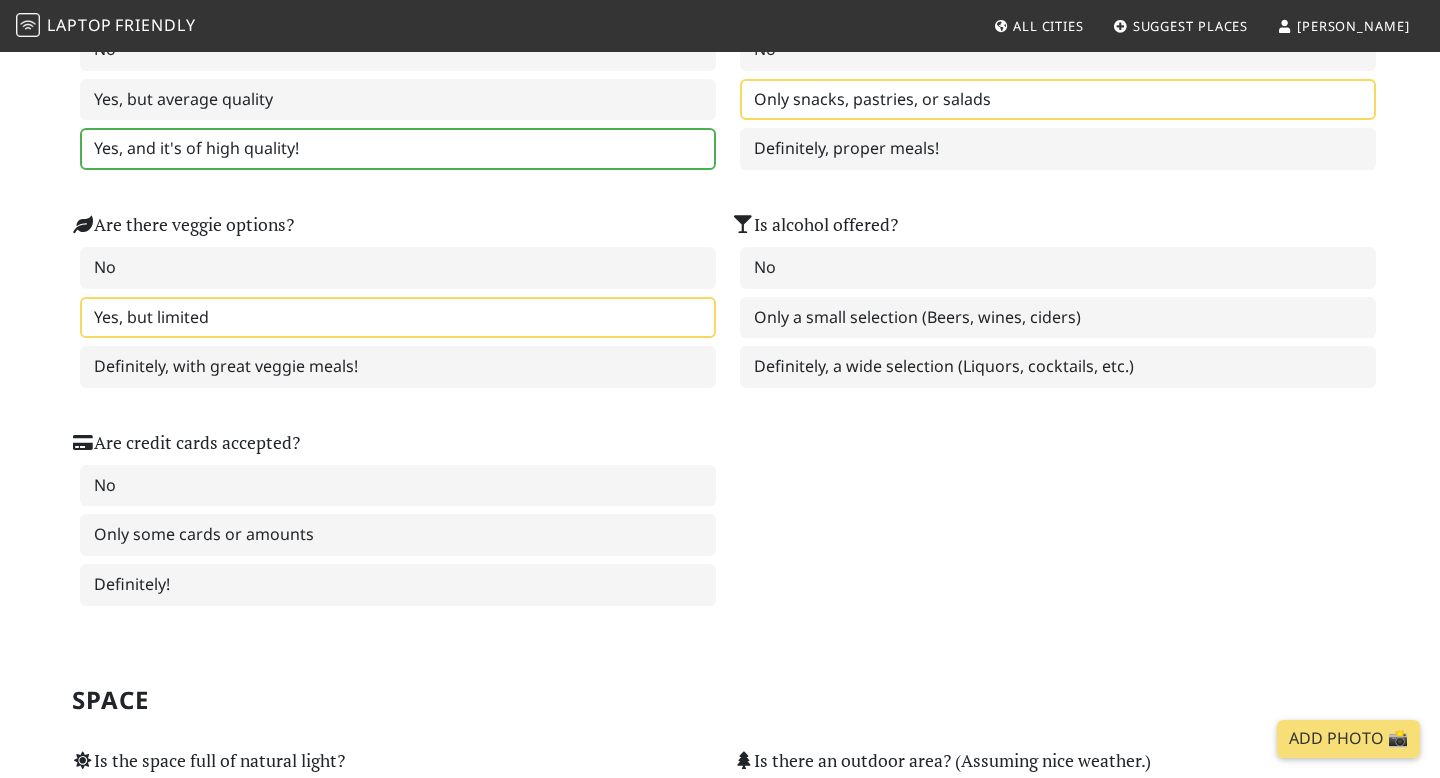 click on "Yes, but limited" at bounding box center (398, 318) 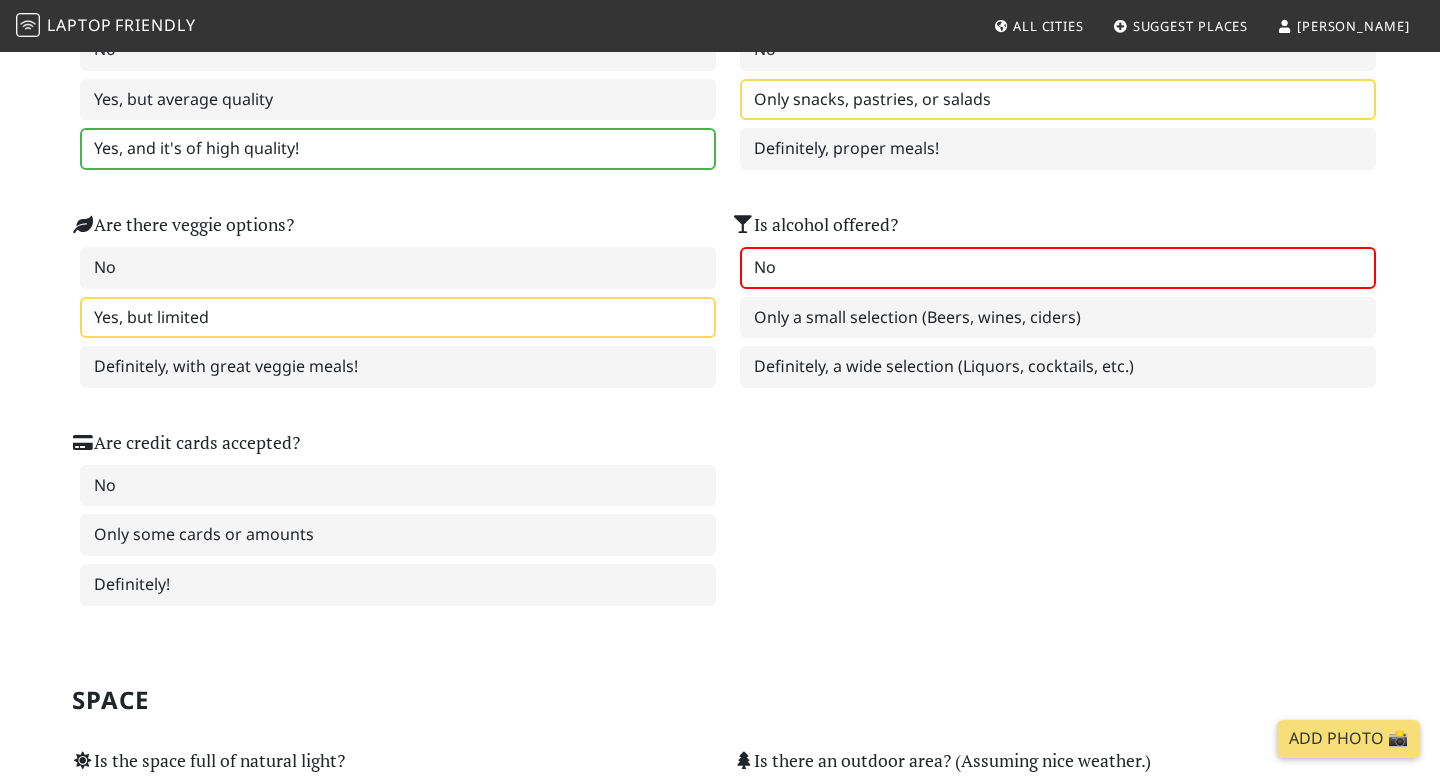 click on "No" at bounding box center (1058, 268) 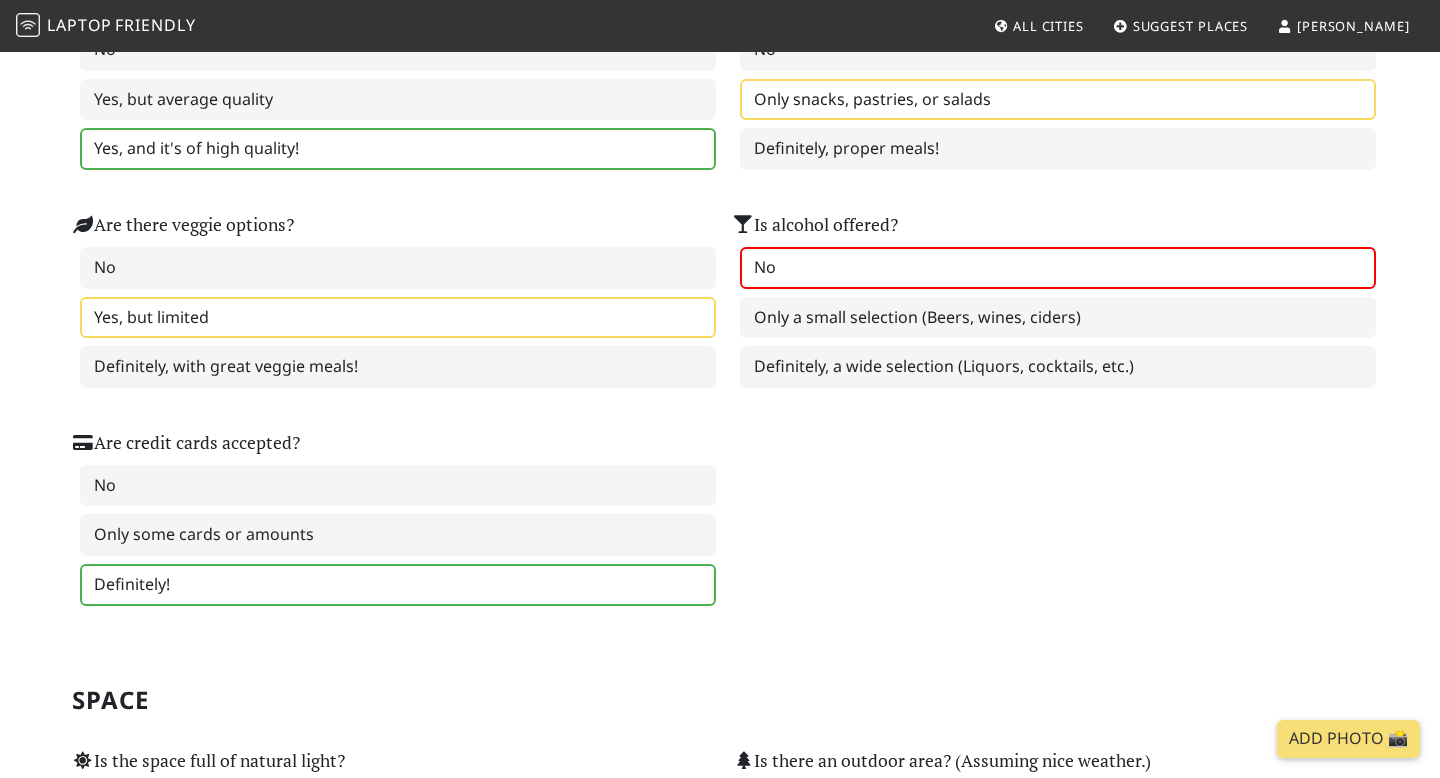 click on "Definitely!" at bounding box center [398, 585] 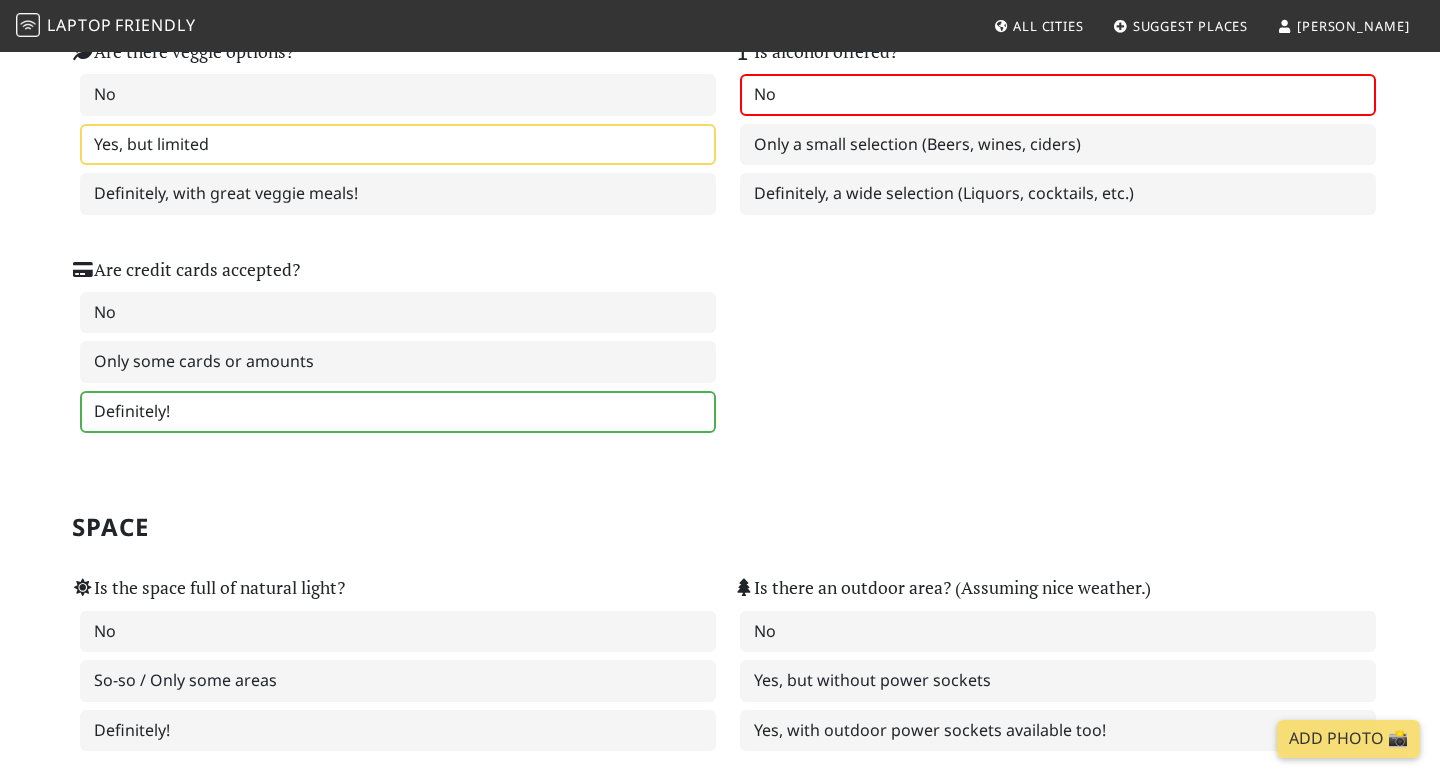 scroll, scrollTop: 1746, scrollLeft: 0, axis: vertical 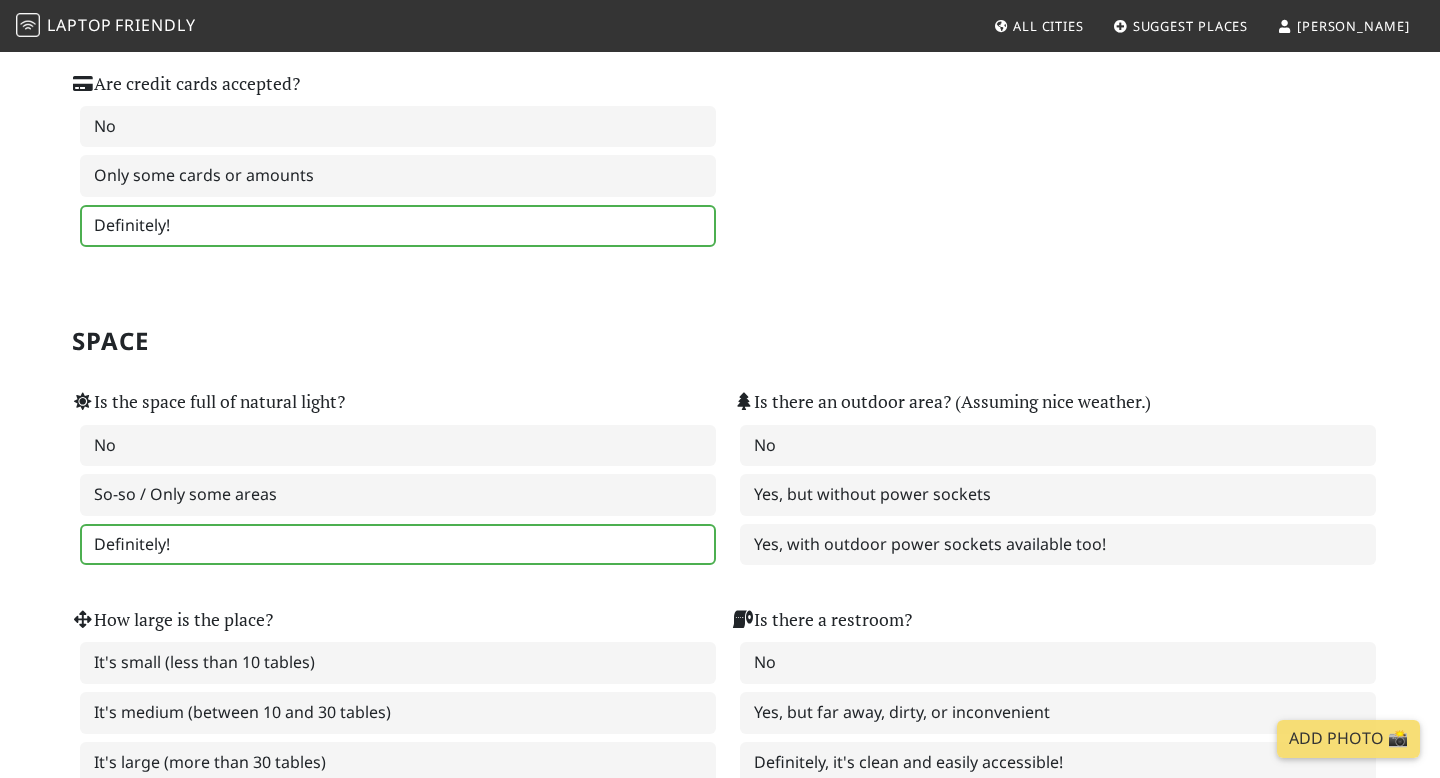 click on "Definitely!" at bounding box center [398, 545] 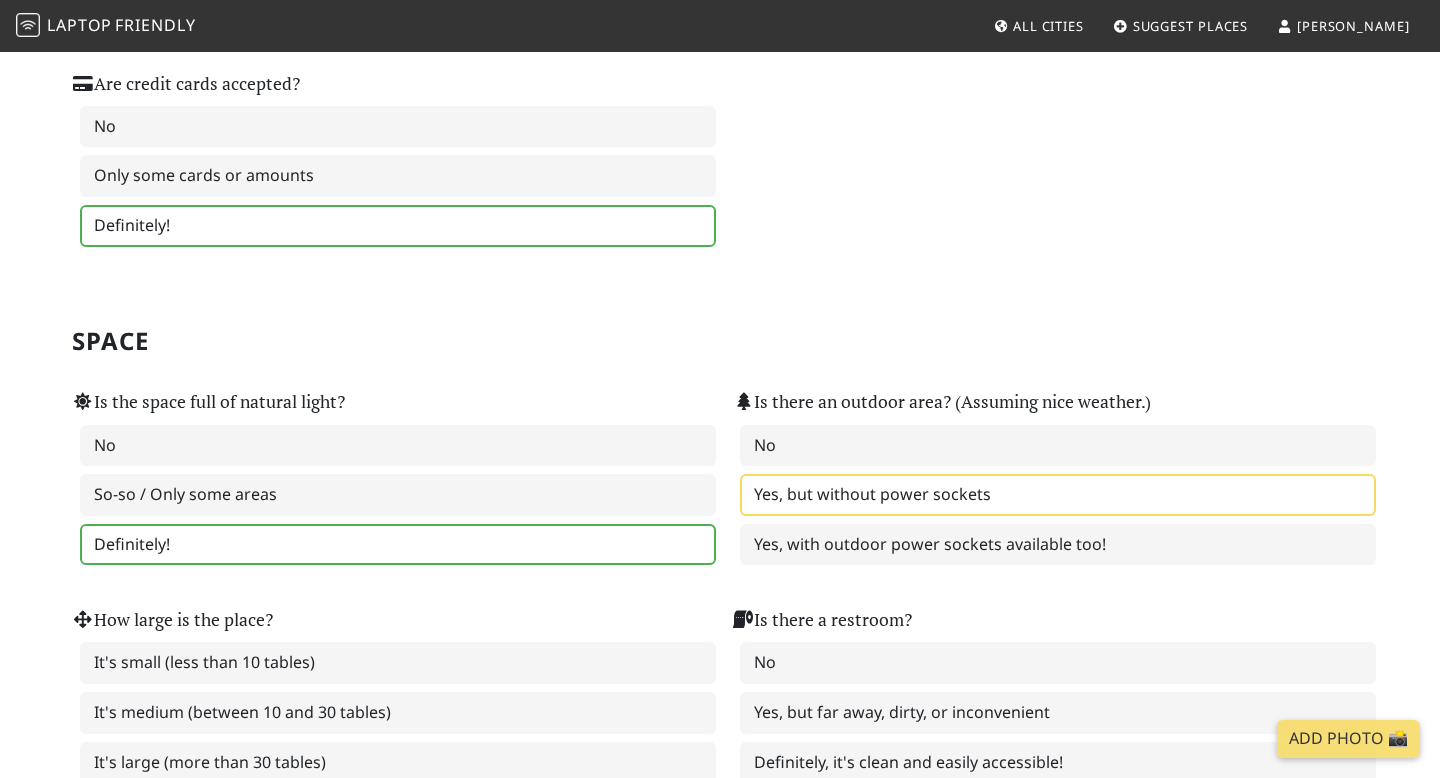 click on "Yes, but without power sockets" at bounding box center [1058, 495] 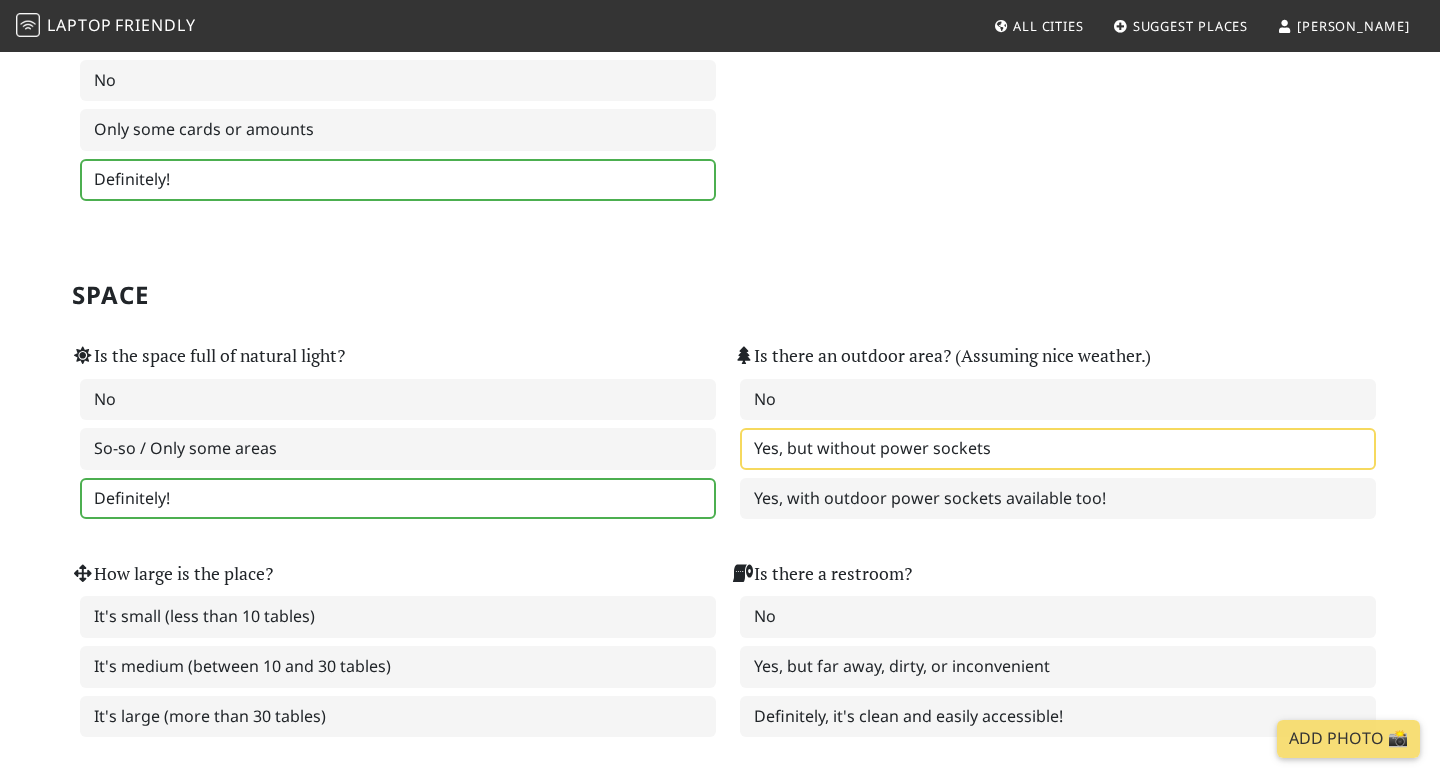 scroll, scrollTop: 1796, scrollLeft: 0, axis: vertical 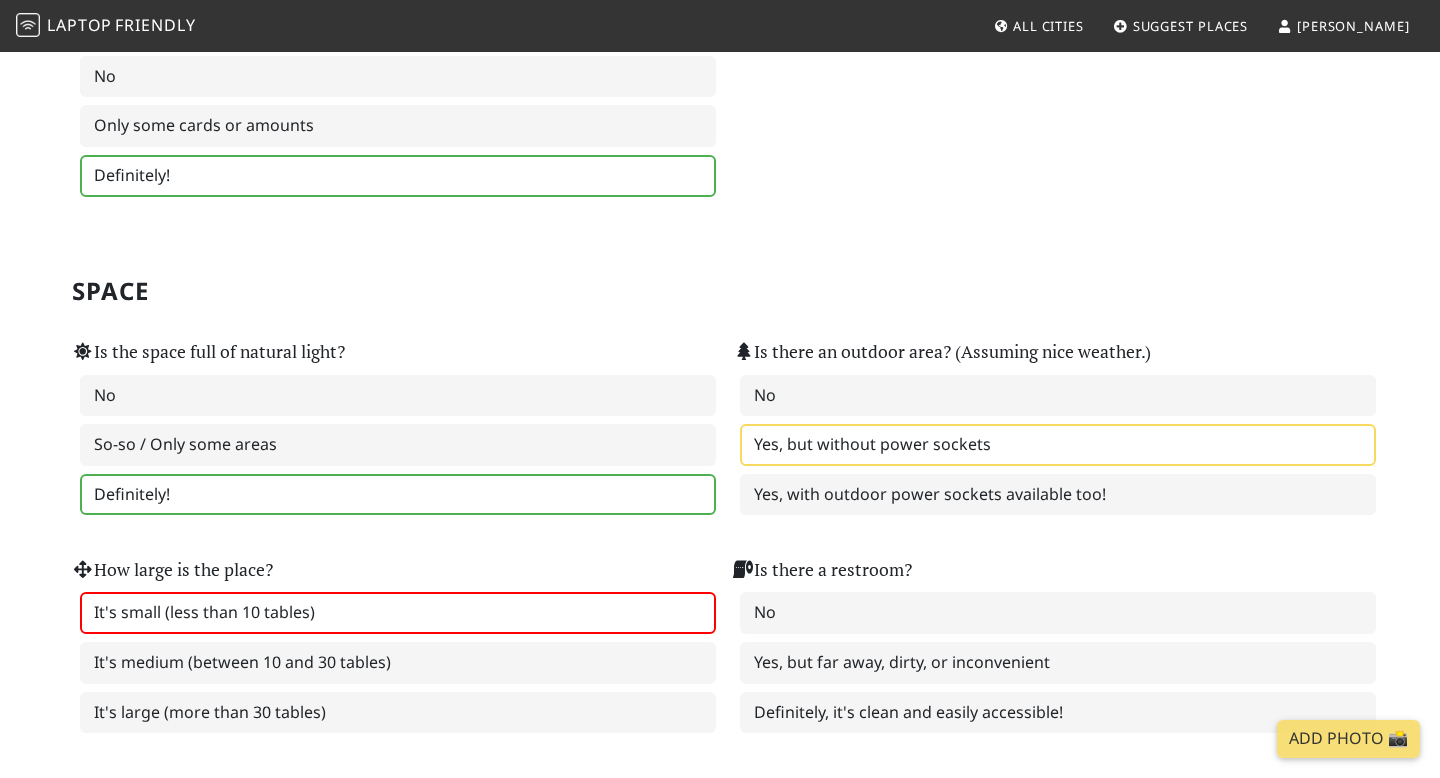 click on "It's small (less than 10 tables)" at bounding box center [398, 613] 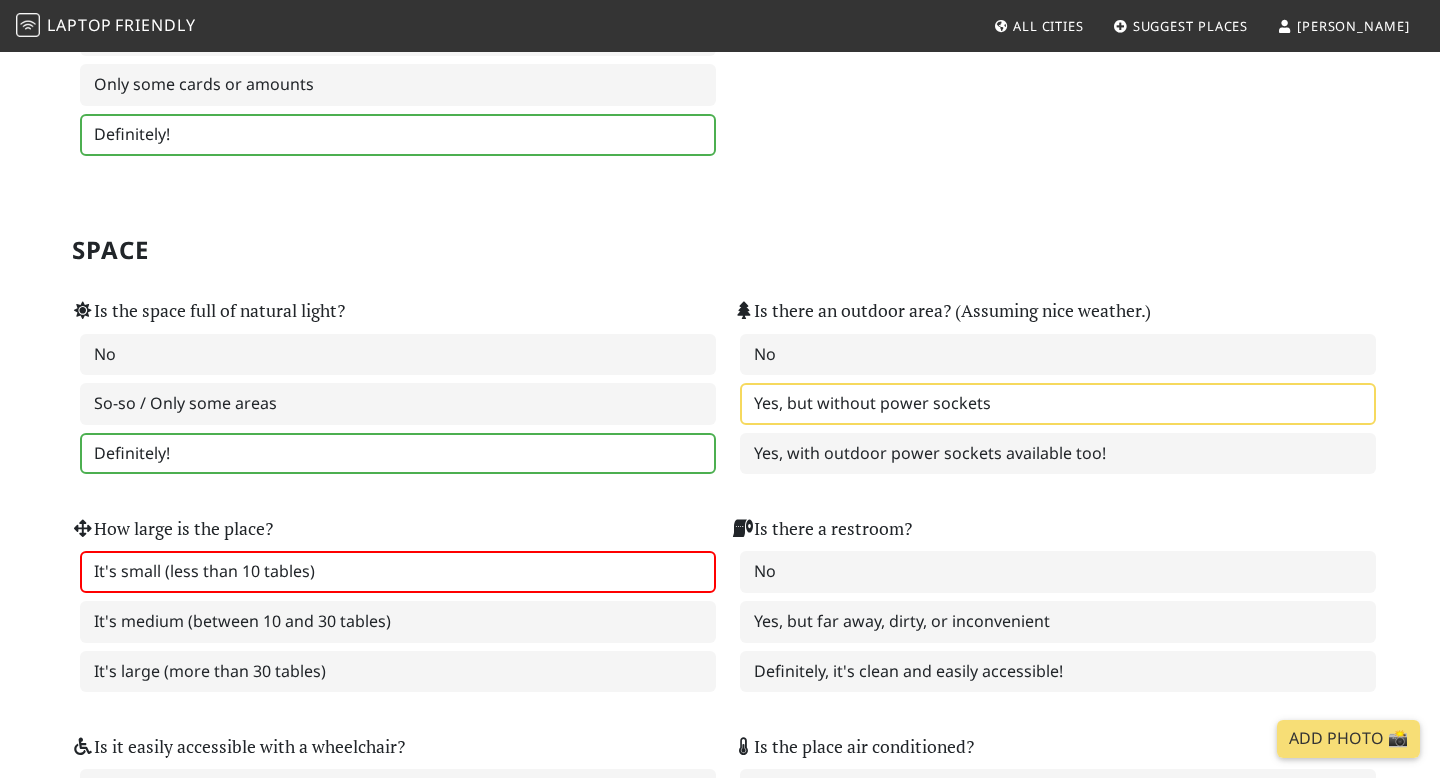scroll, scrollTop: 1835, scrollLeft: 0, axis: vertical 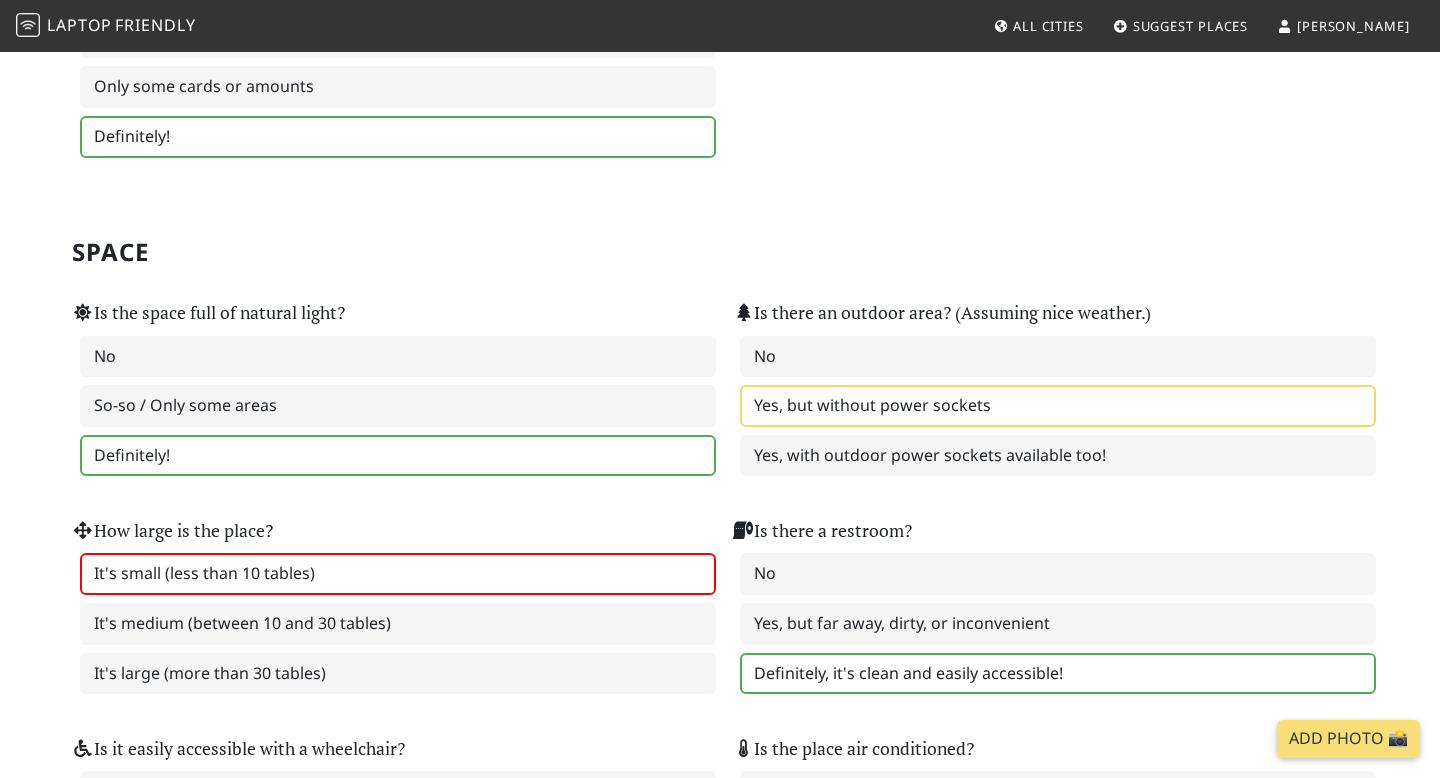 click on "Definitely, it's clean and easily accessible!" at bounding box center [1058, 674] 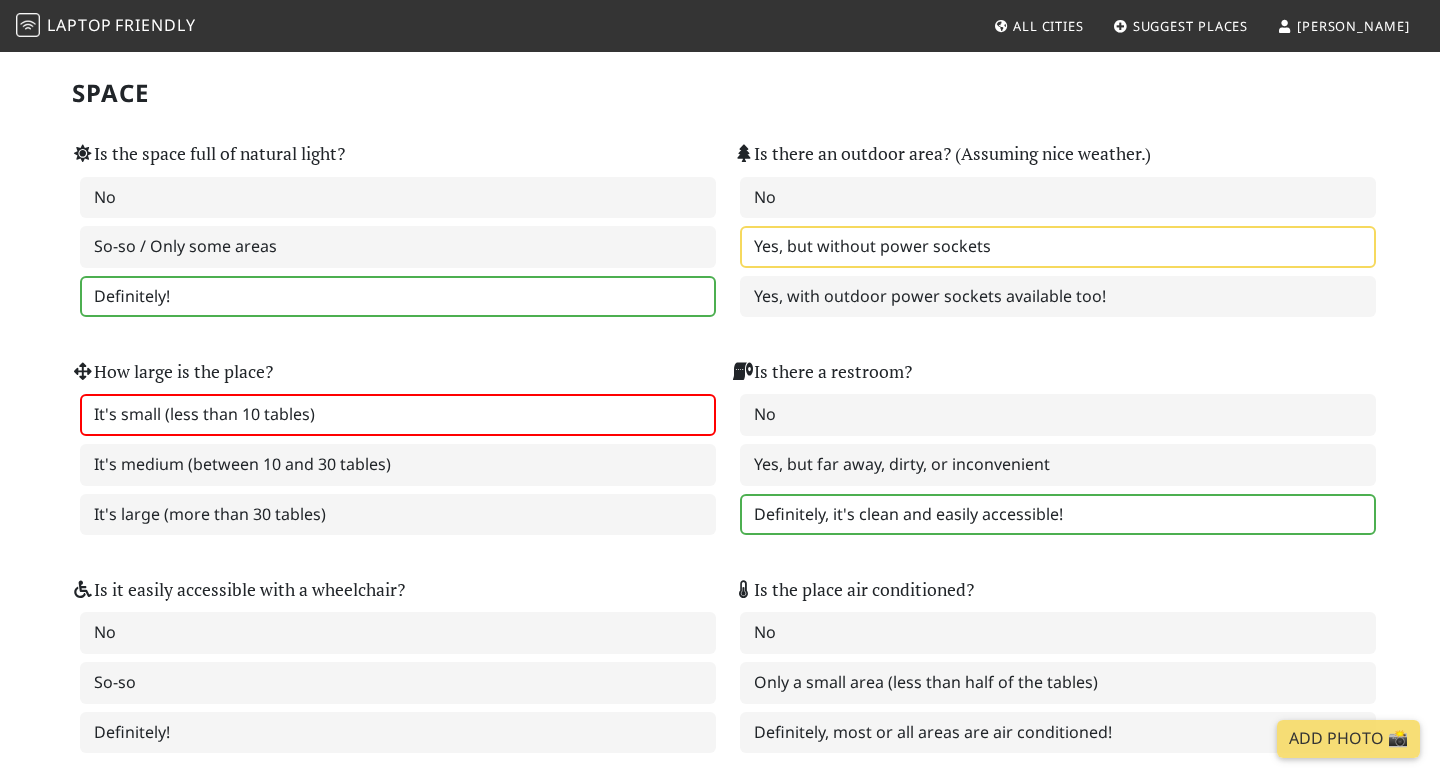scroll, scrollTop: 2001, scrollLeft: 0, axis: vertical 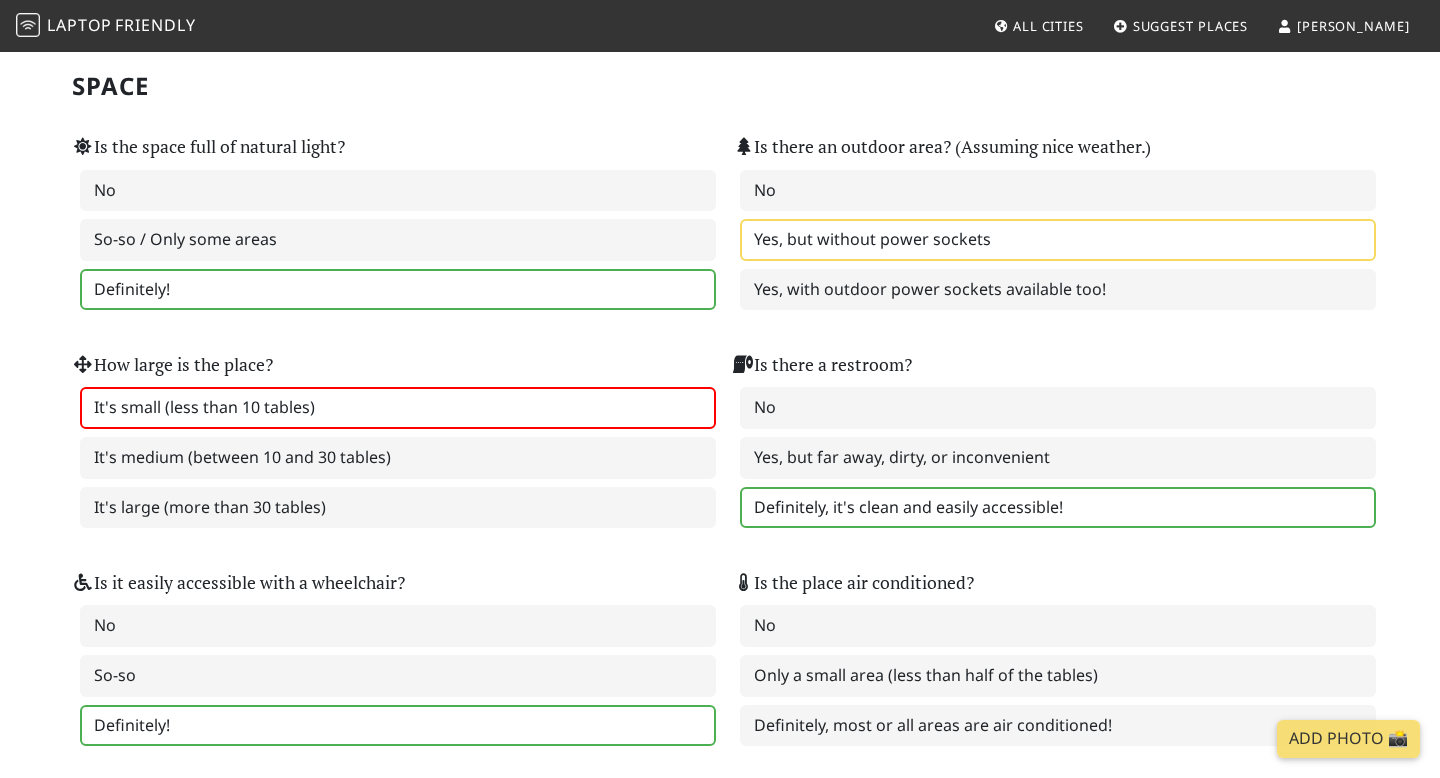click on "Definitely!" at bounding box center [398, 726] 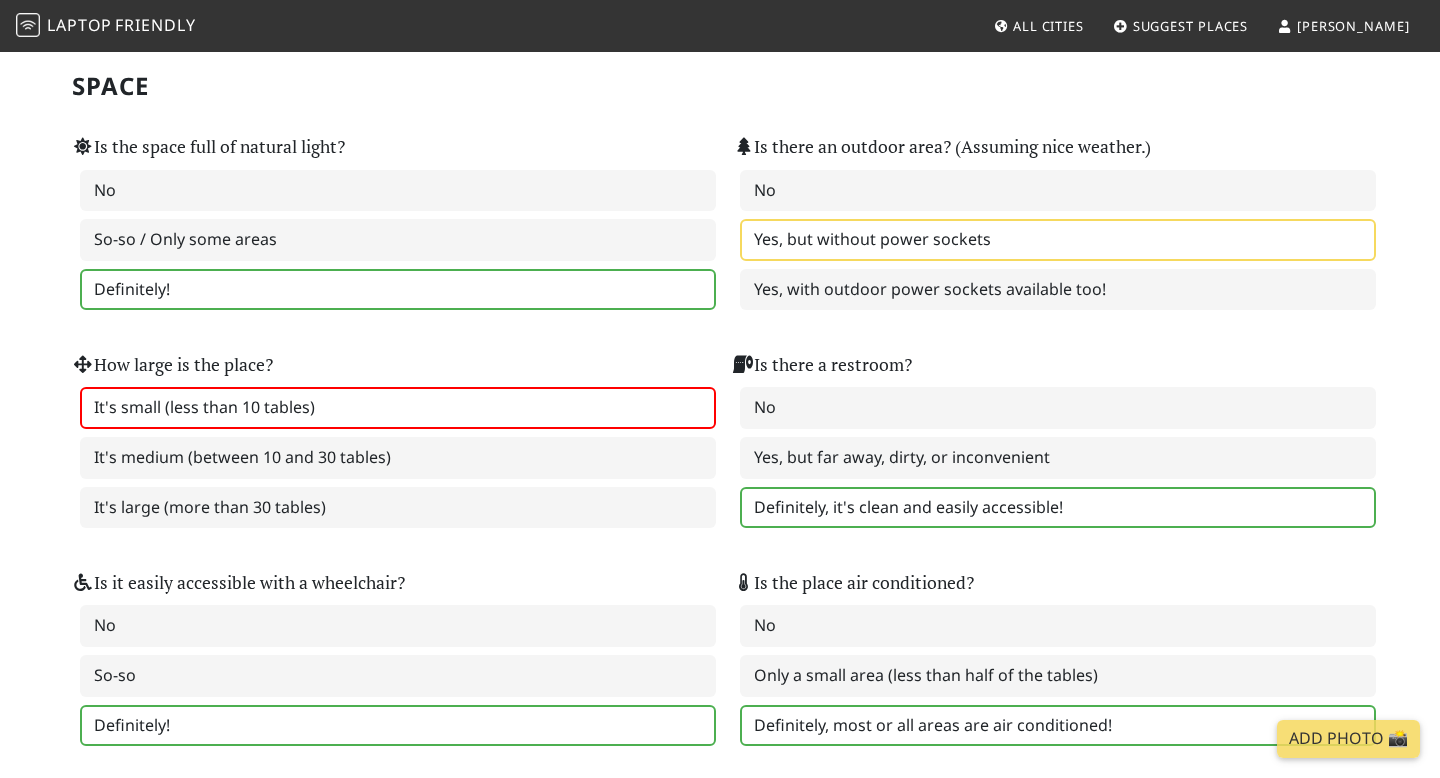 click on "Definitely, most or all areas are air conditioned!" at bounding box center (1058, 726) 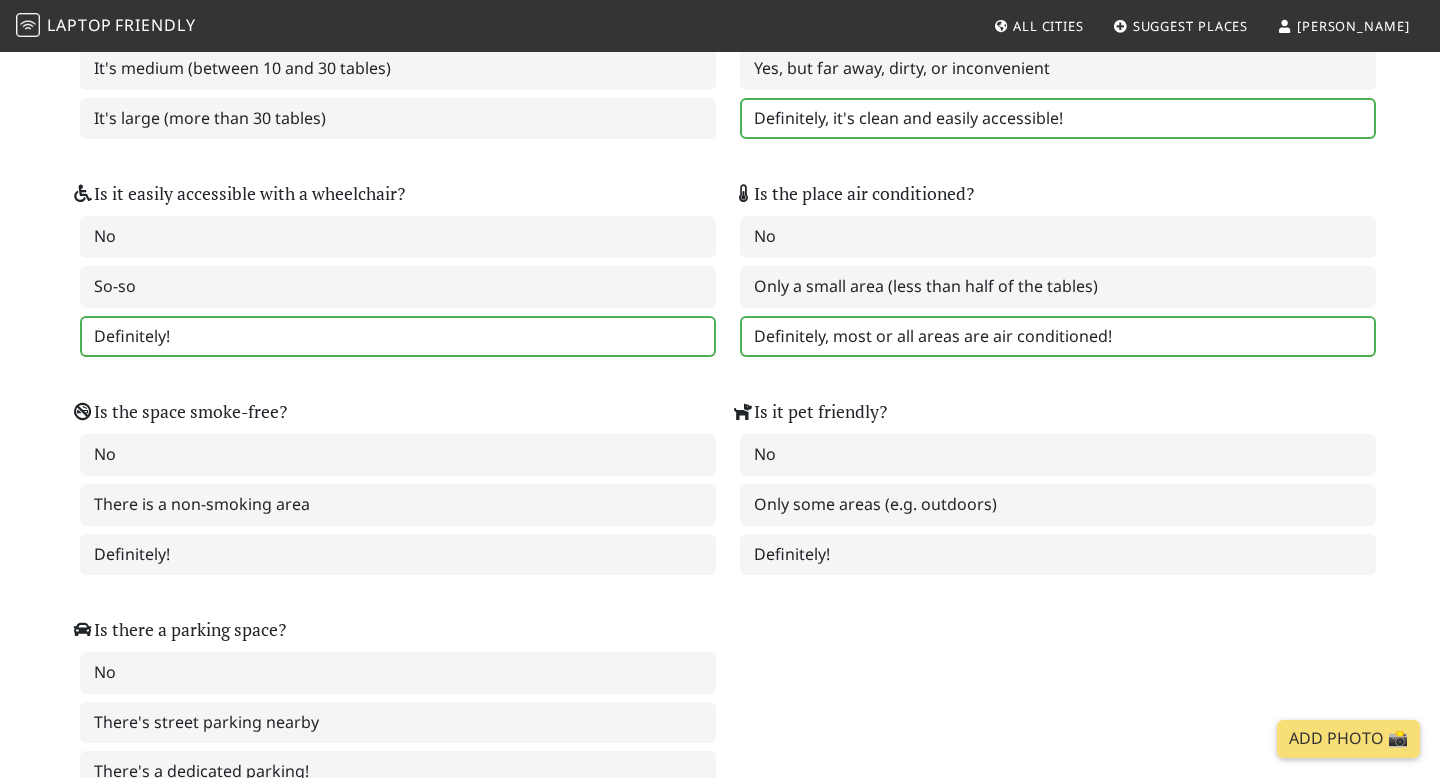 scroll, scrollTop: 2394, scrollLeft: 0, axis: vertical 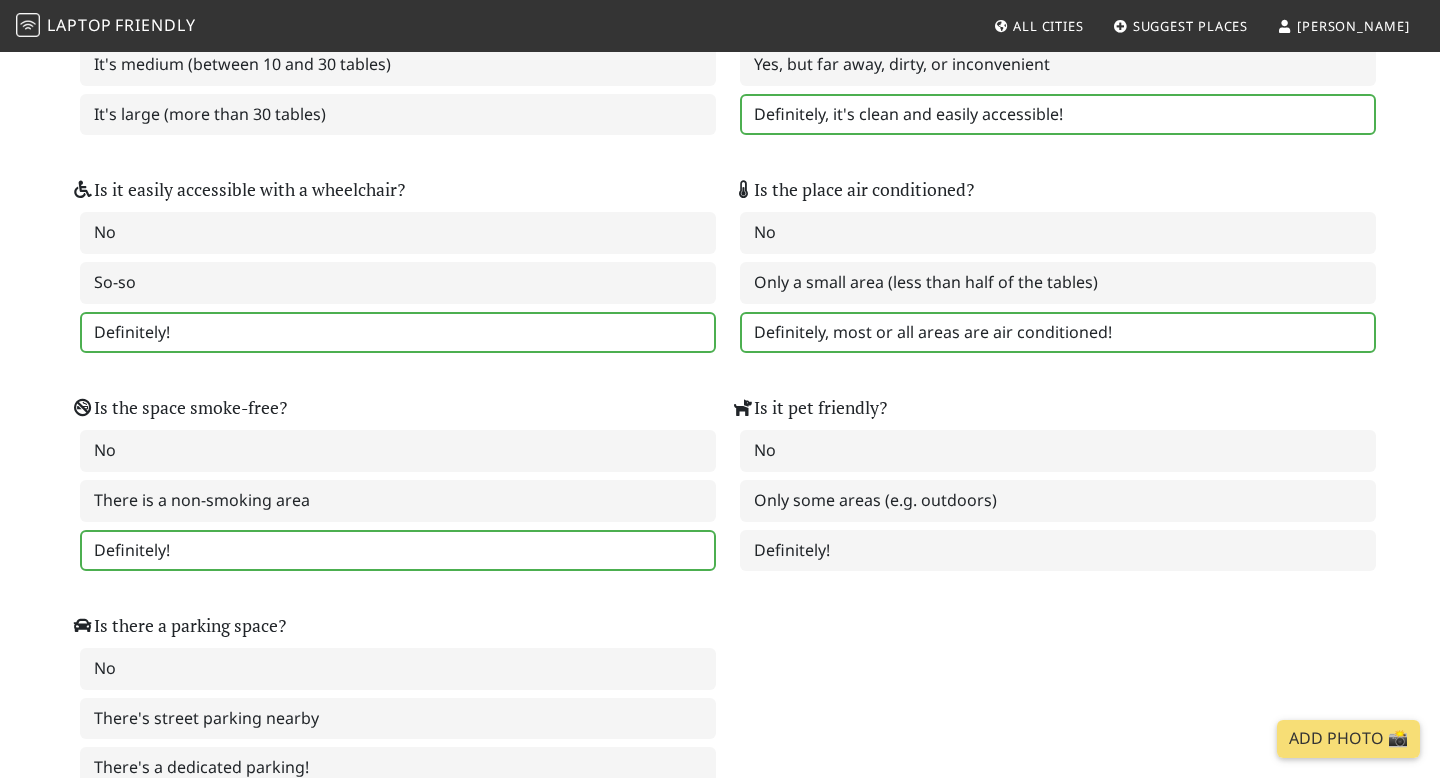 click on "Definitely!" at bounding box center (398, 551) 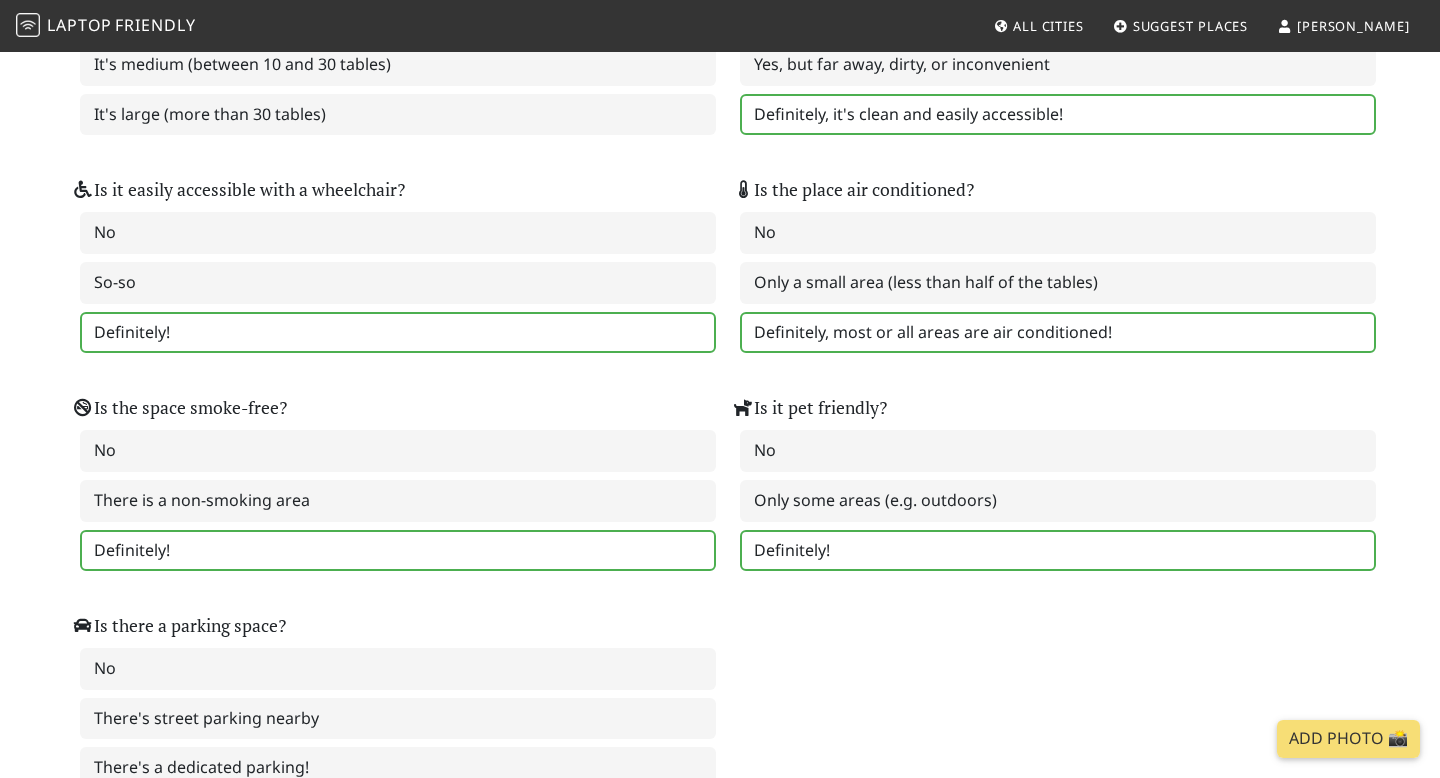click on "Definitely!" at bounding box center (1058, 551) 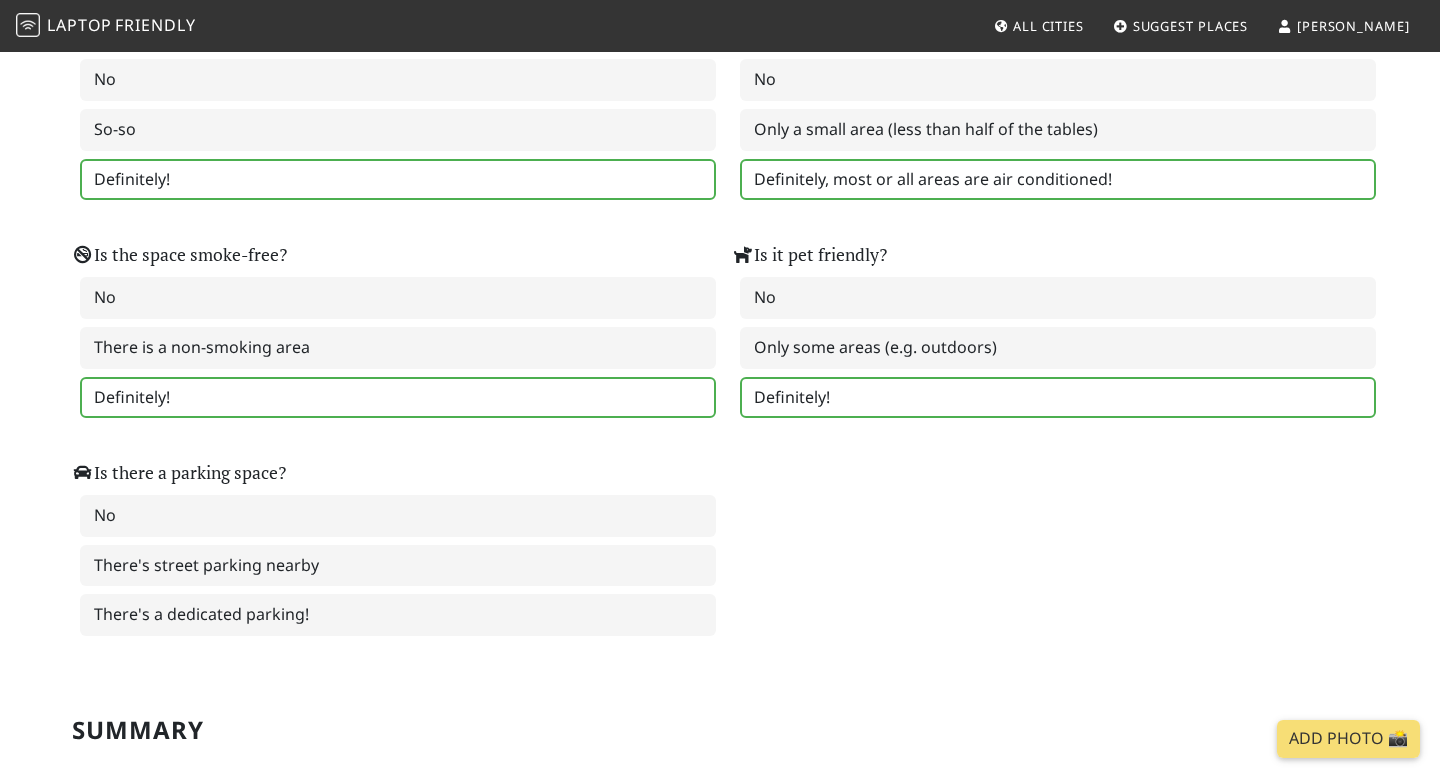 scroll, scrollTop: 2549, scrollLeft: 0, axis: vertical 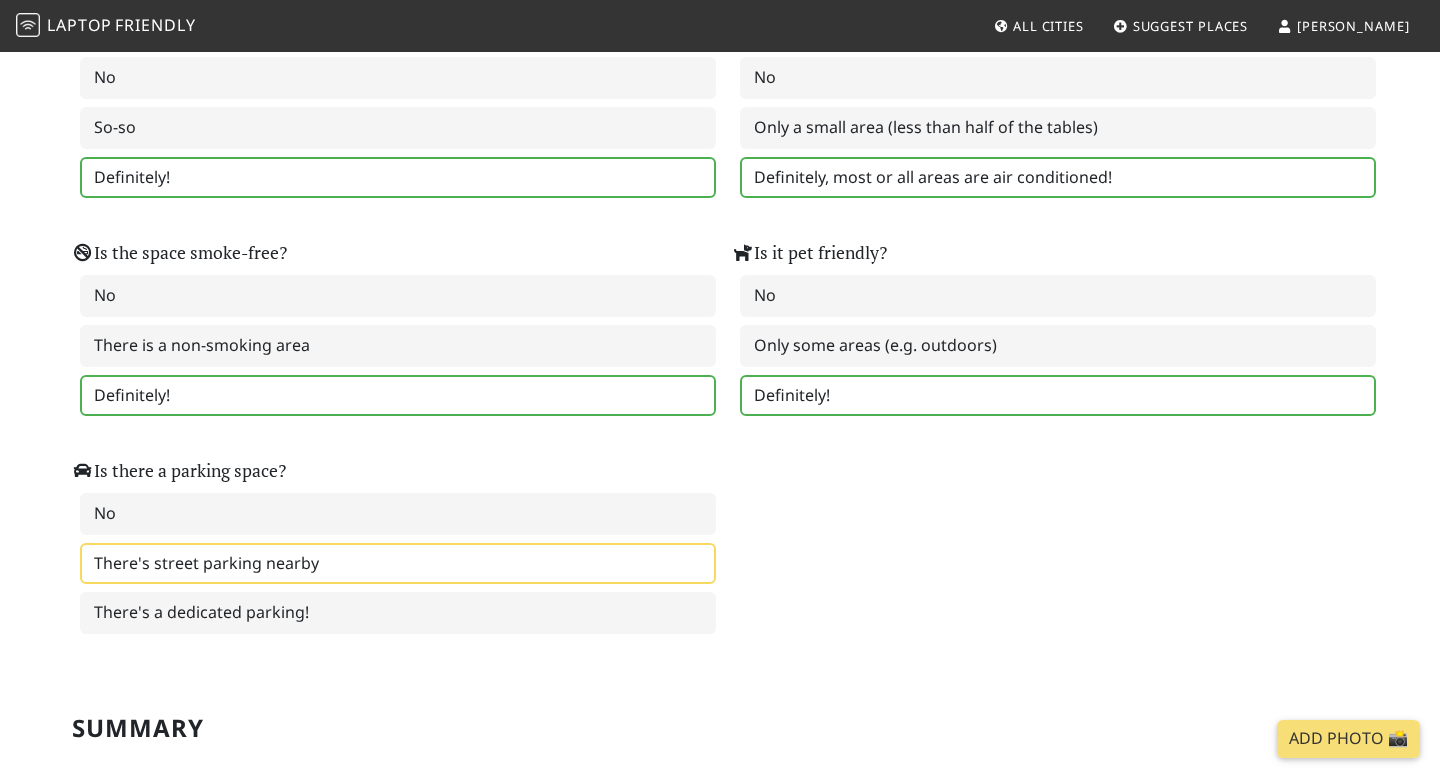 click on "There's street parking nearby" at bounding box center [398, 564] 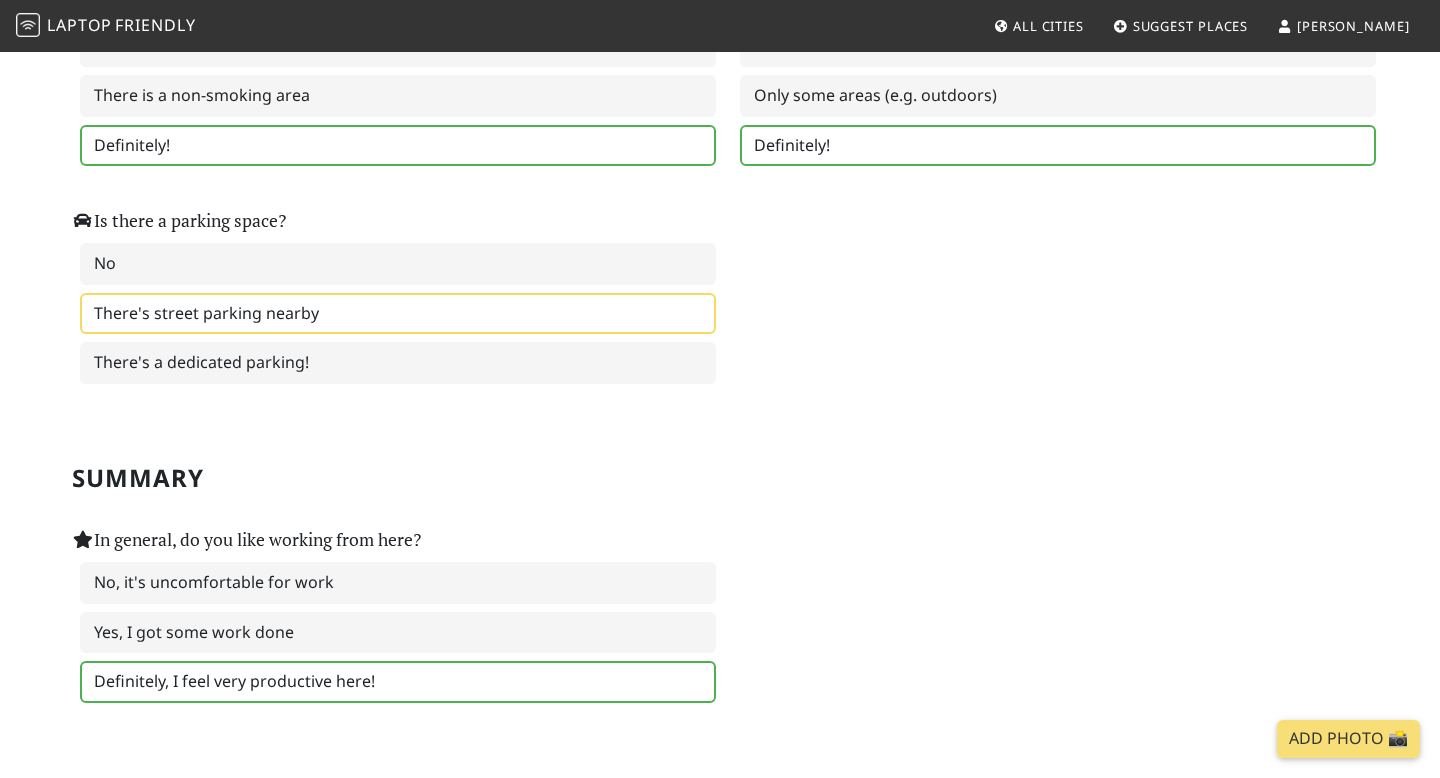scroll, scrollTop: 2851, scrollLeft: 0, axis: vertical 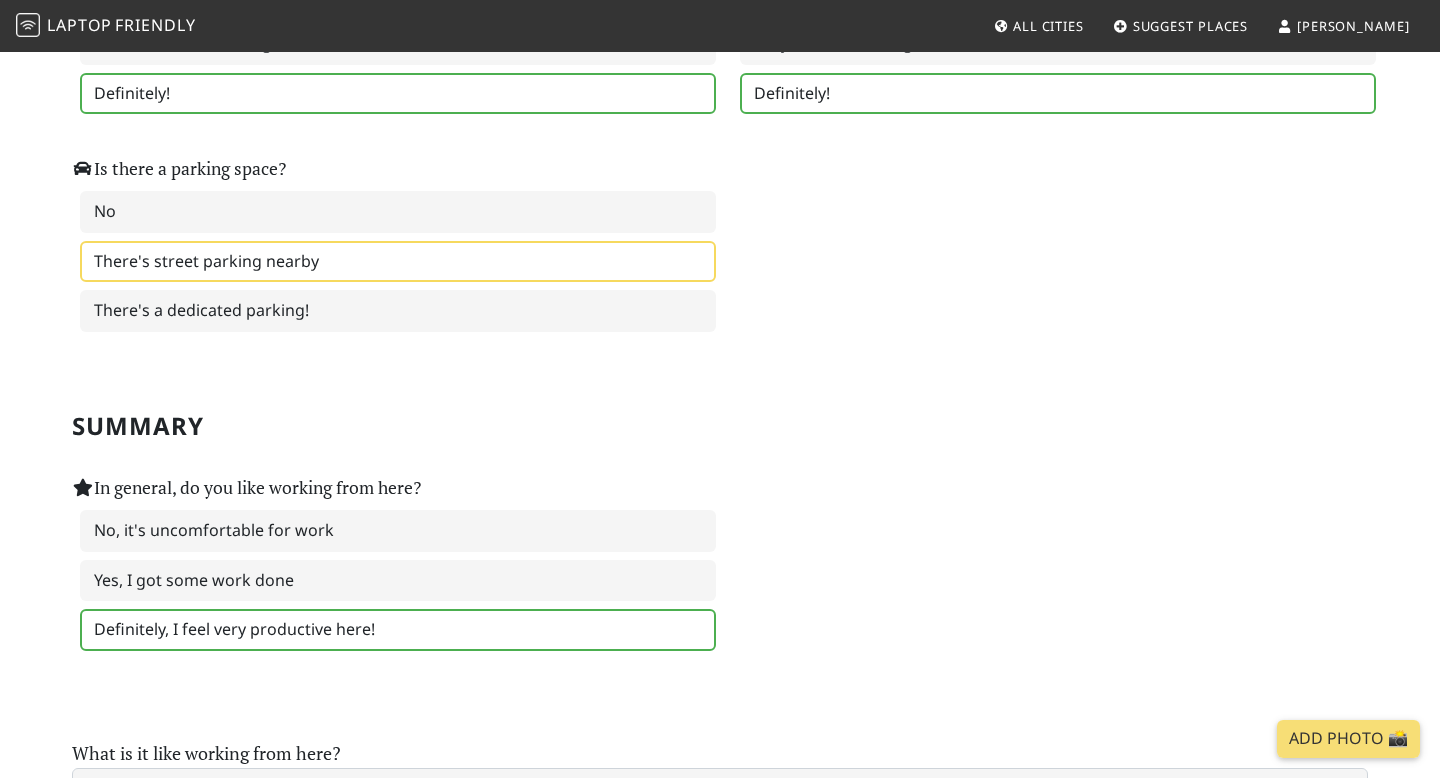 click on "Definitely, I feel very productive here!" at bounding box center (398, 630) 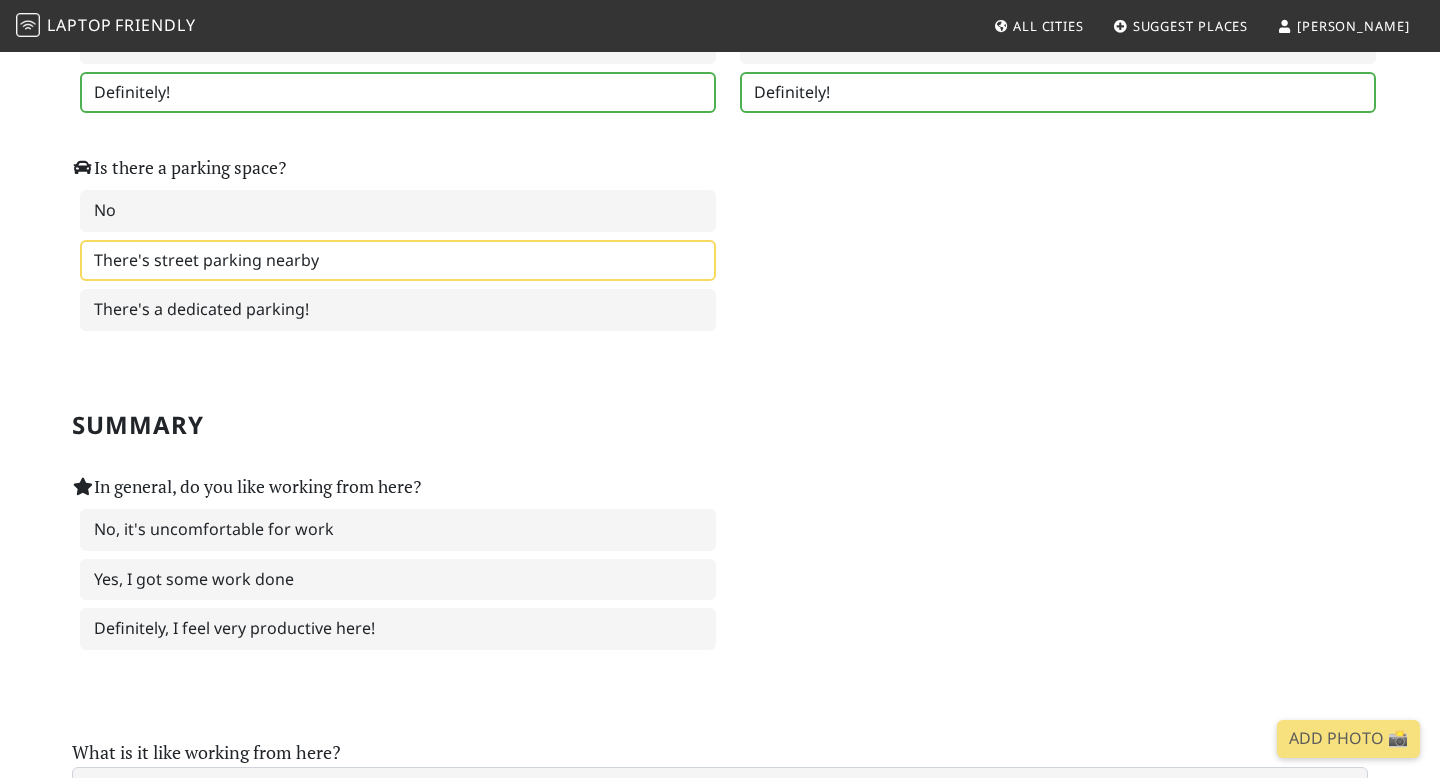 click on "Add Photo 📸" at bounding box center (1348, 739) 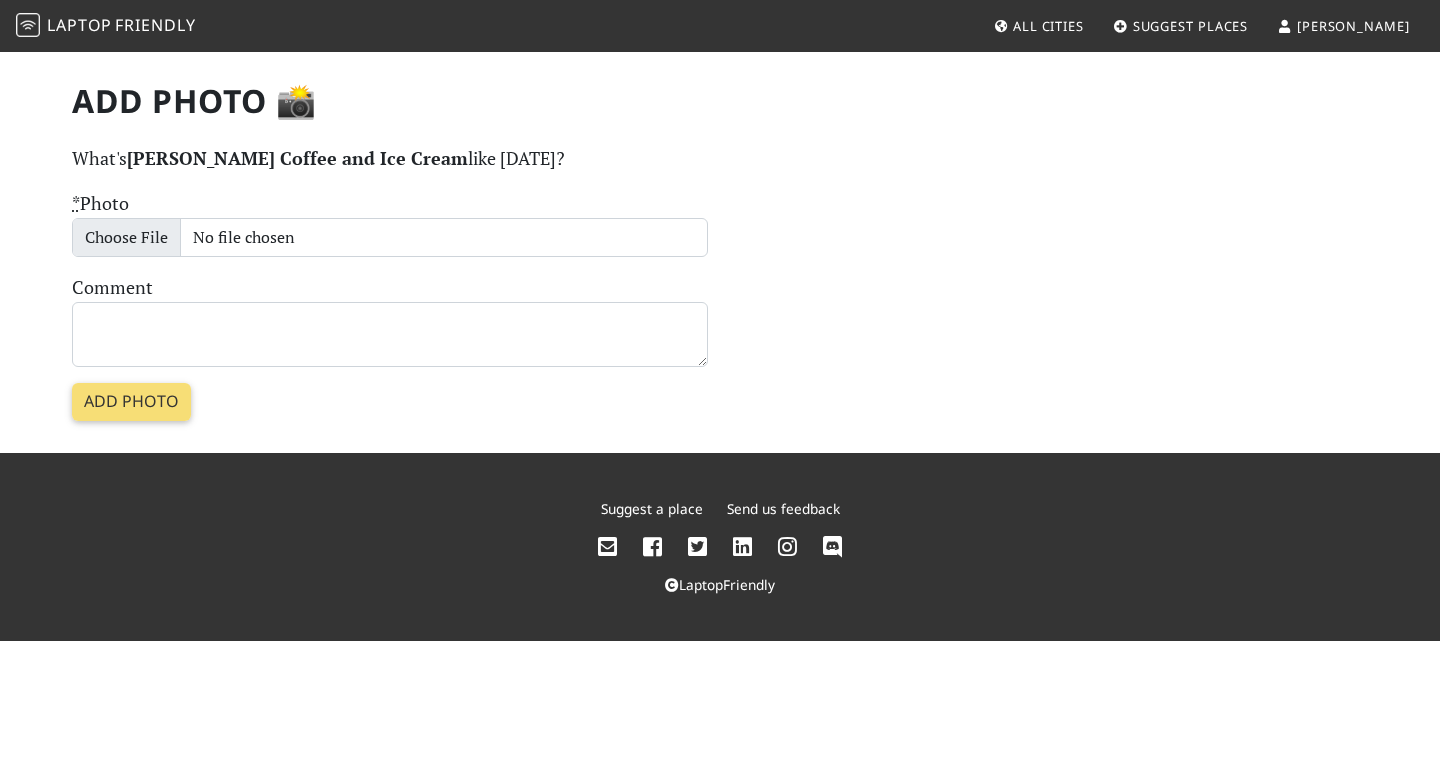 scroll, scrollTop: 0, scrollLeft: 0, axis: both 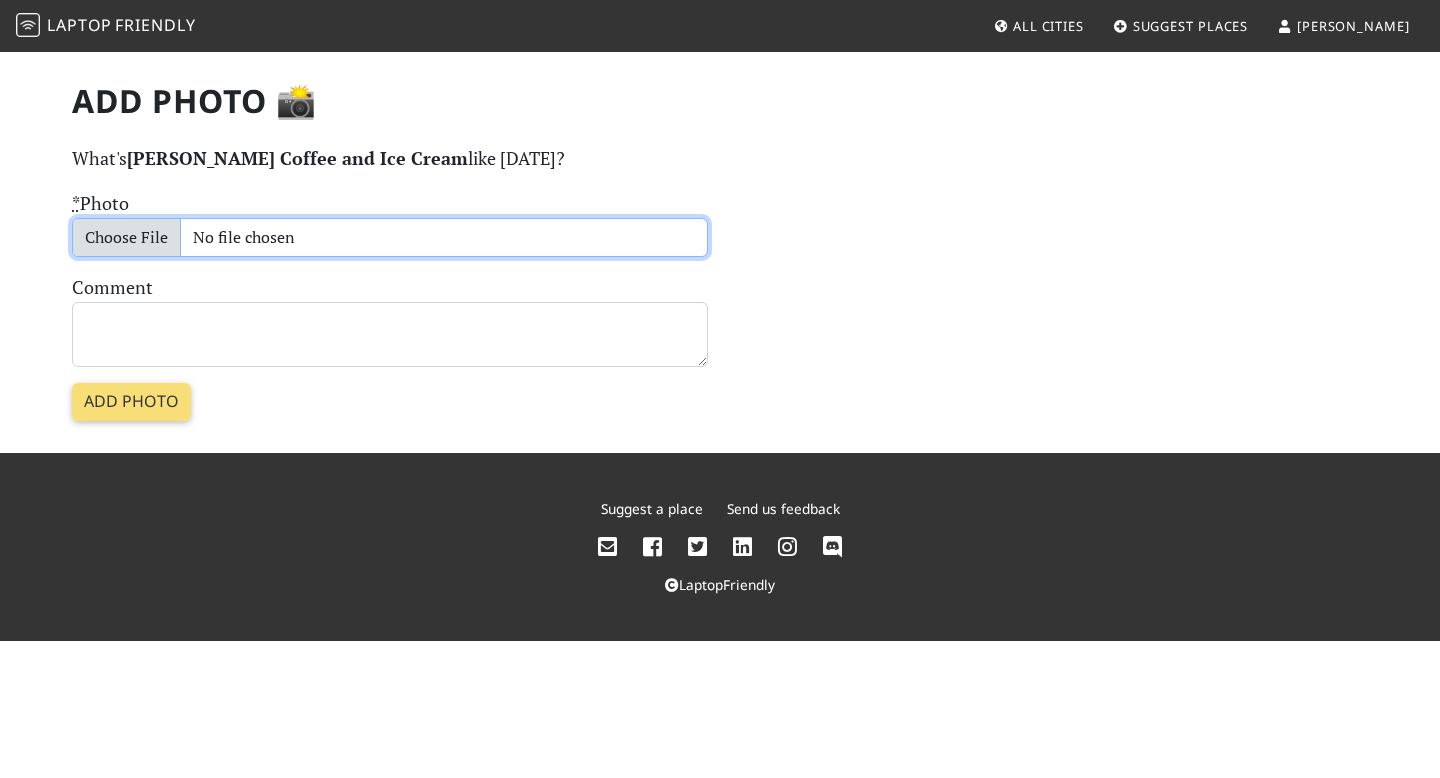 click on "*  Photo" at bounding box center (390, 238) 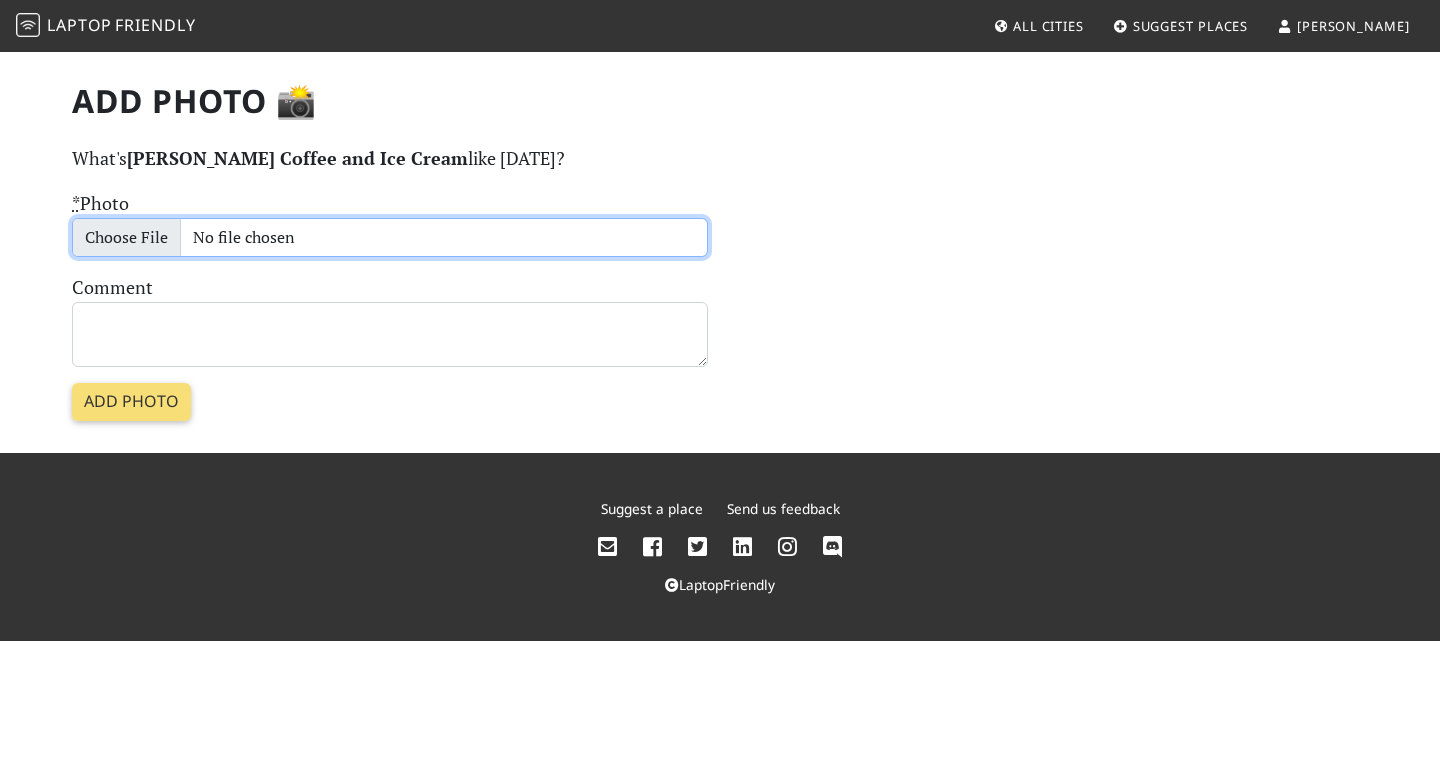 type on "C:\fakepath\IMG_1900.jpeg" 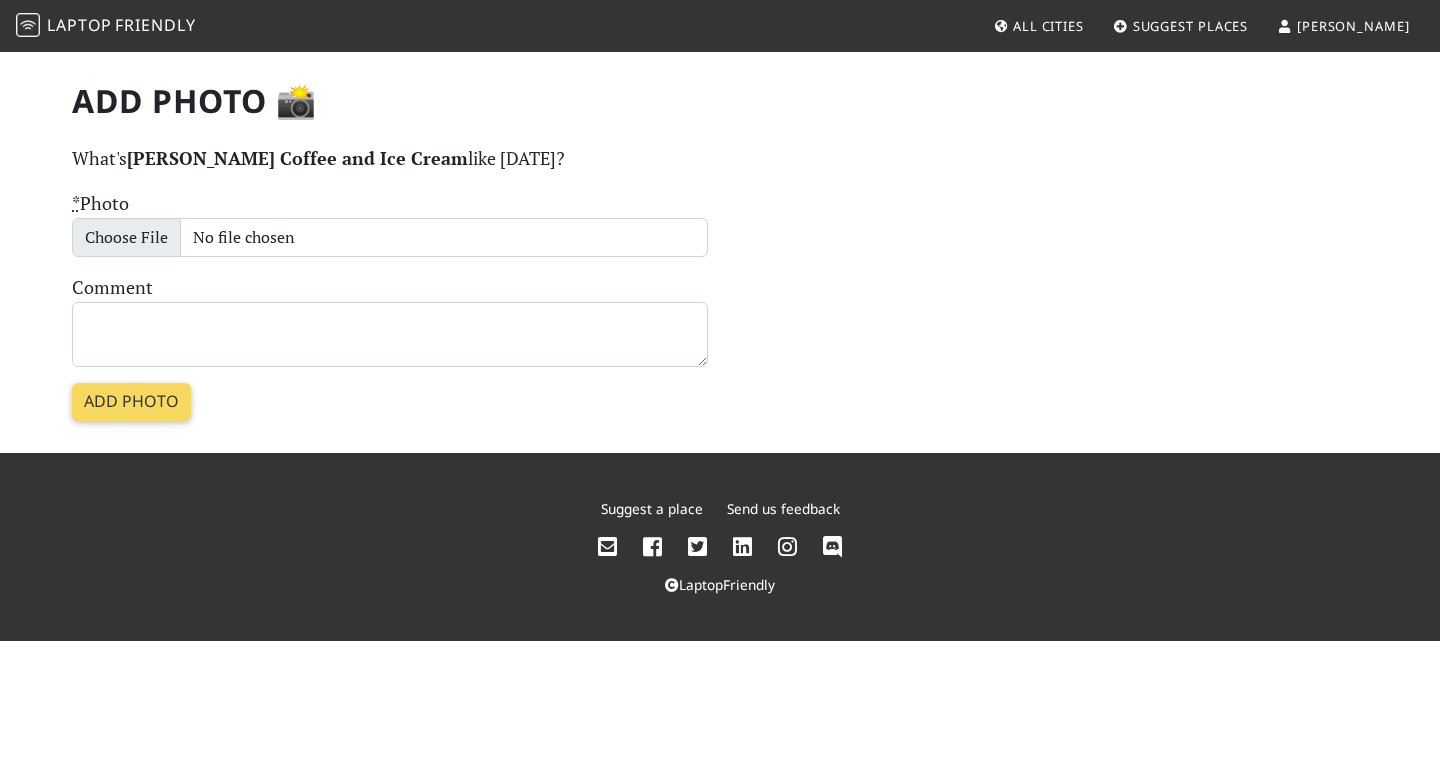 click on "Add photo" at bounding box center [131, 402] 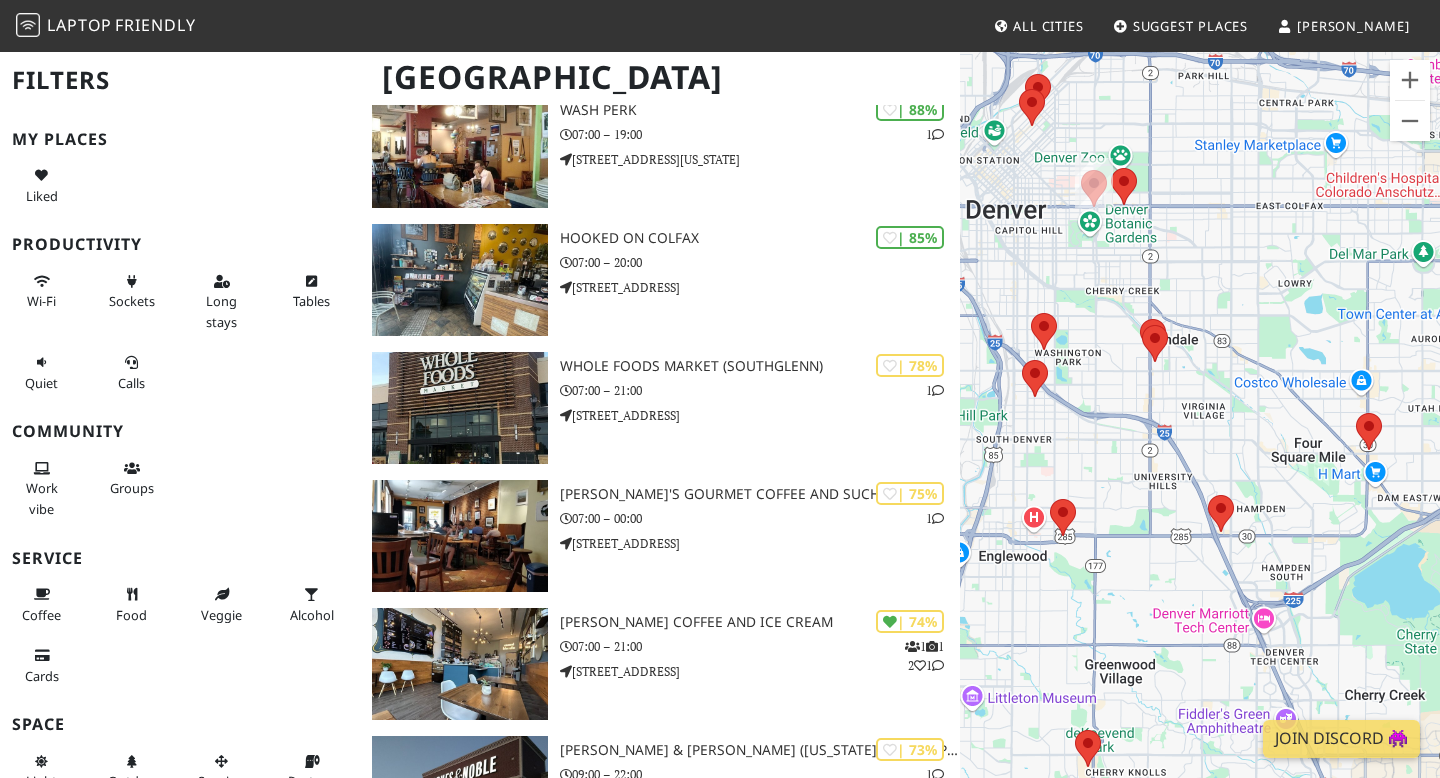 scroll, scrollTop: 0, scrollLeft: 0, axis: both 